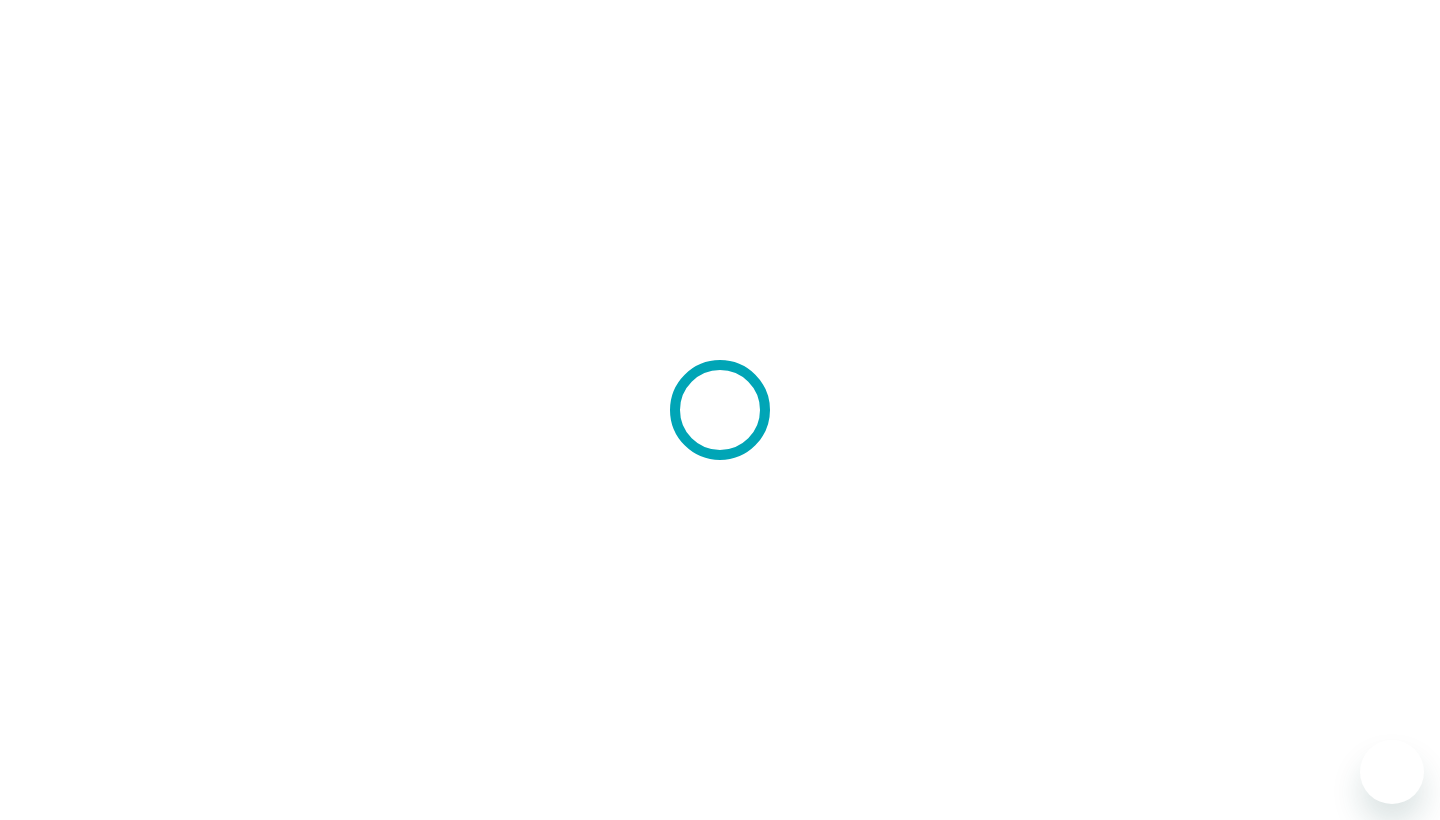 scroll, scrollTop: 0, scrollLeft: 0, axis: both 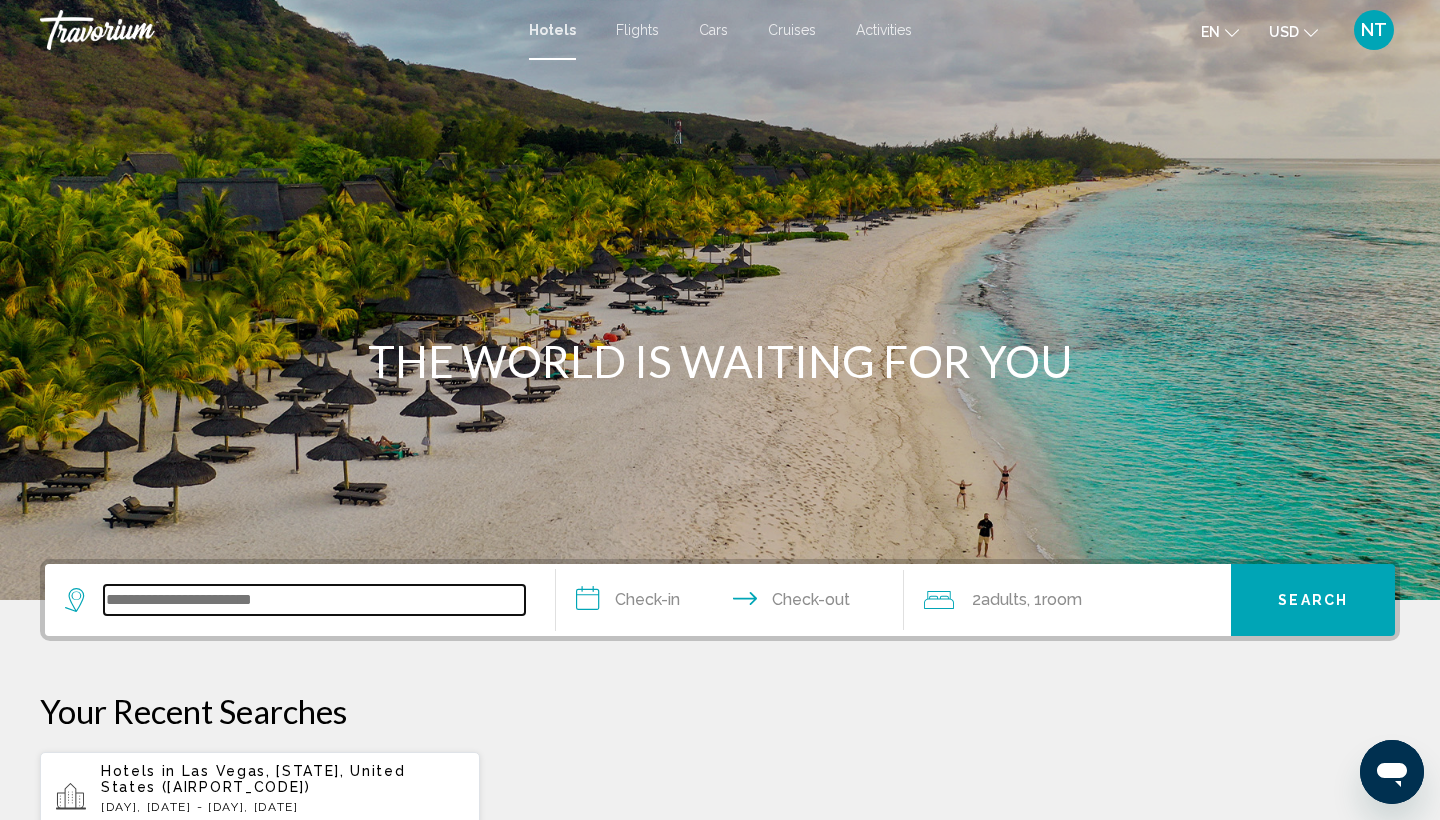 click at bounding box center (314, 600) 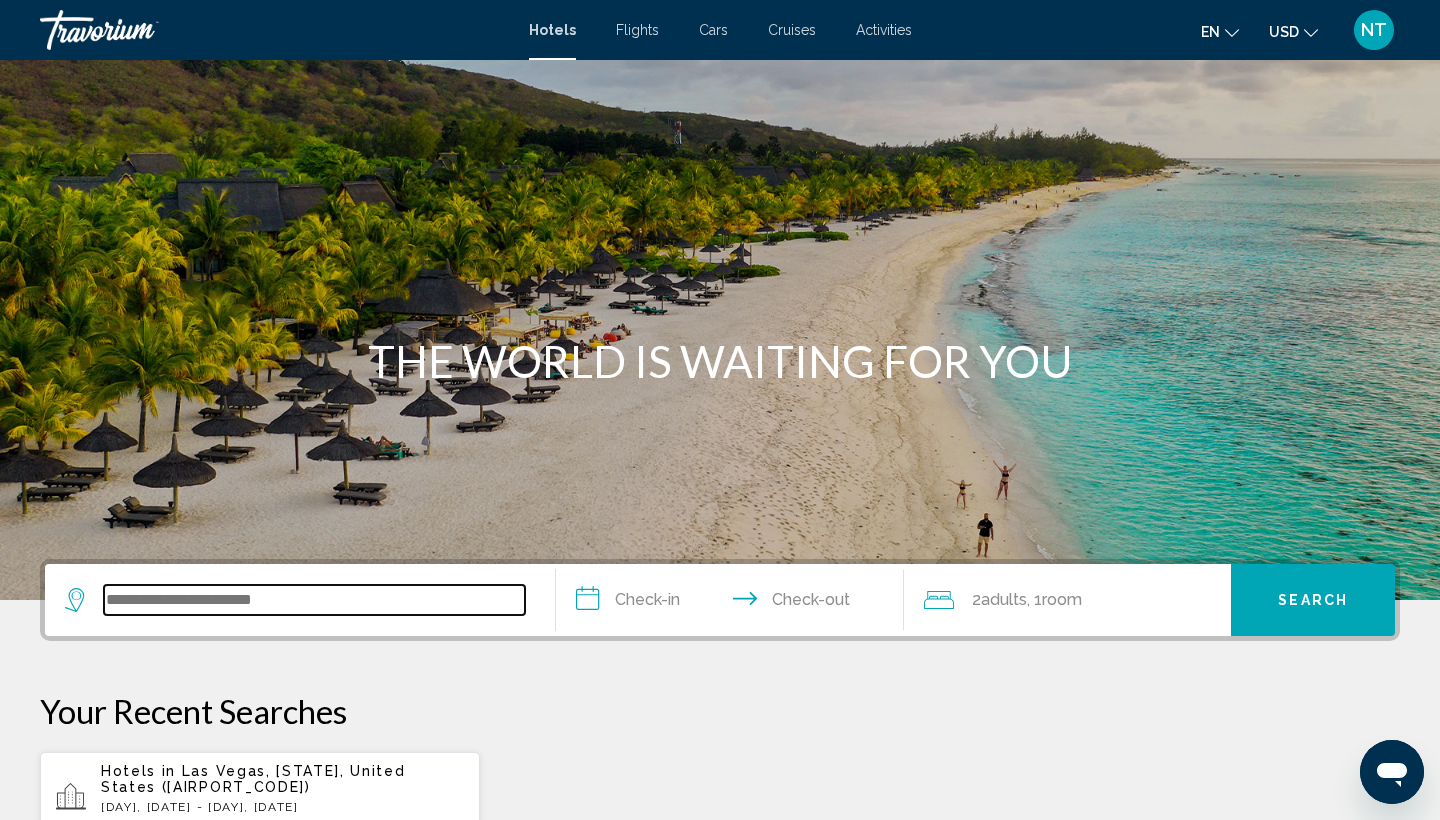 scroll, scrollTop: 494, scrollLeft: 0, axis: vertical 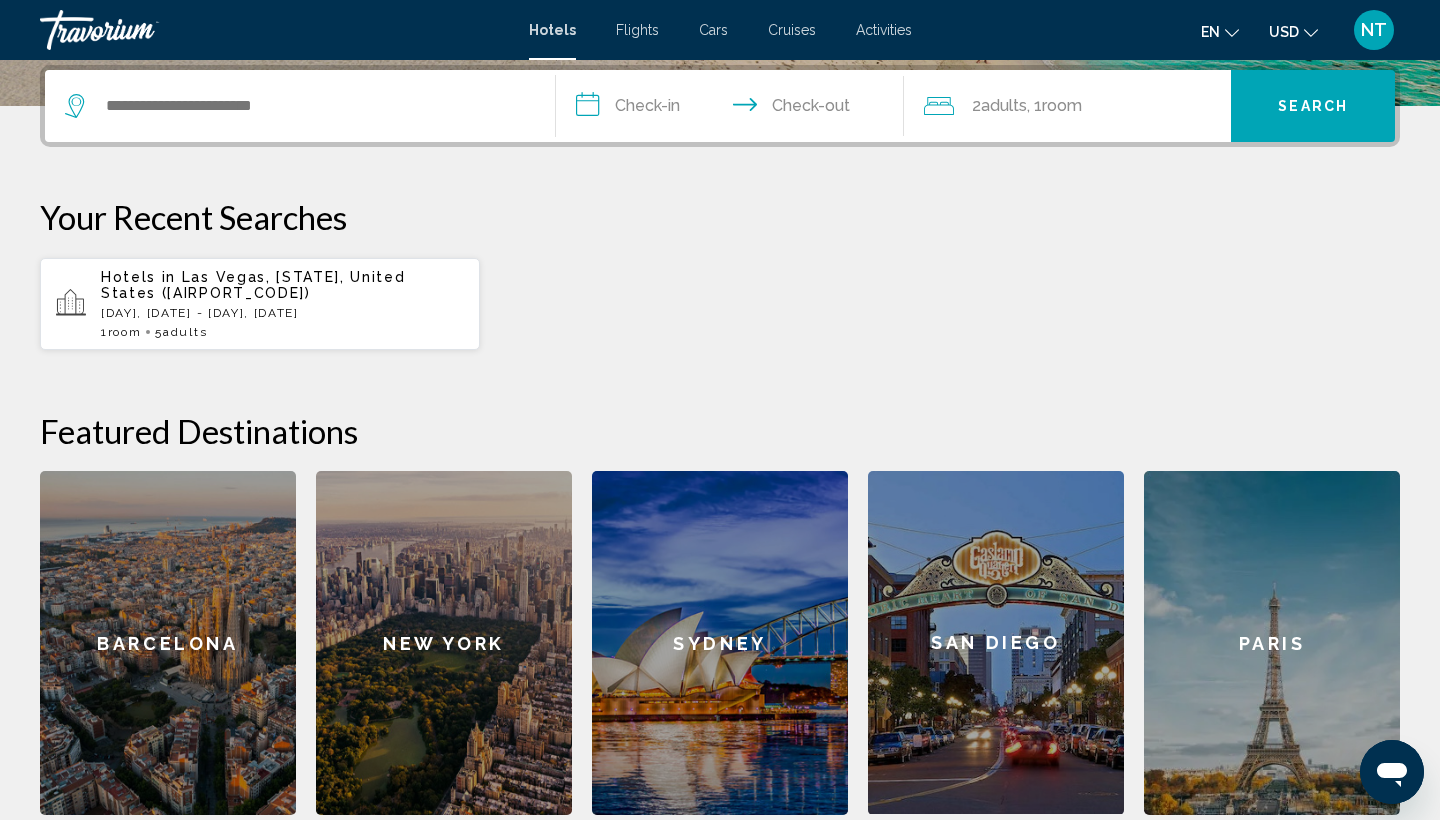 click on "[DAY], [DATE] - [DAY], [DATE]" at bounding box center (282, 313) 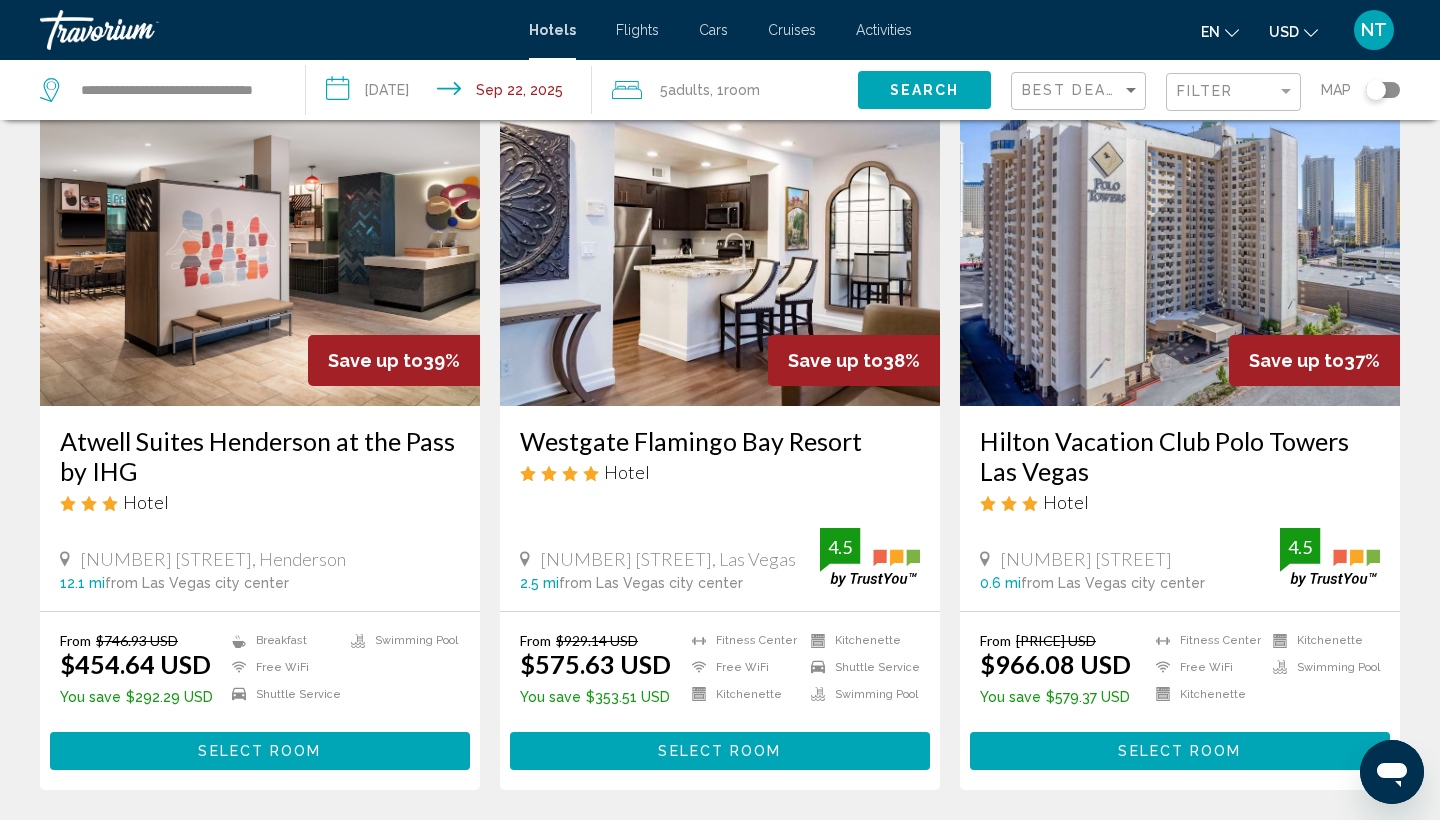 scroll, scrollTop: 106, scrollLeft: 0, axis: vertical 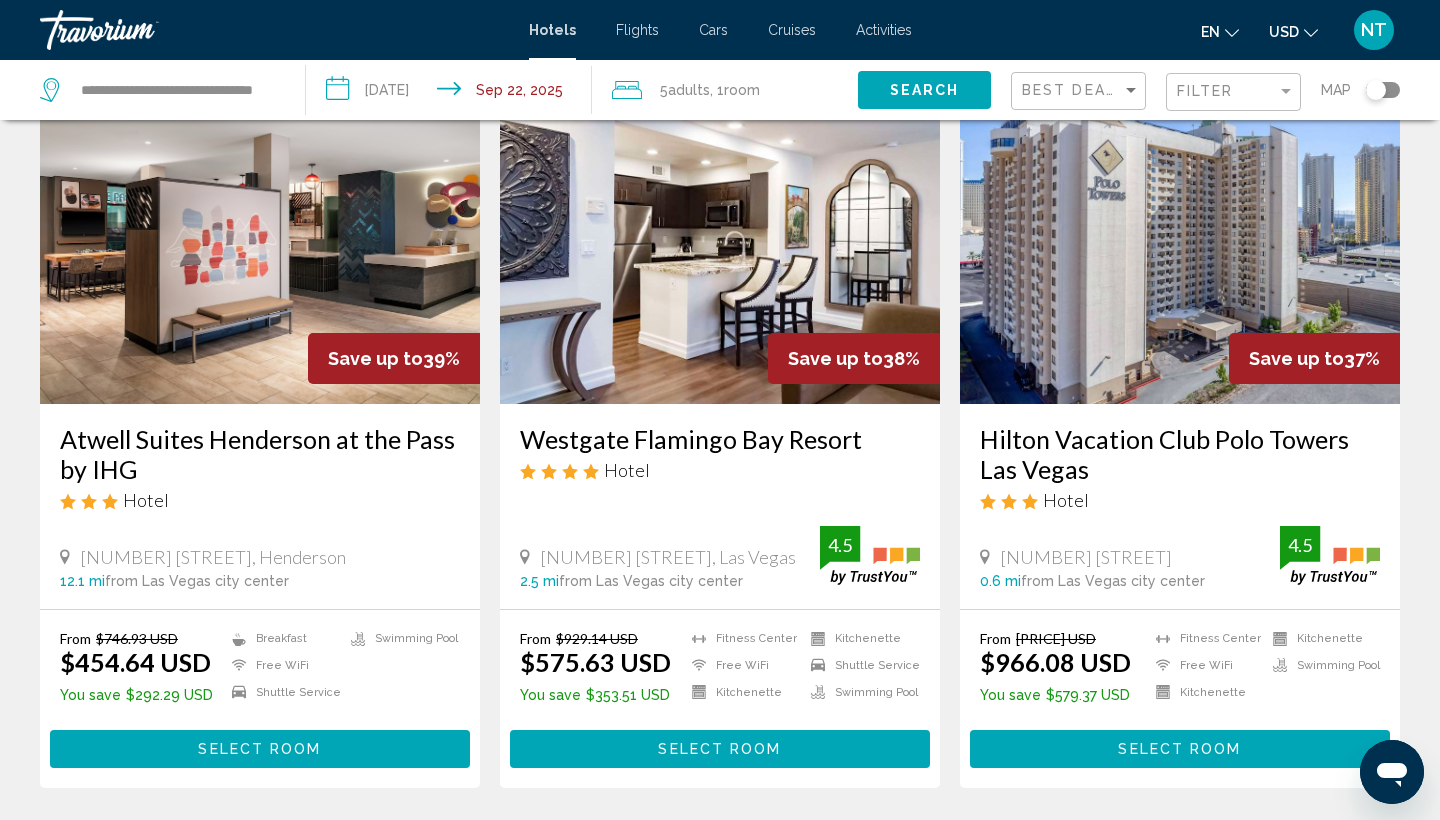 click at bounding box center (260, 244) 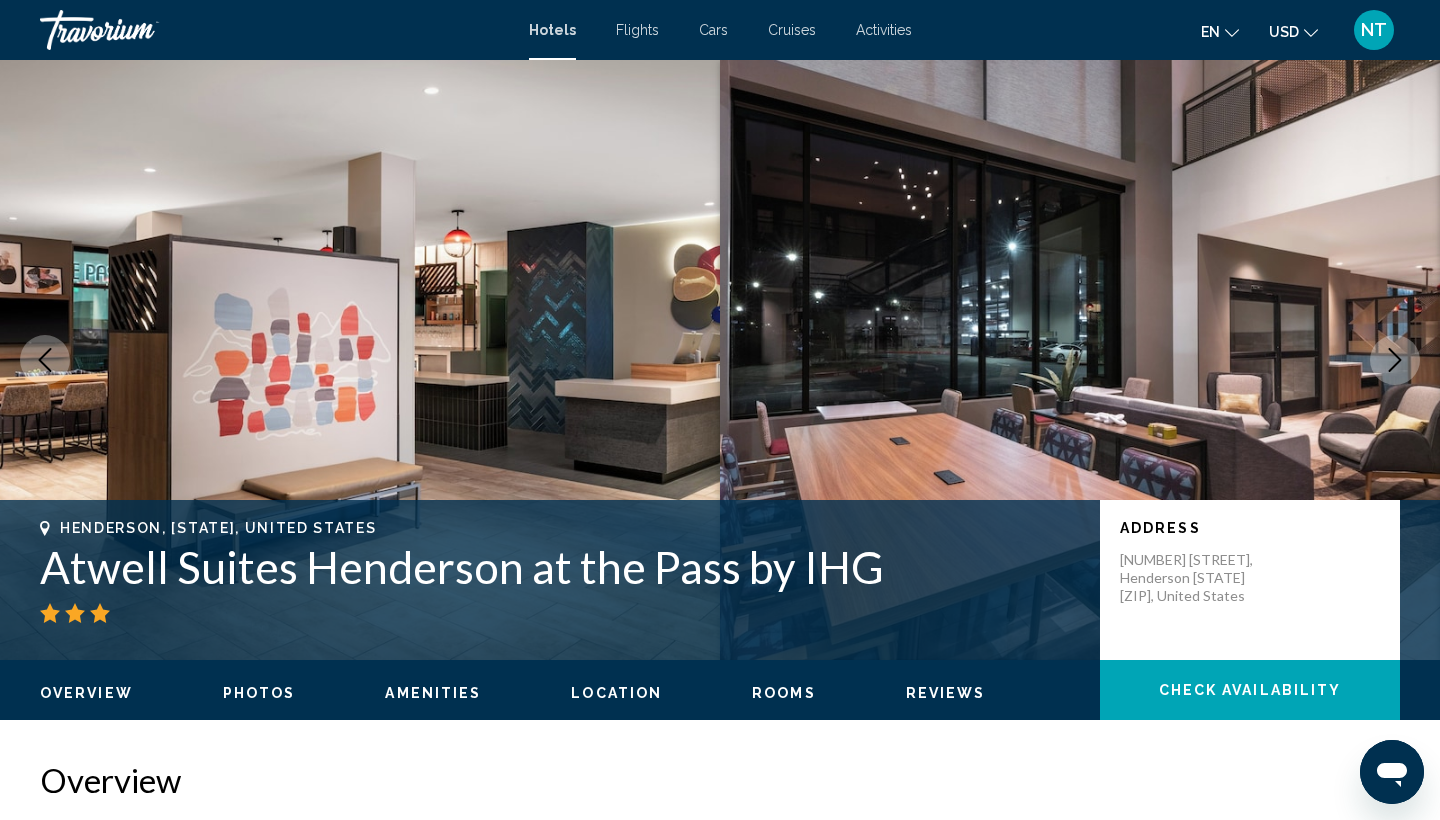 scroll, scrollTop: 85, scrollLeft: 0, axis: vertical 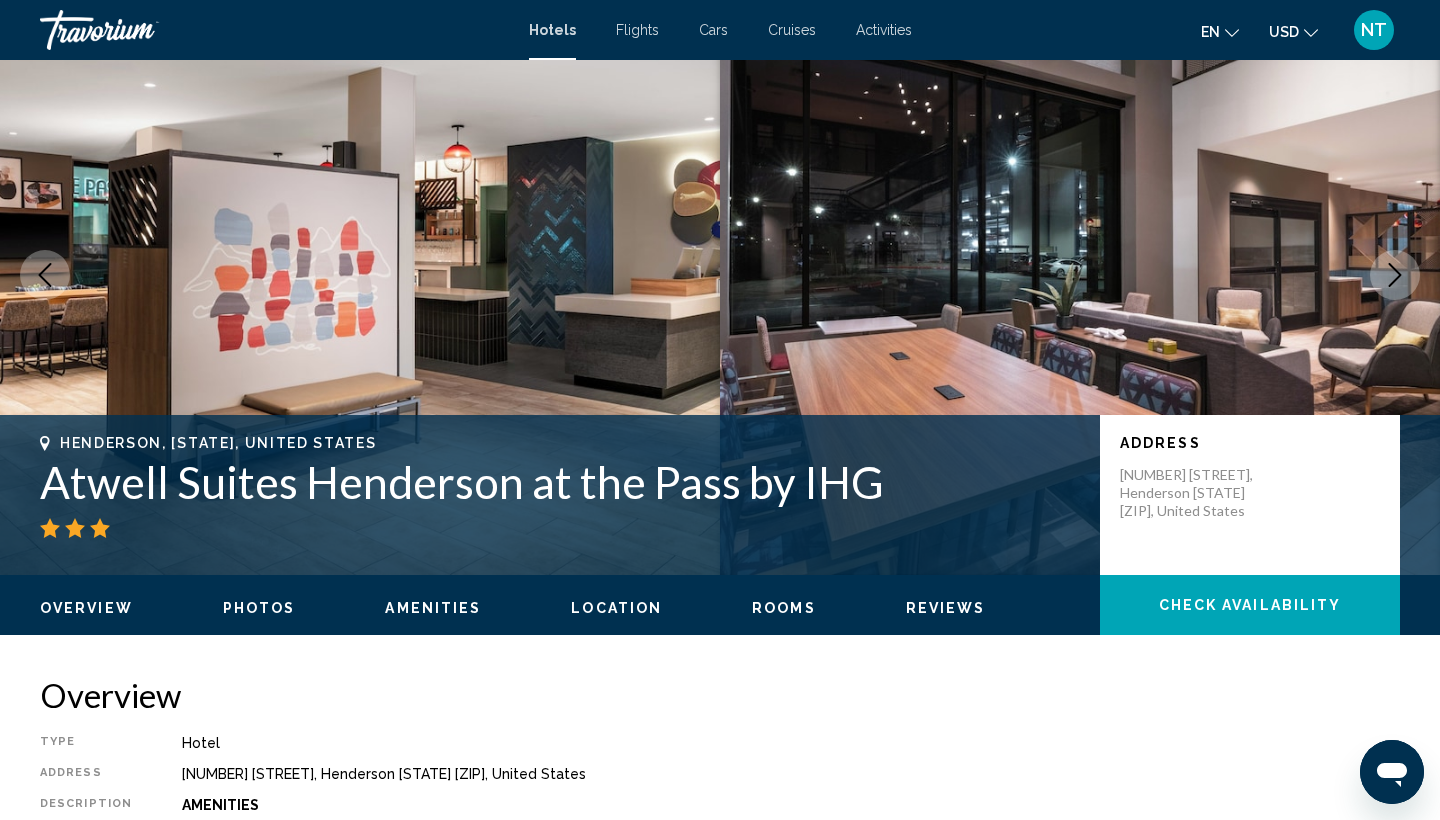 click on "Photos" at bounding box center (259, 608) 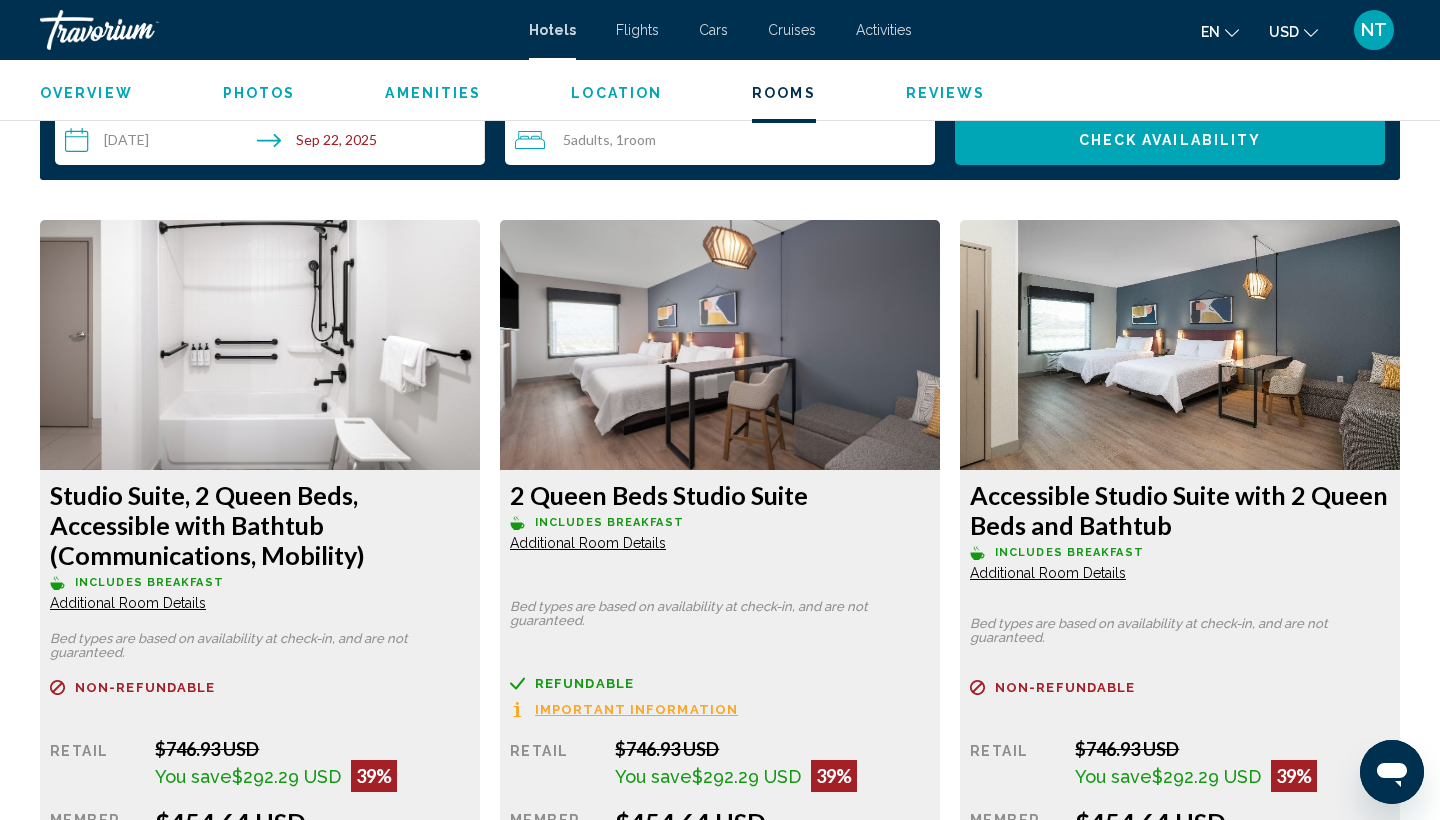 scroll, scrollTop: 2611, scrollLeft: 0, axis: vertical 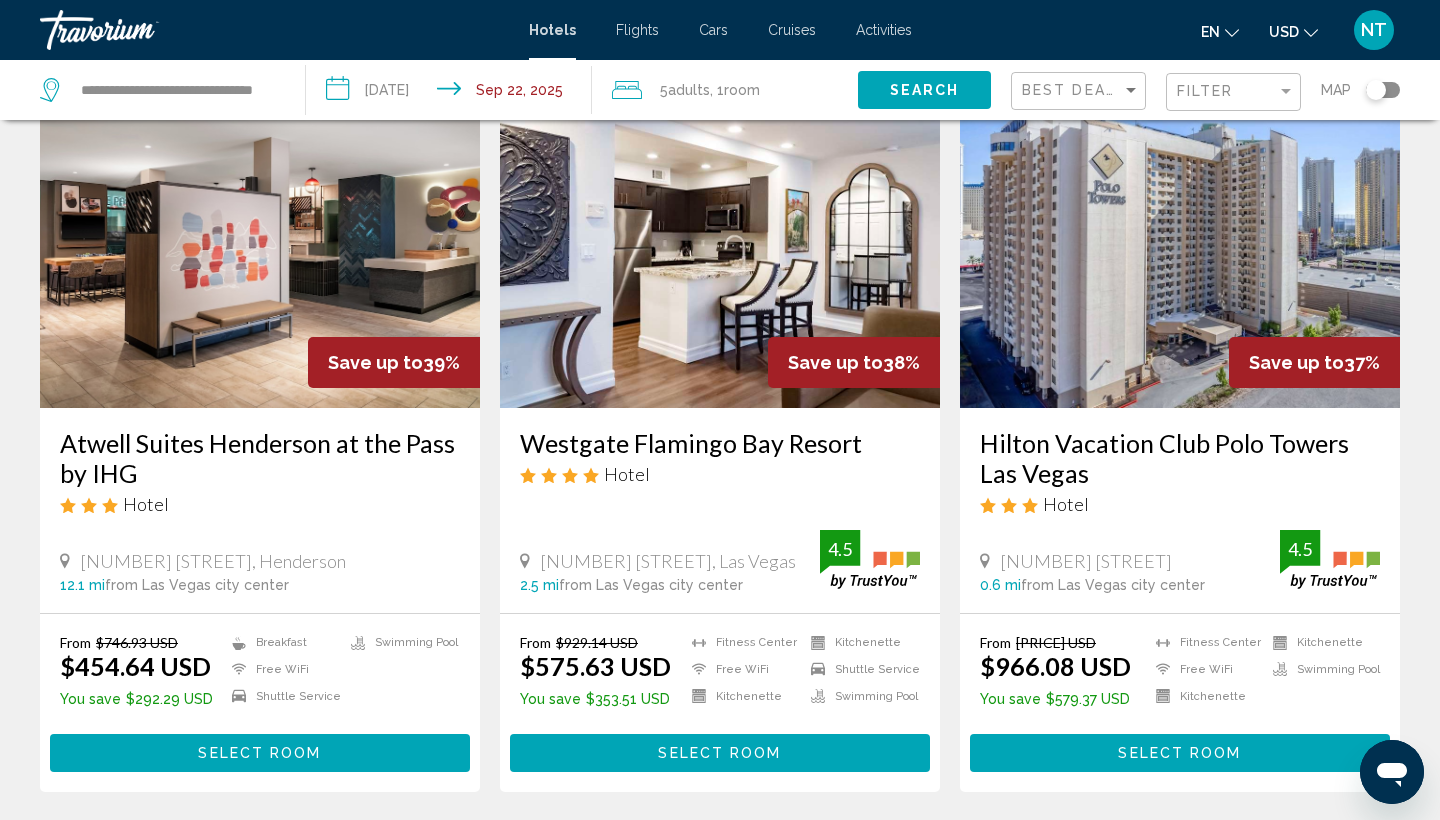 click on "Westgate Flamingo Bay Resort" at bounding box center [720, 443] 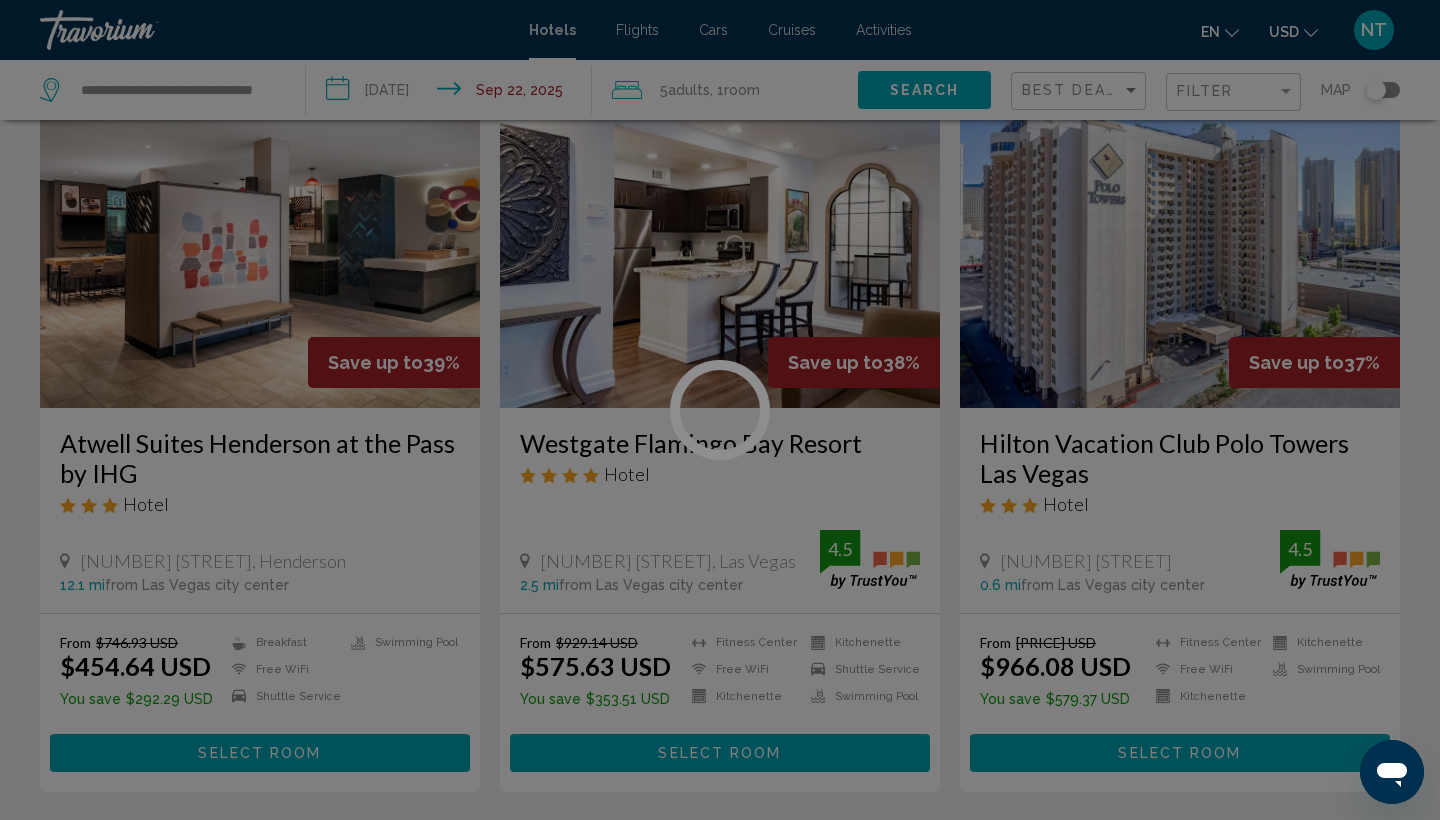 scroll, scrollTop: 0, scrollLeft: 0, axis: both 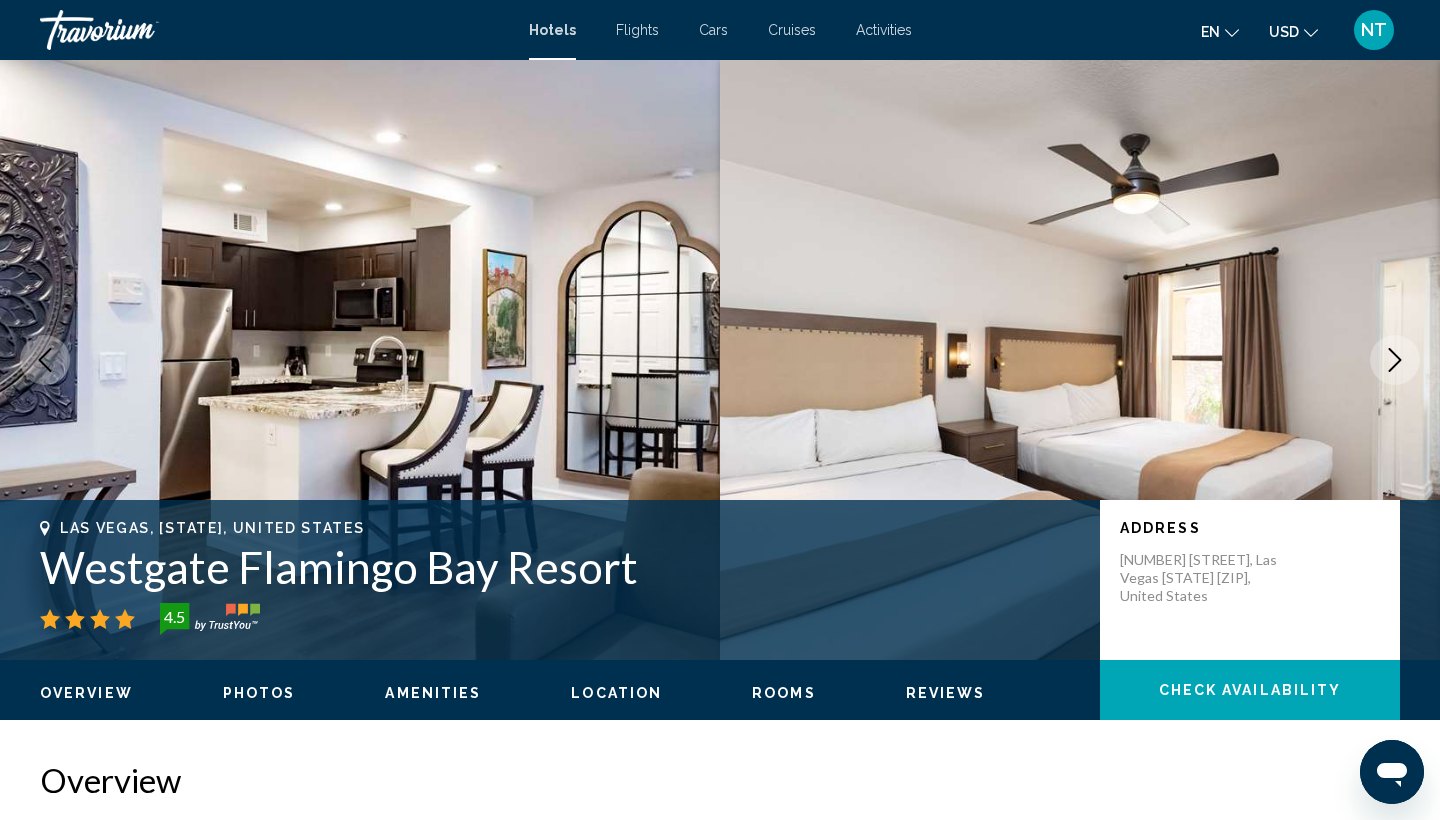 click on "Photos" 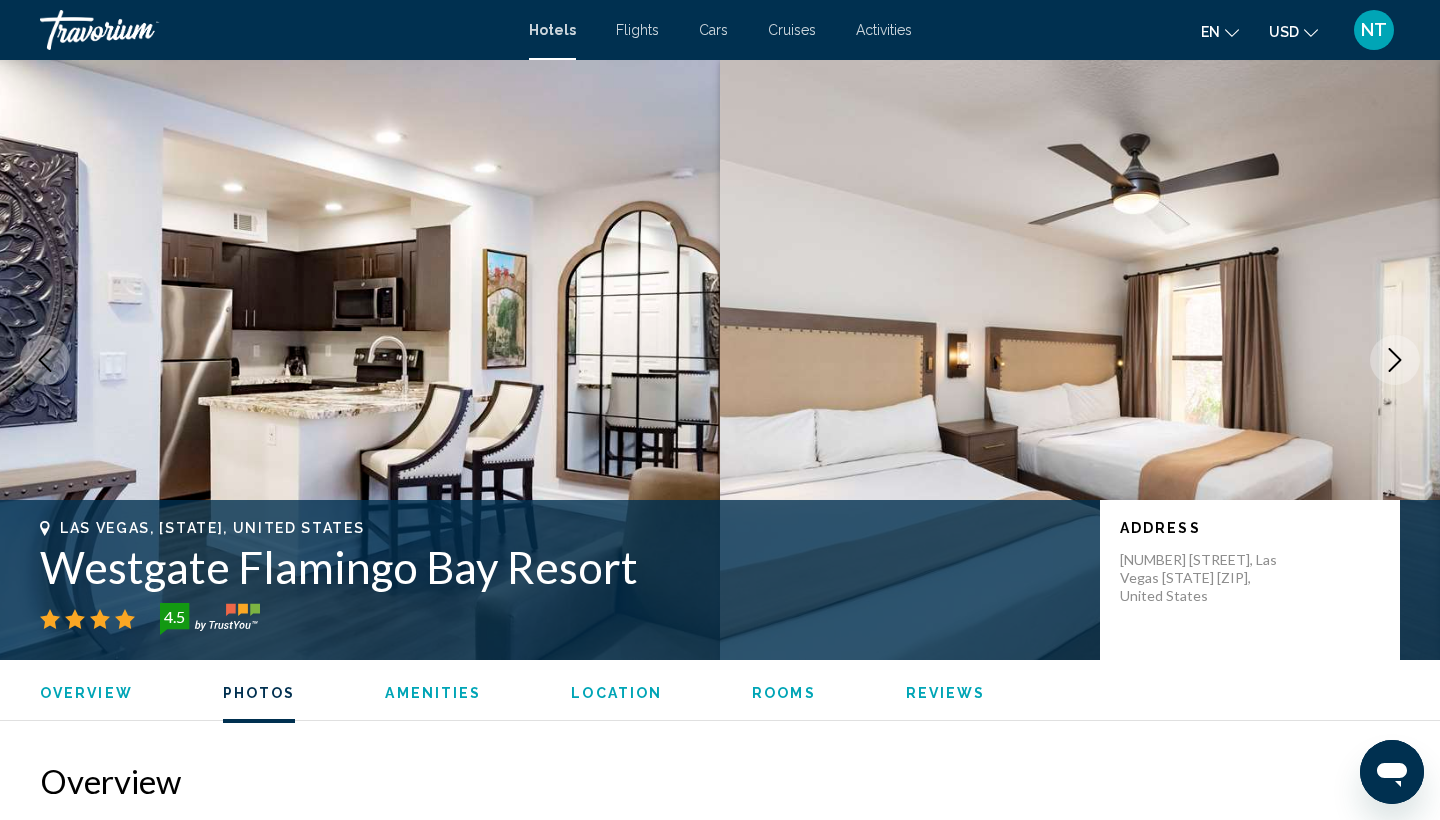 scroll, scrollTop: 917, scrollLeft: 0, axis: vertical 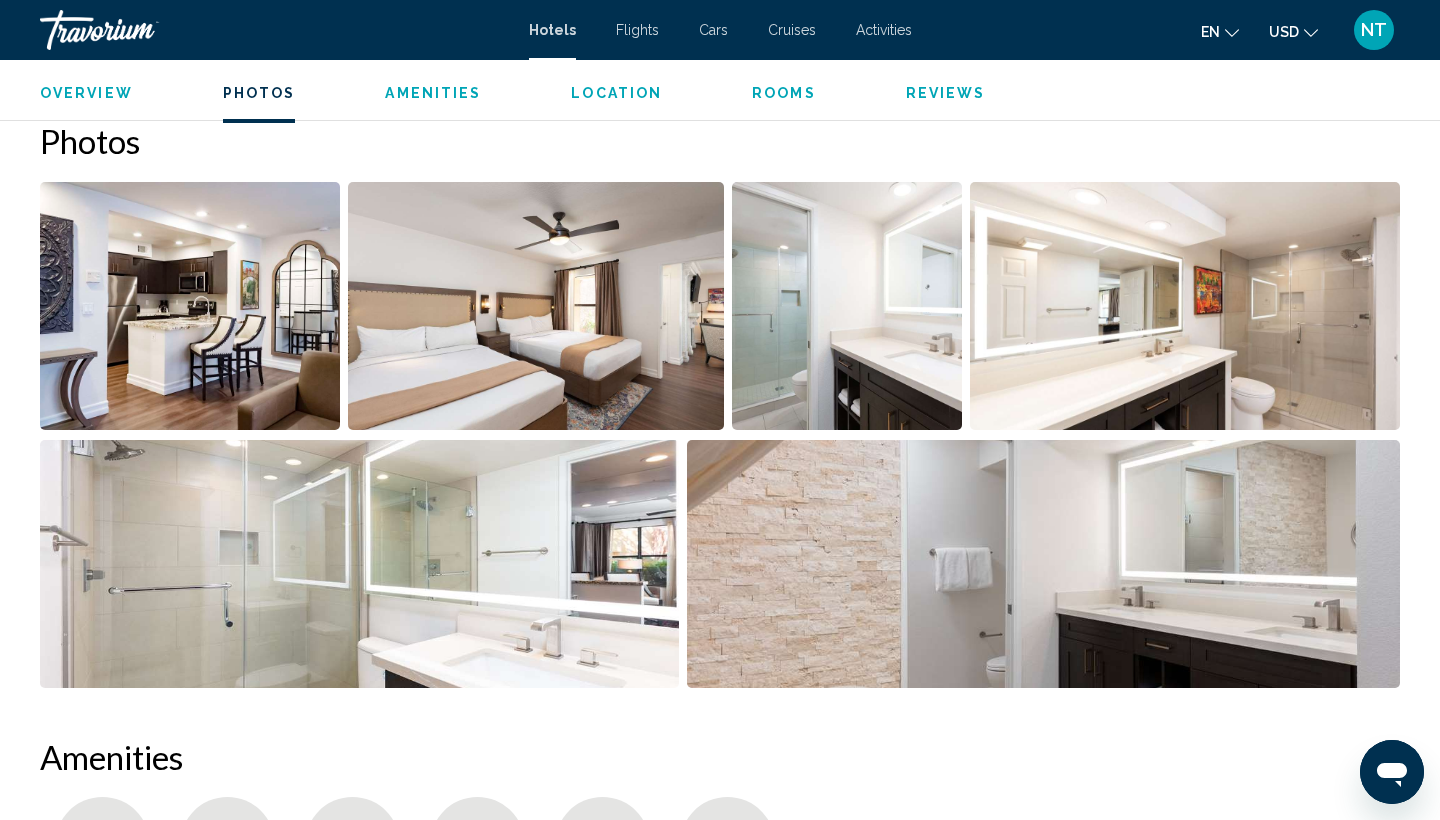 click at bounding box center [190, 306] 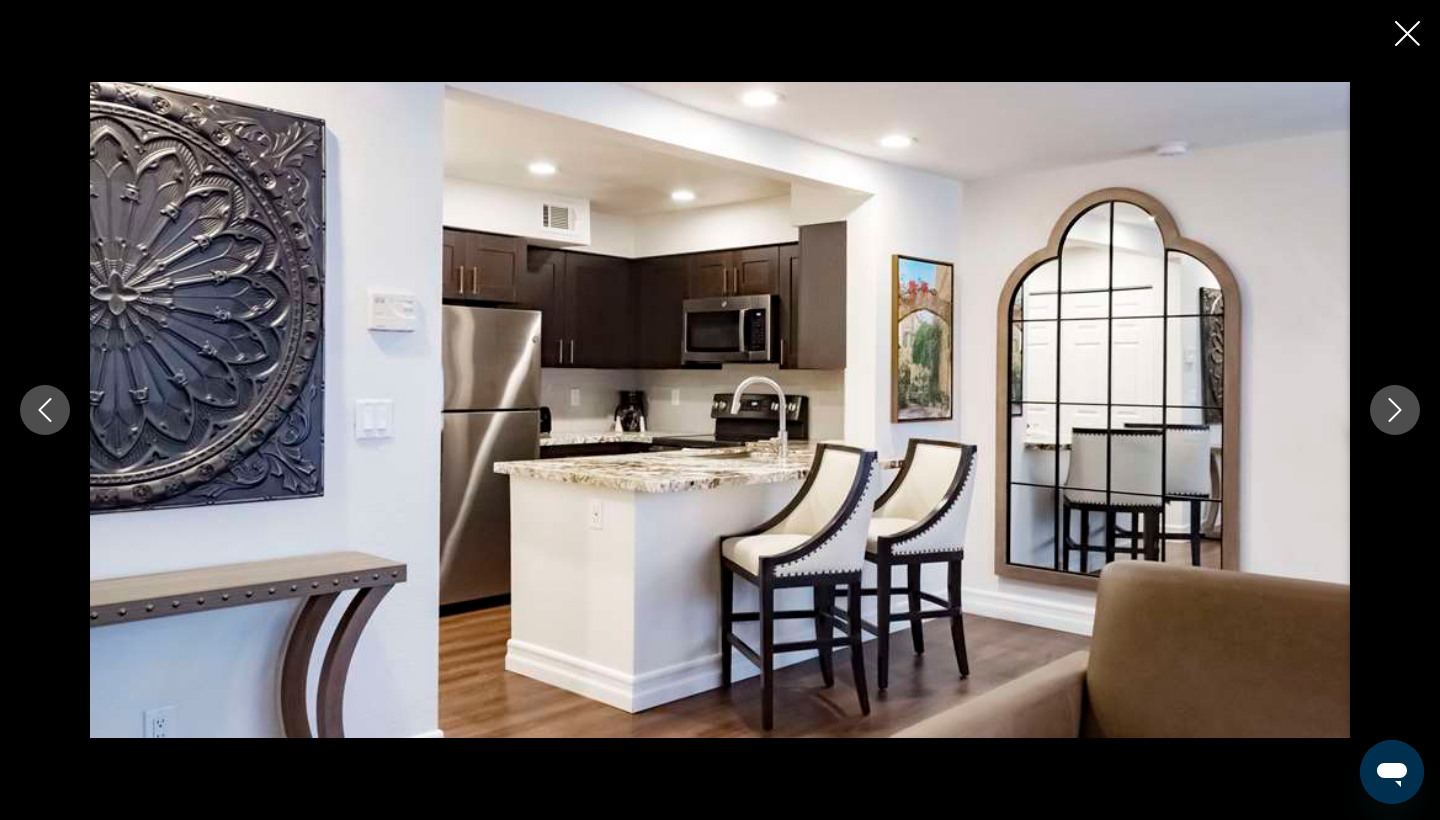 click at bounding box center [1395, 410] 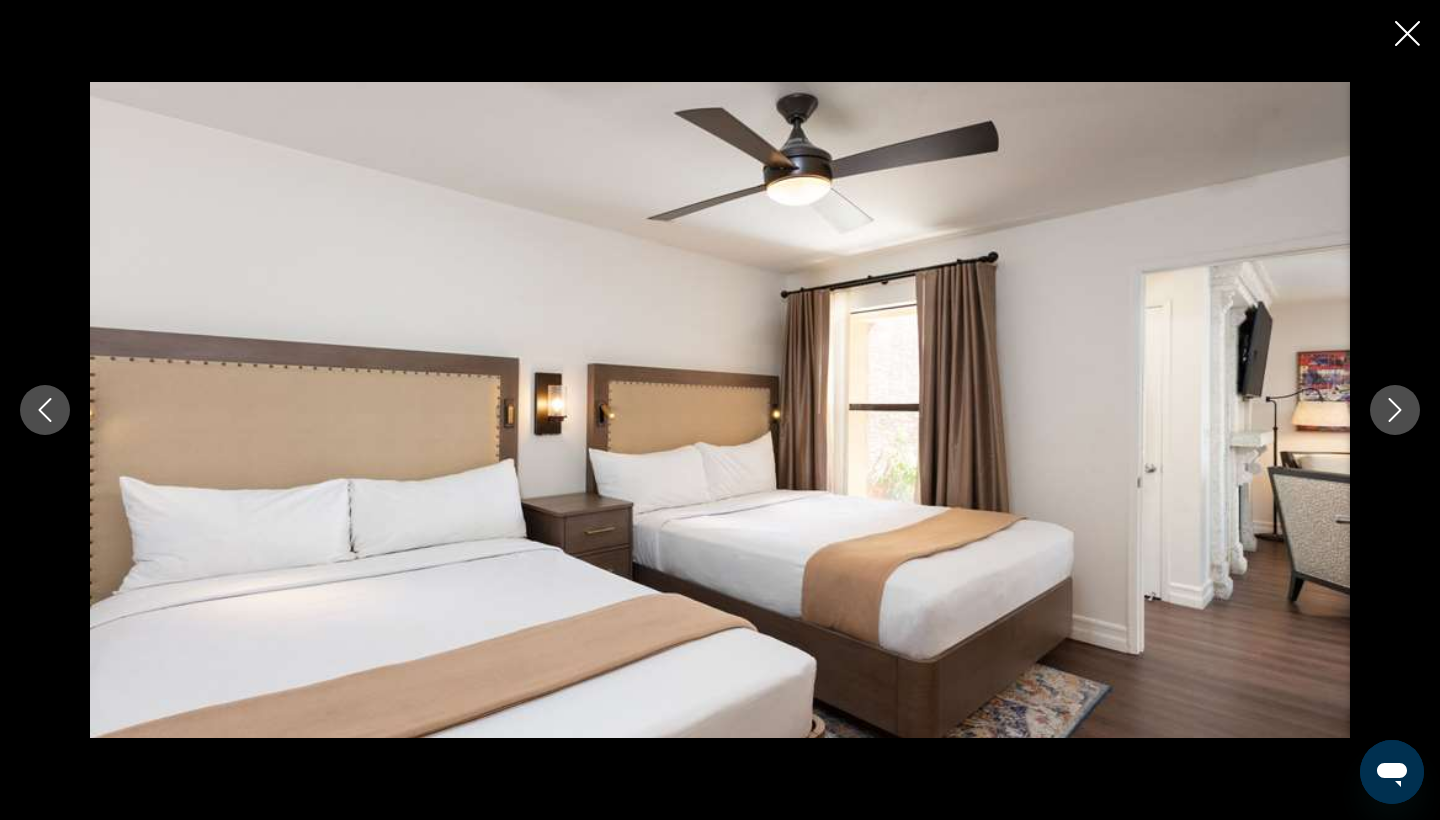click 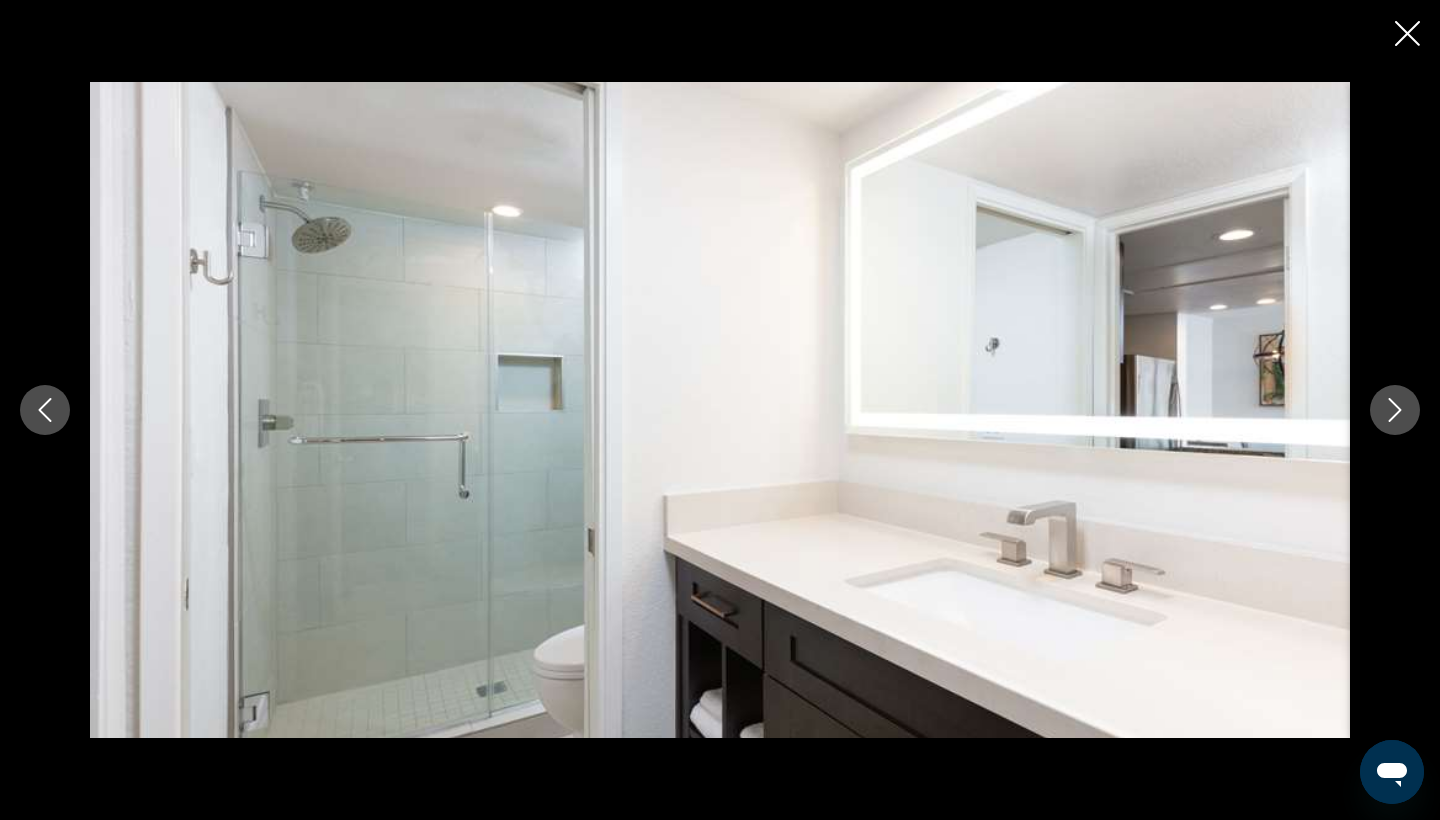 click 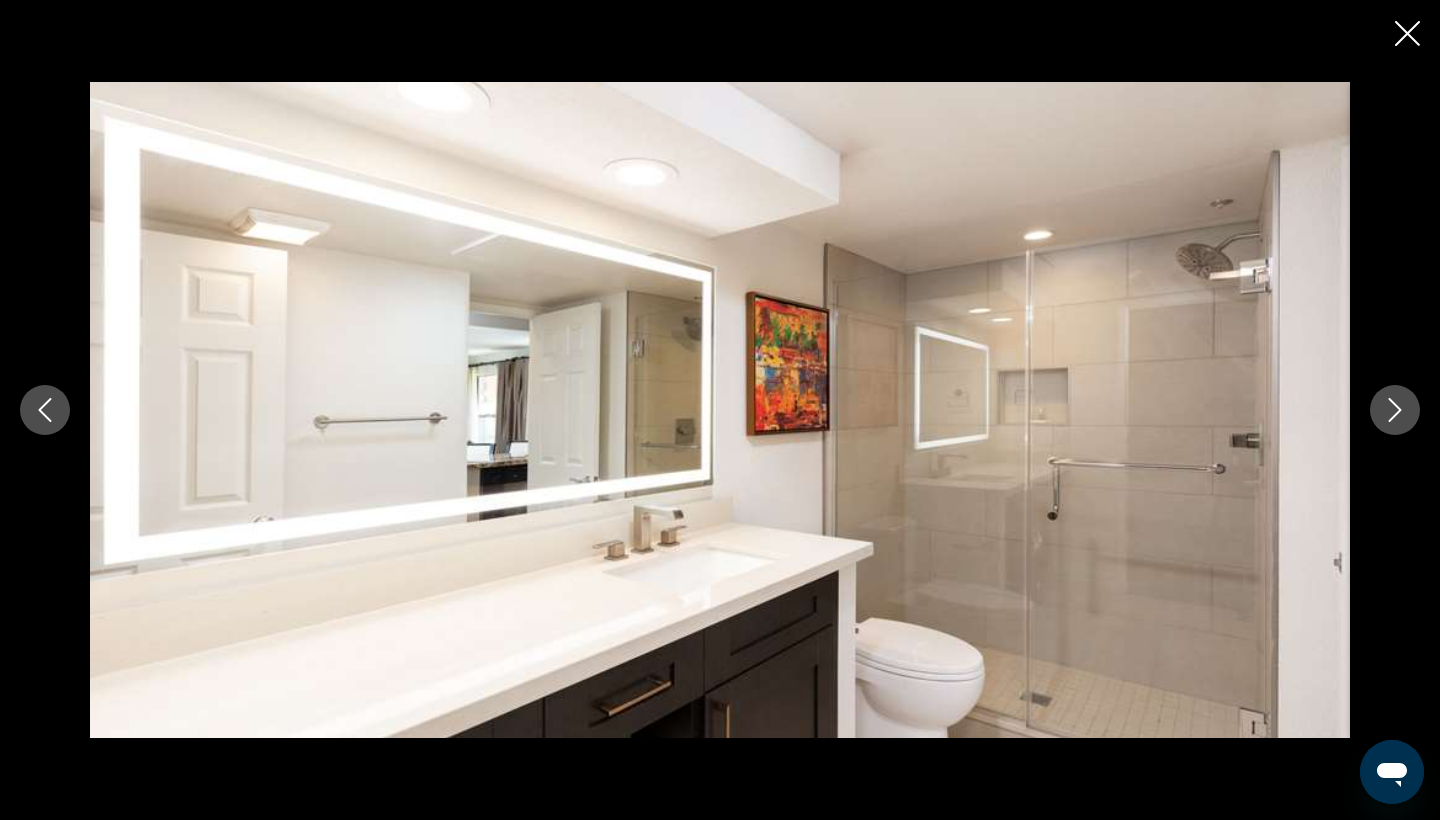 click 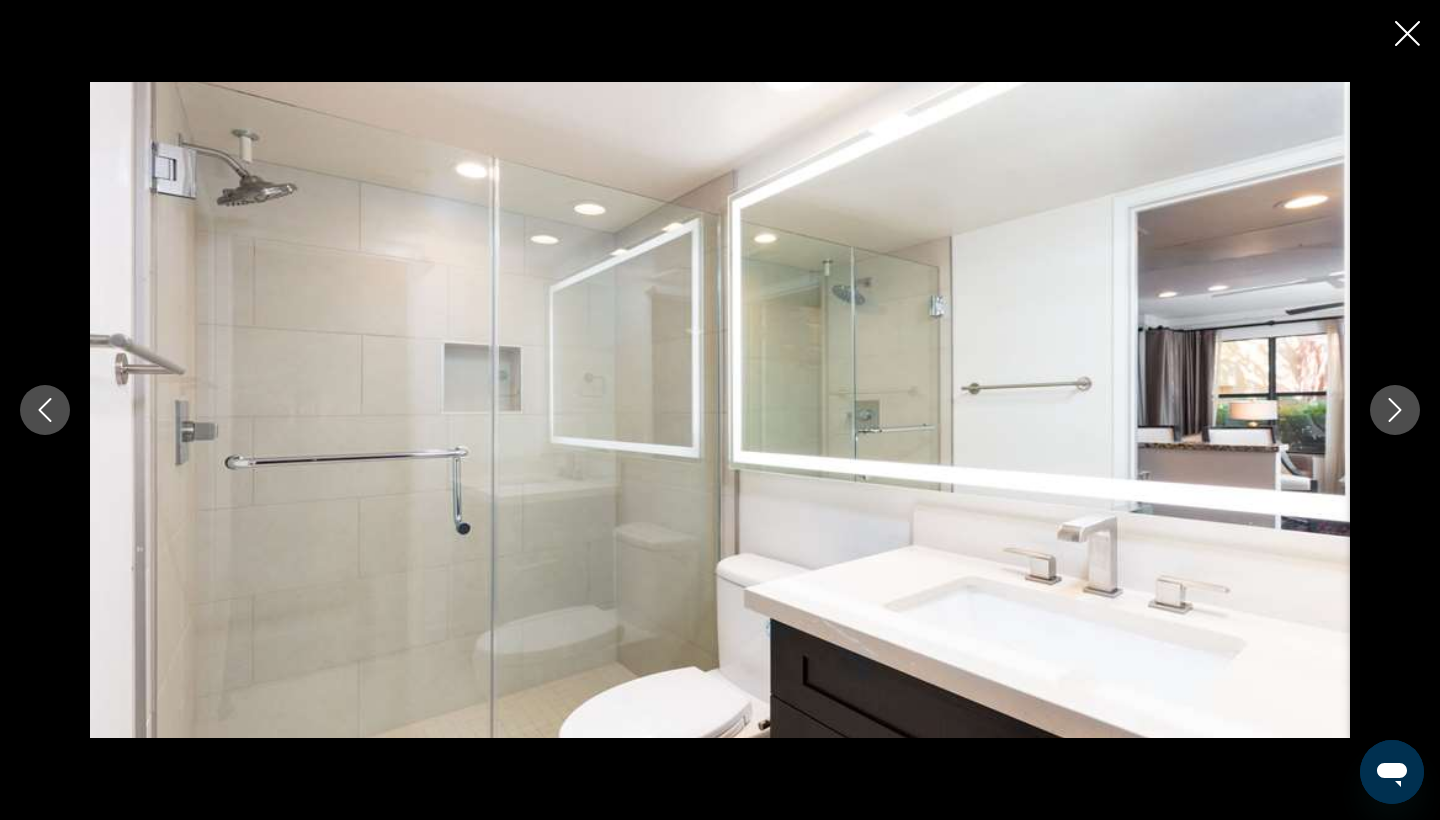 click 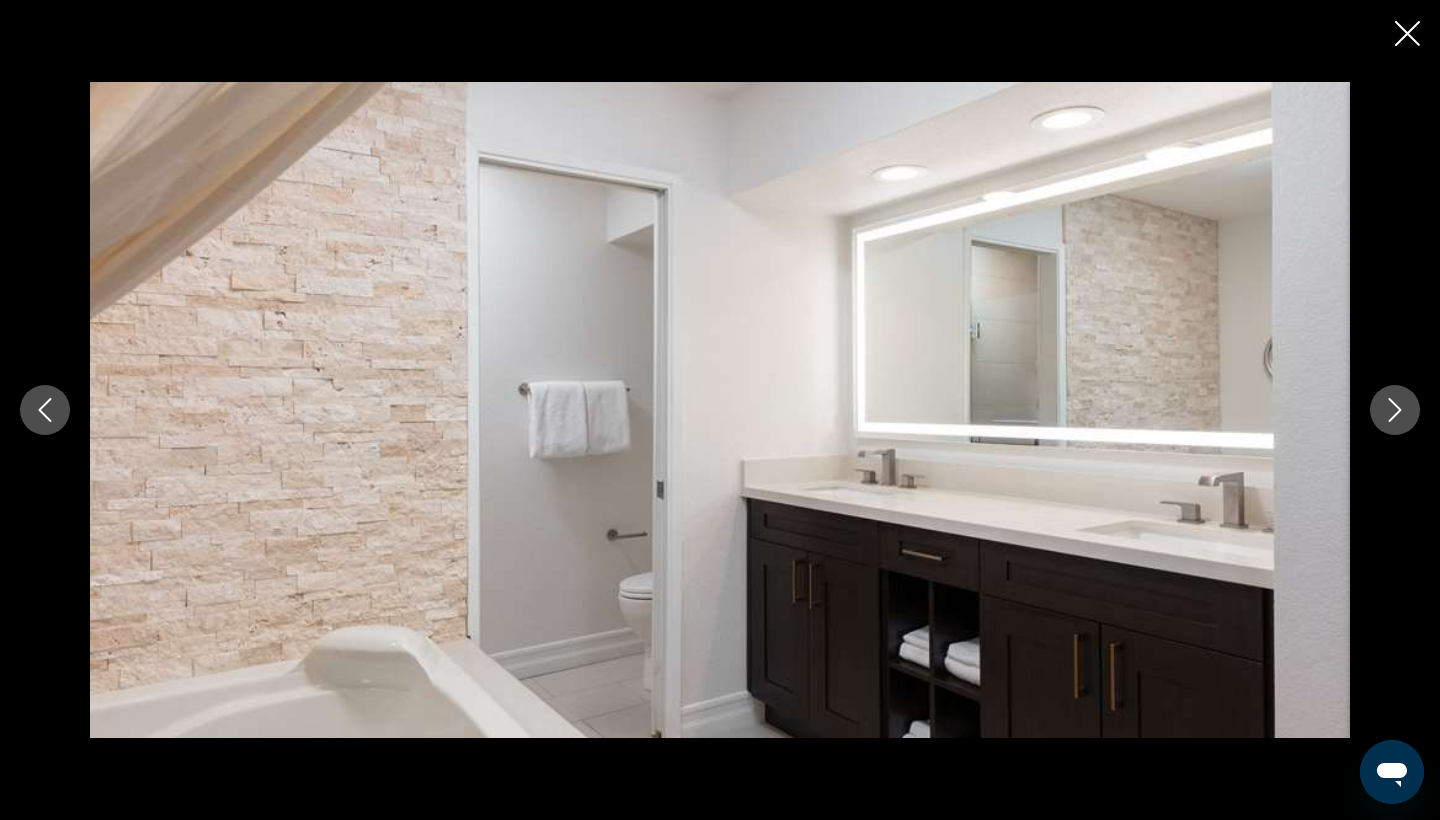 click 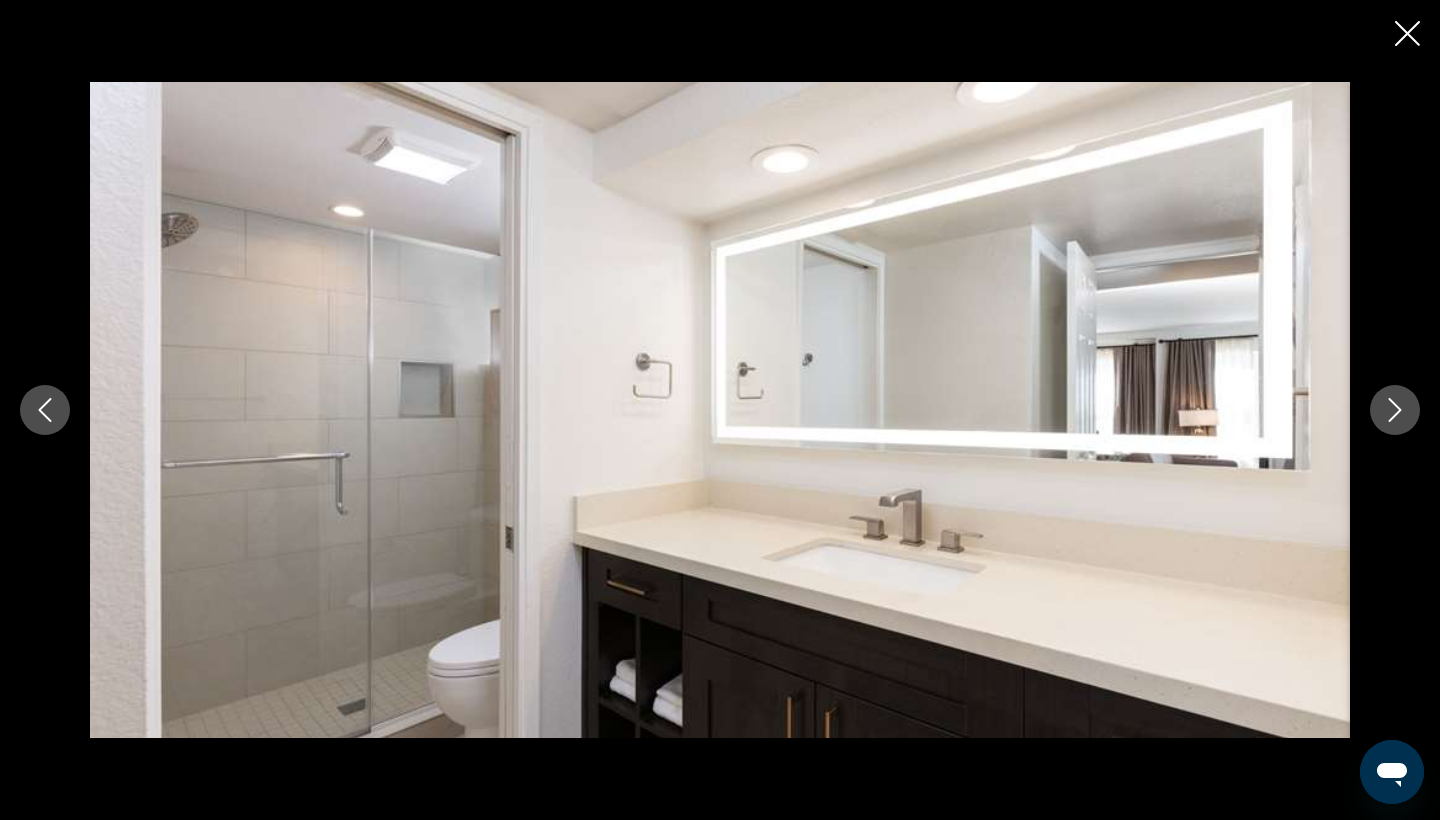 click 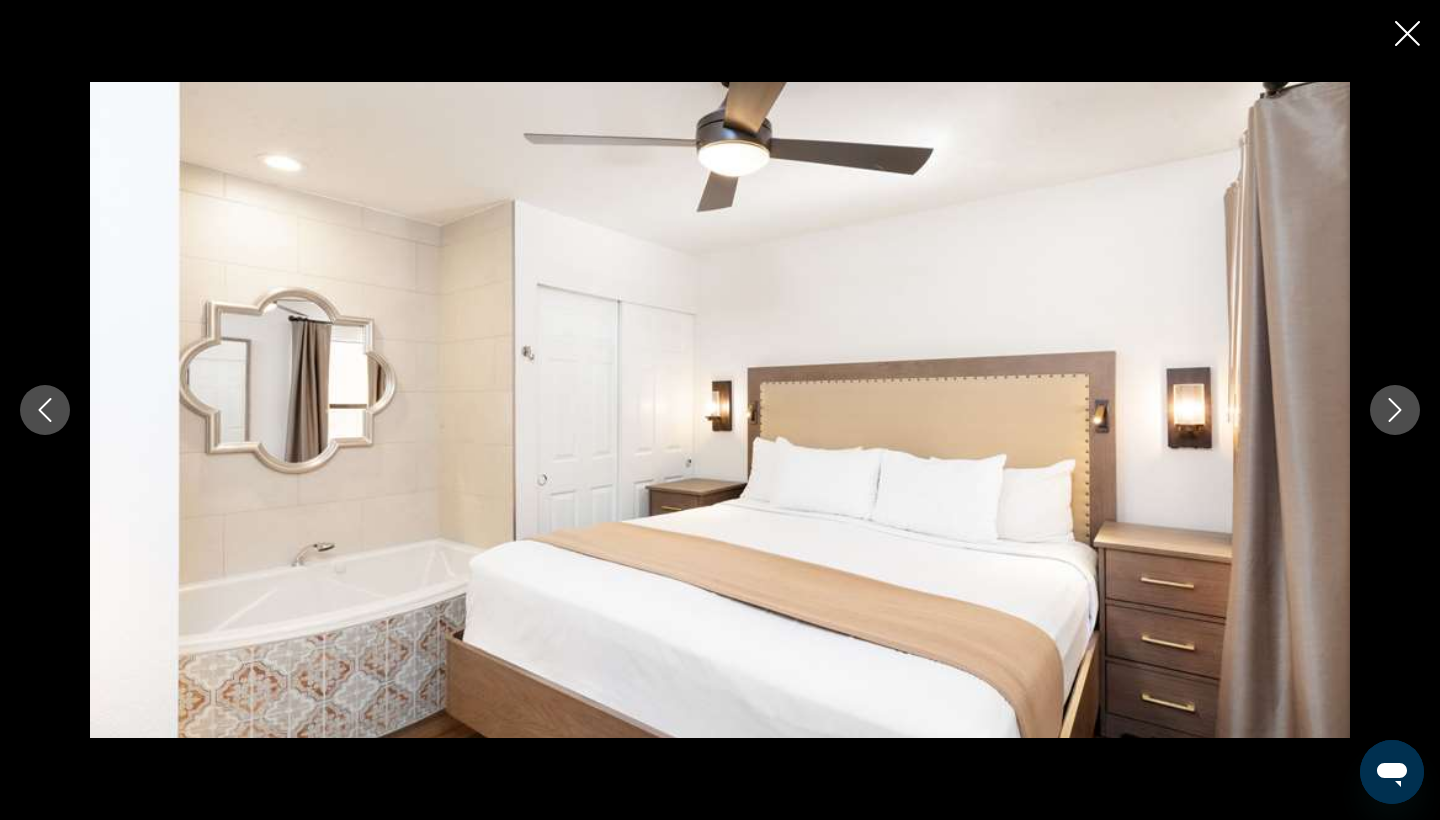 click 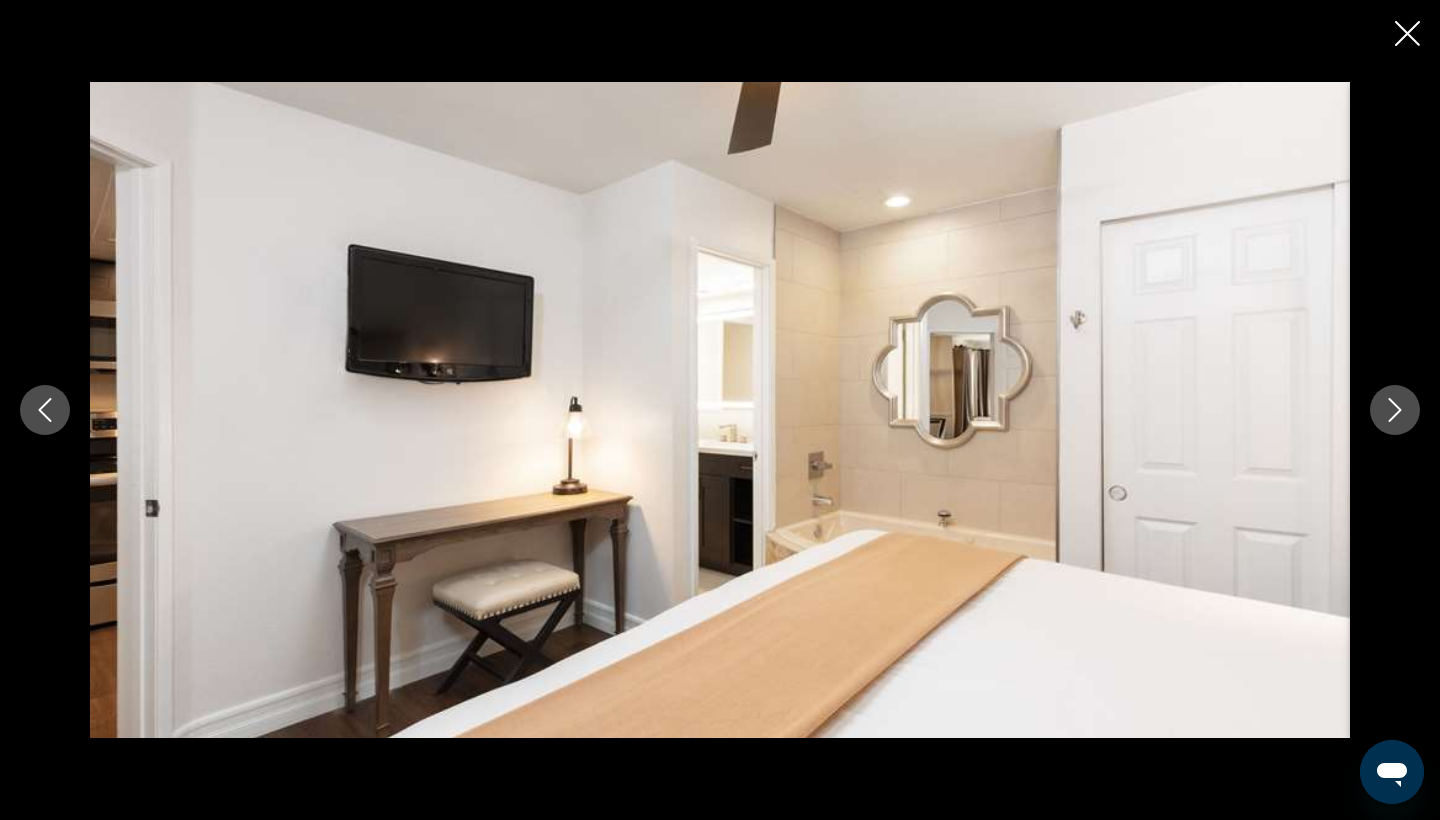 click 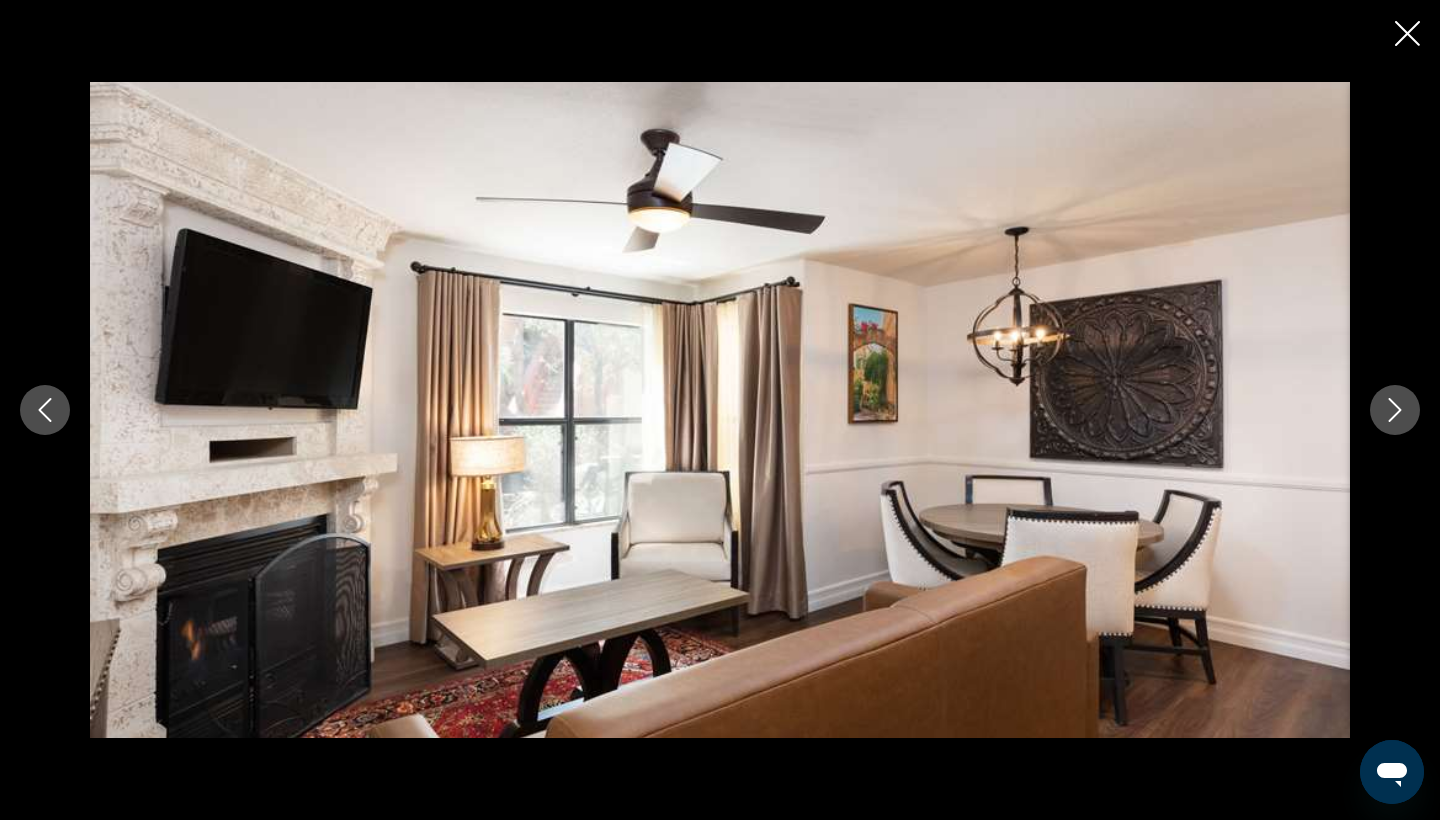 click 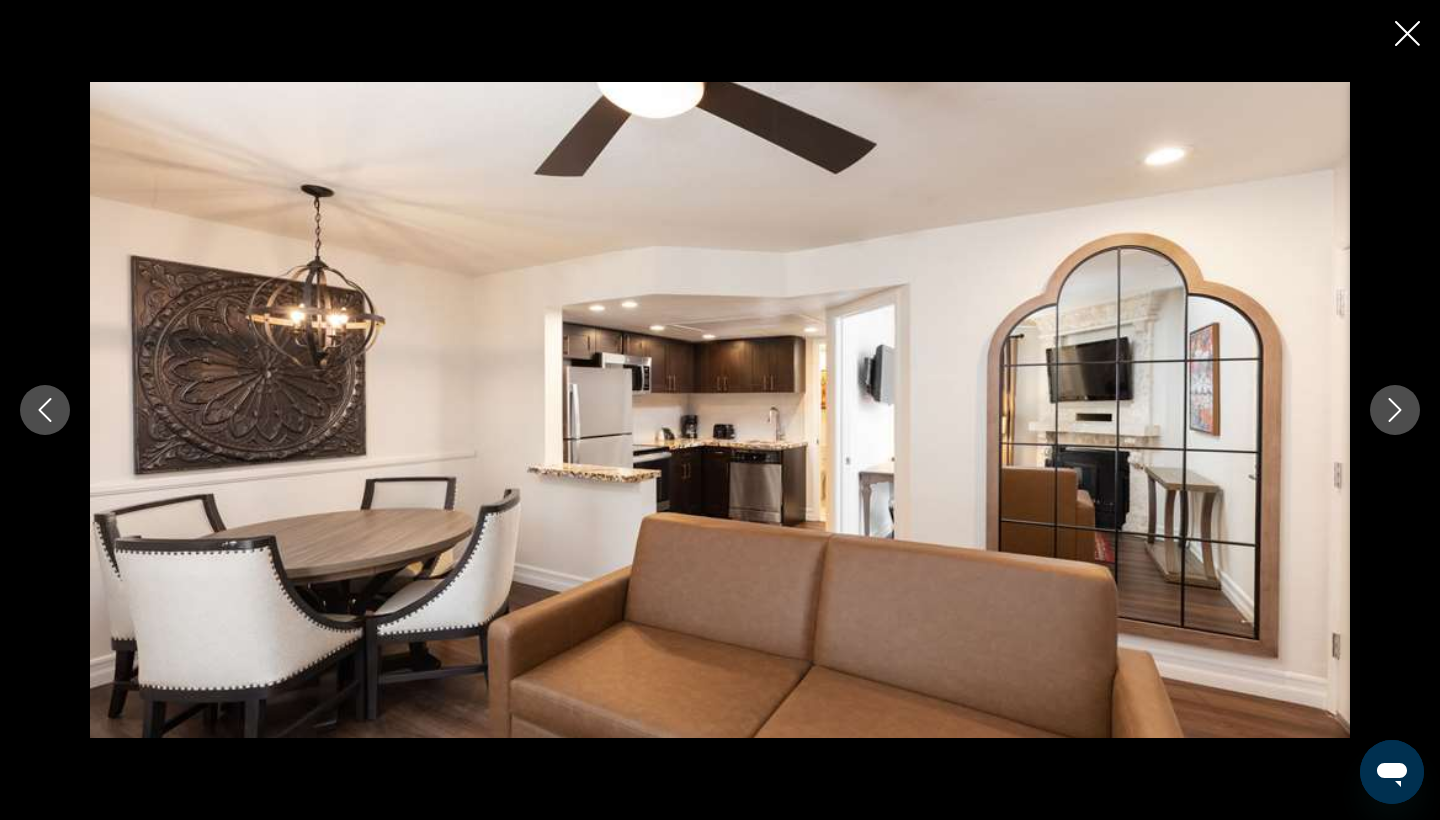 click 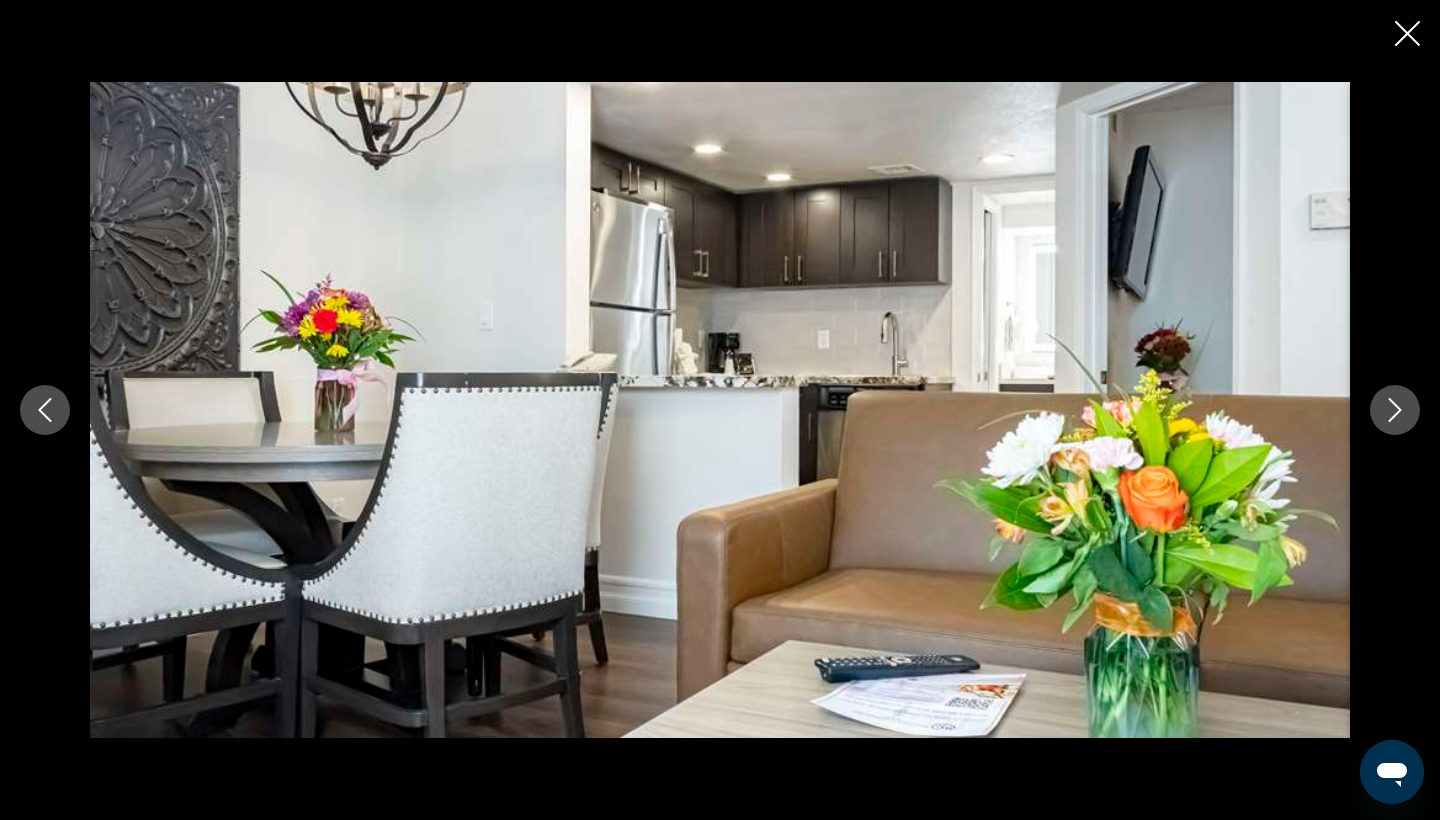click 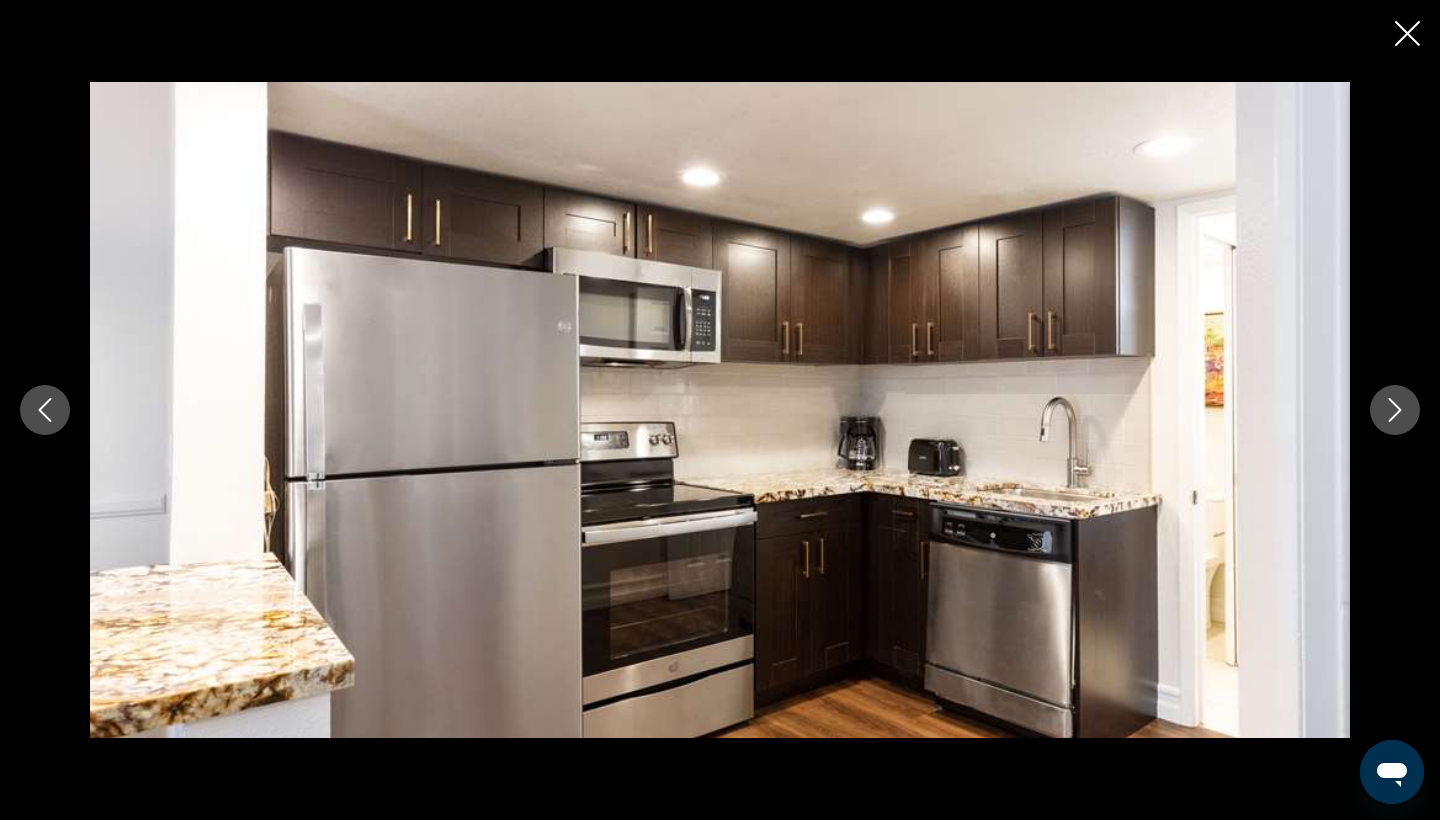click 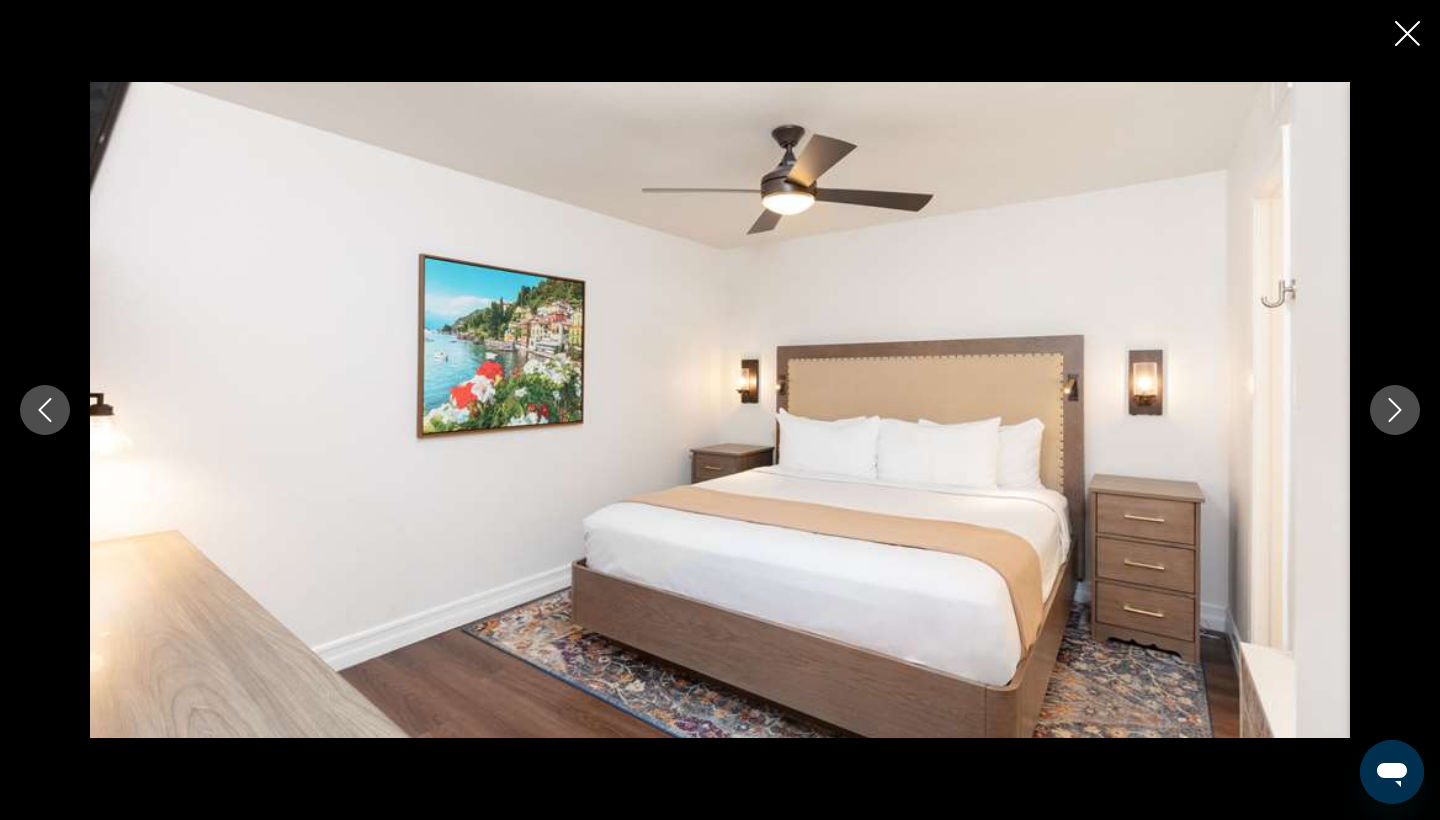 click 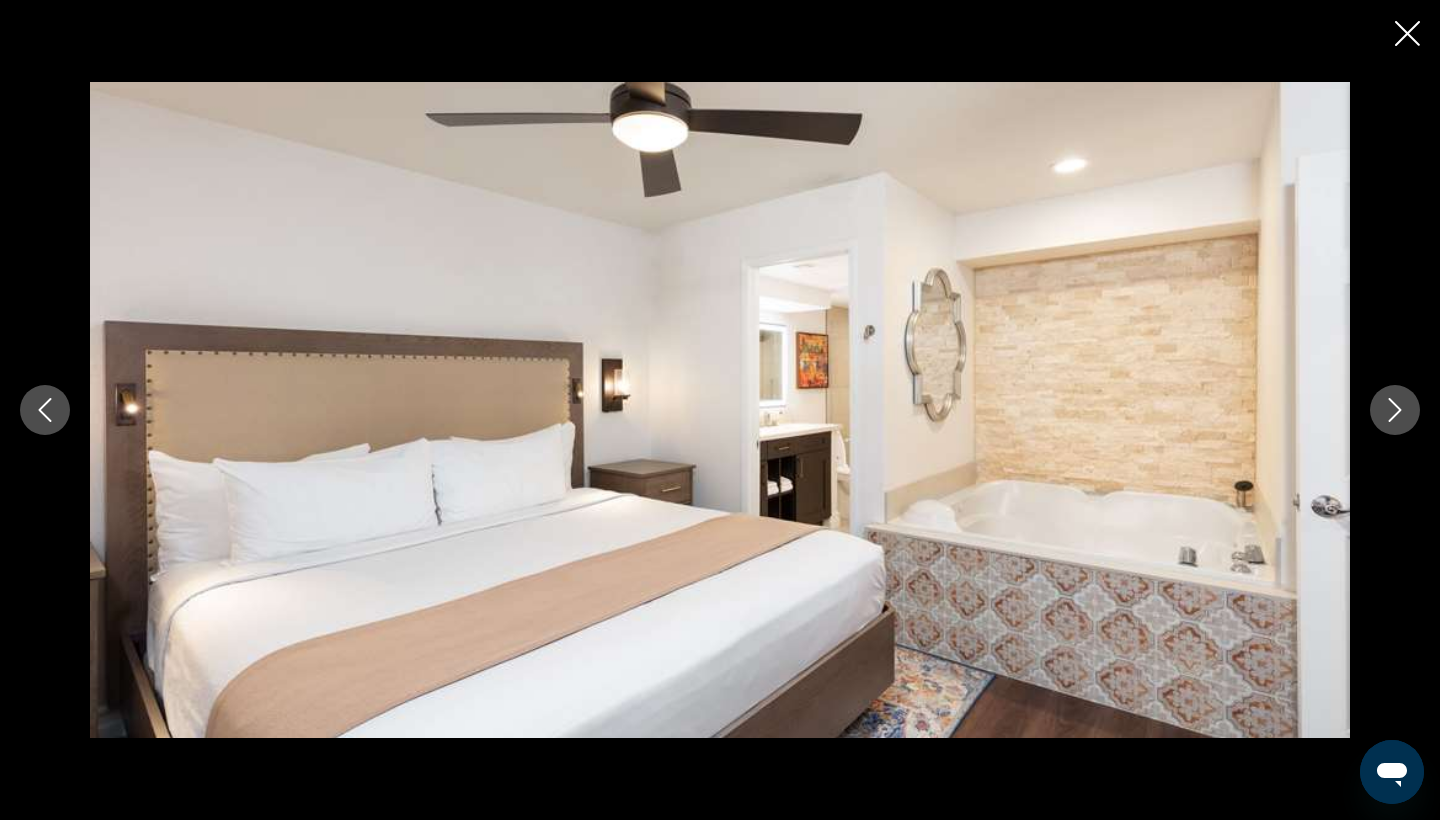 click 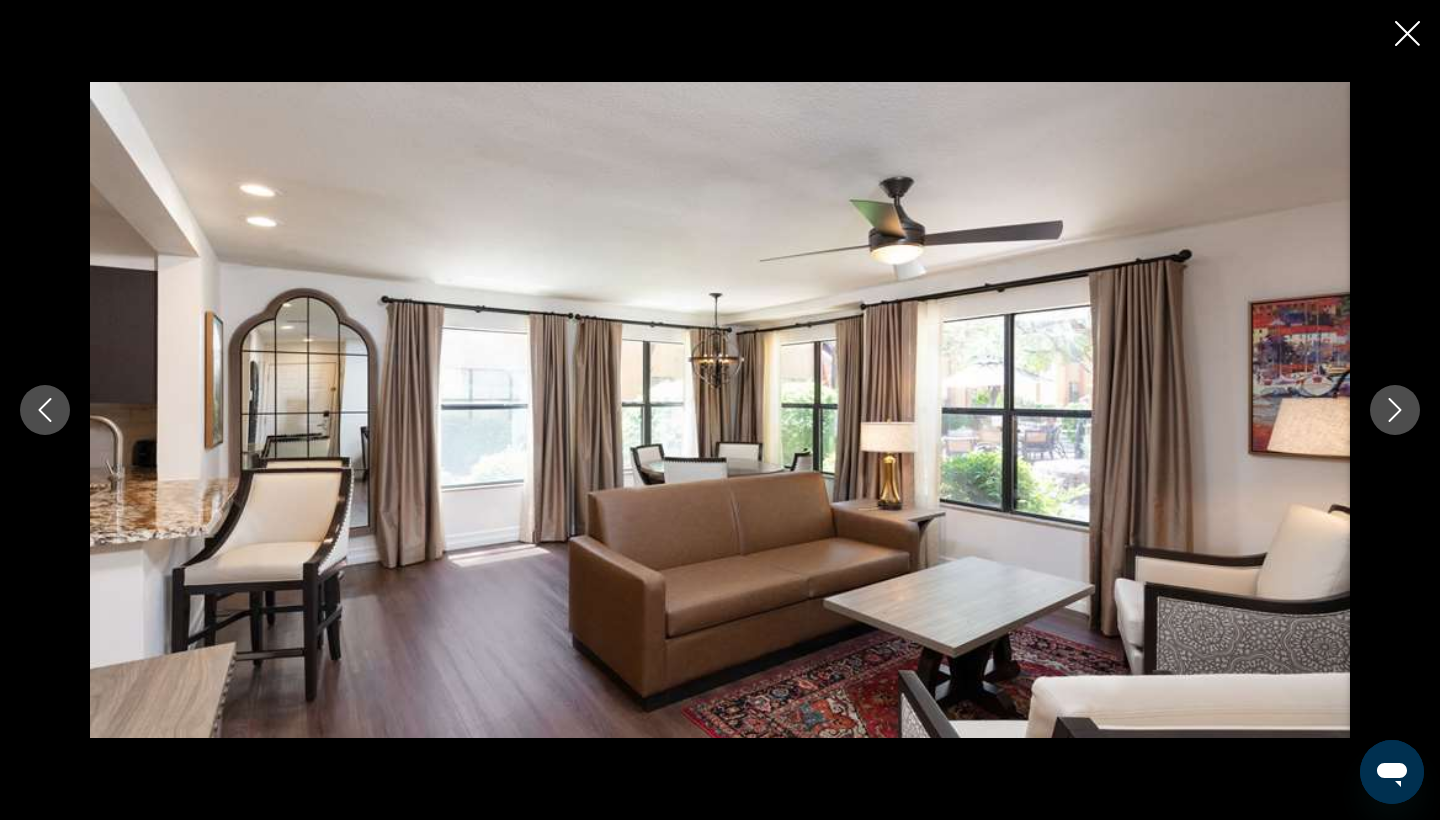 click 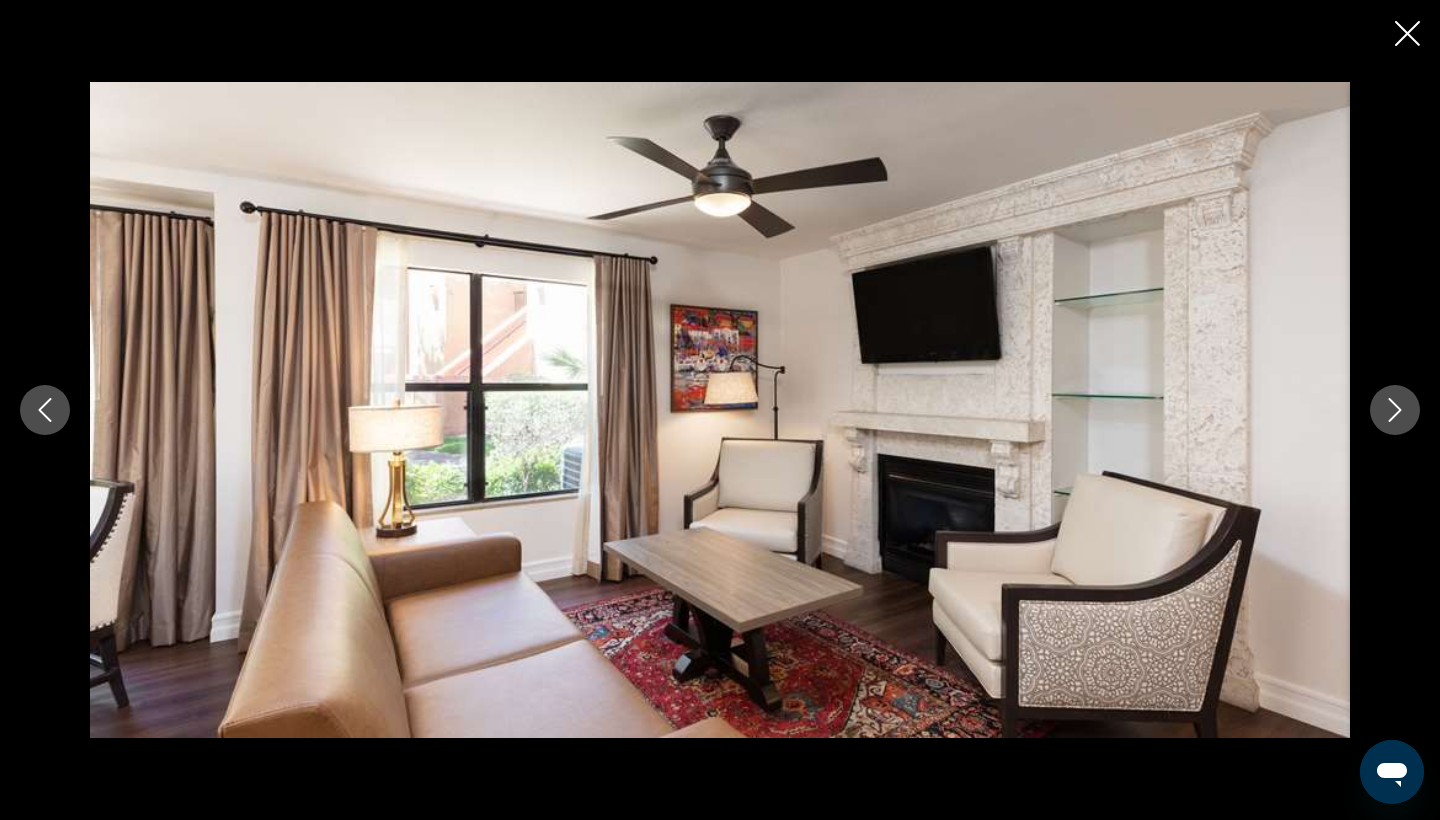 click 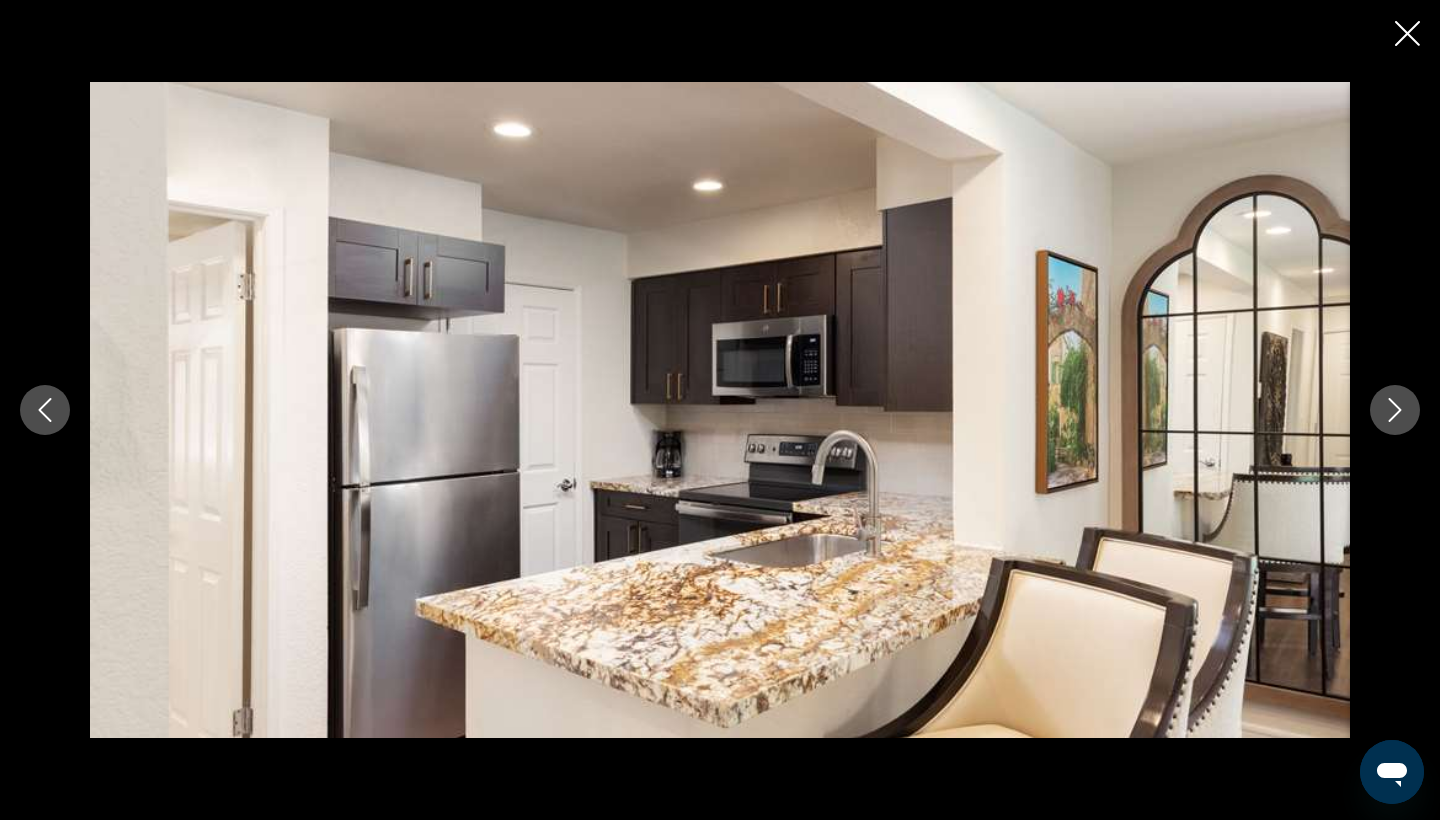 click 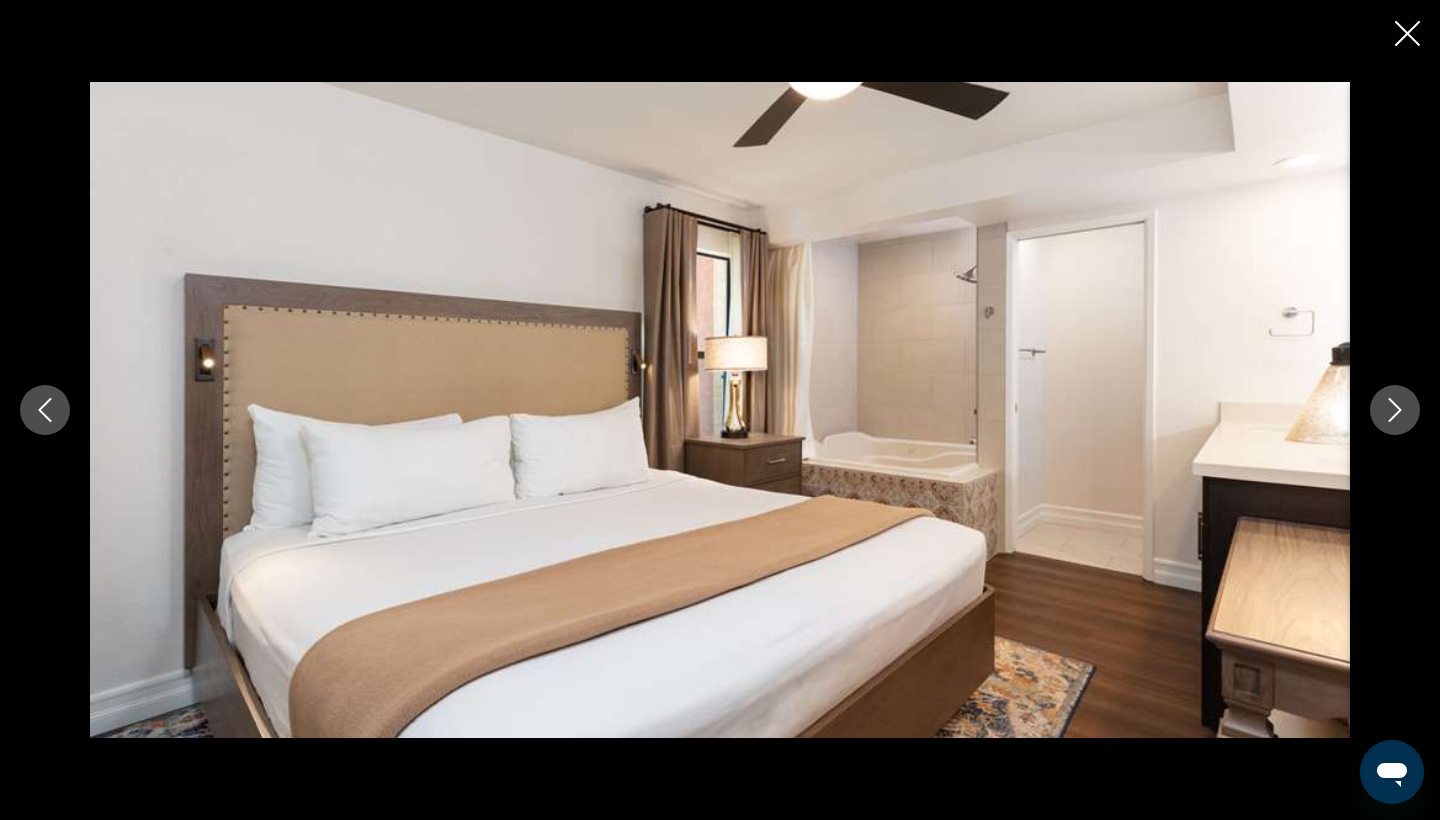 click 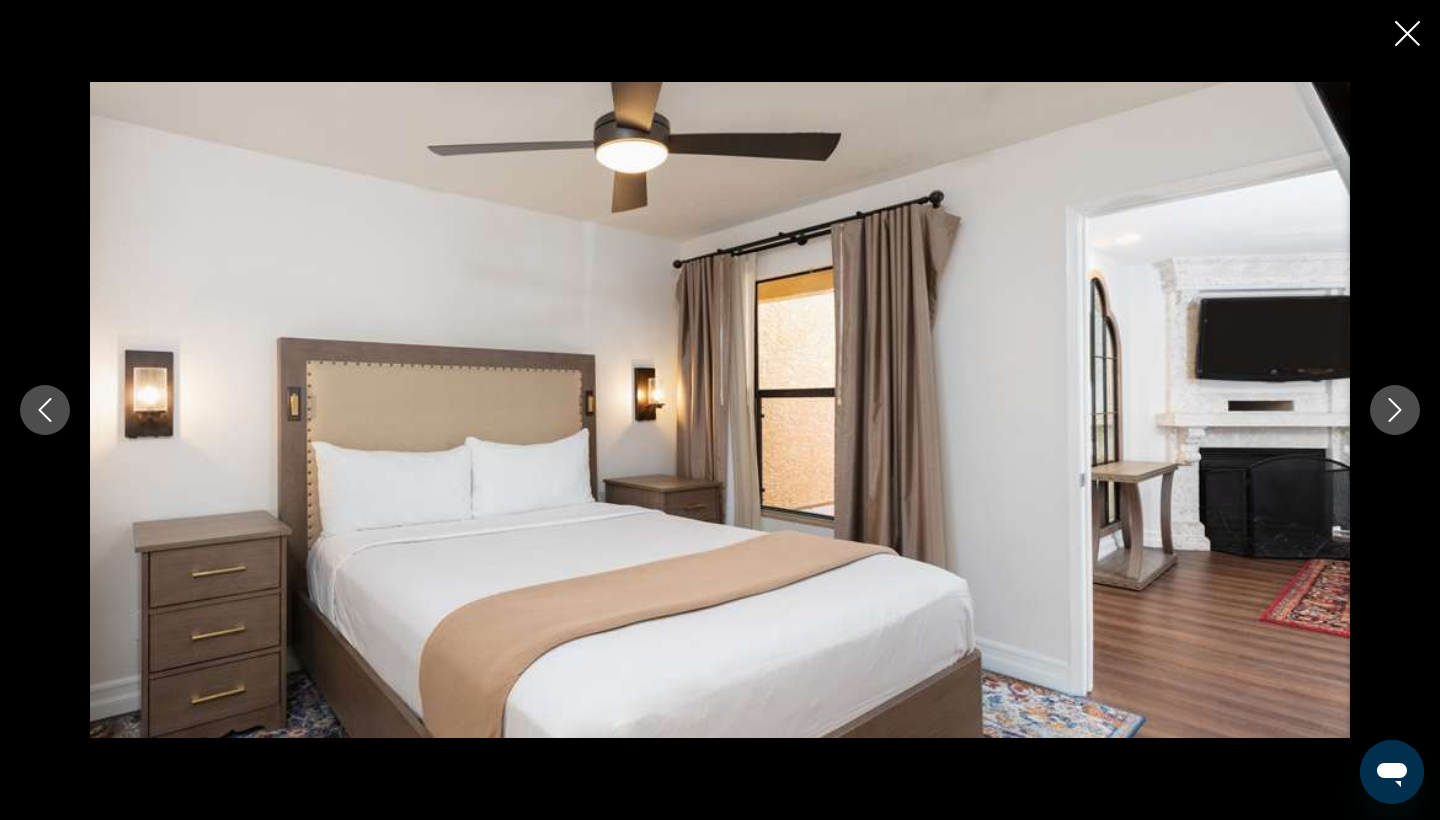 click 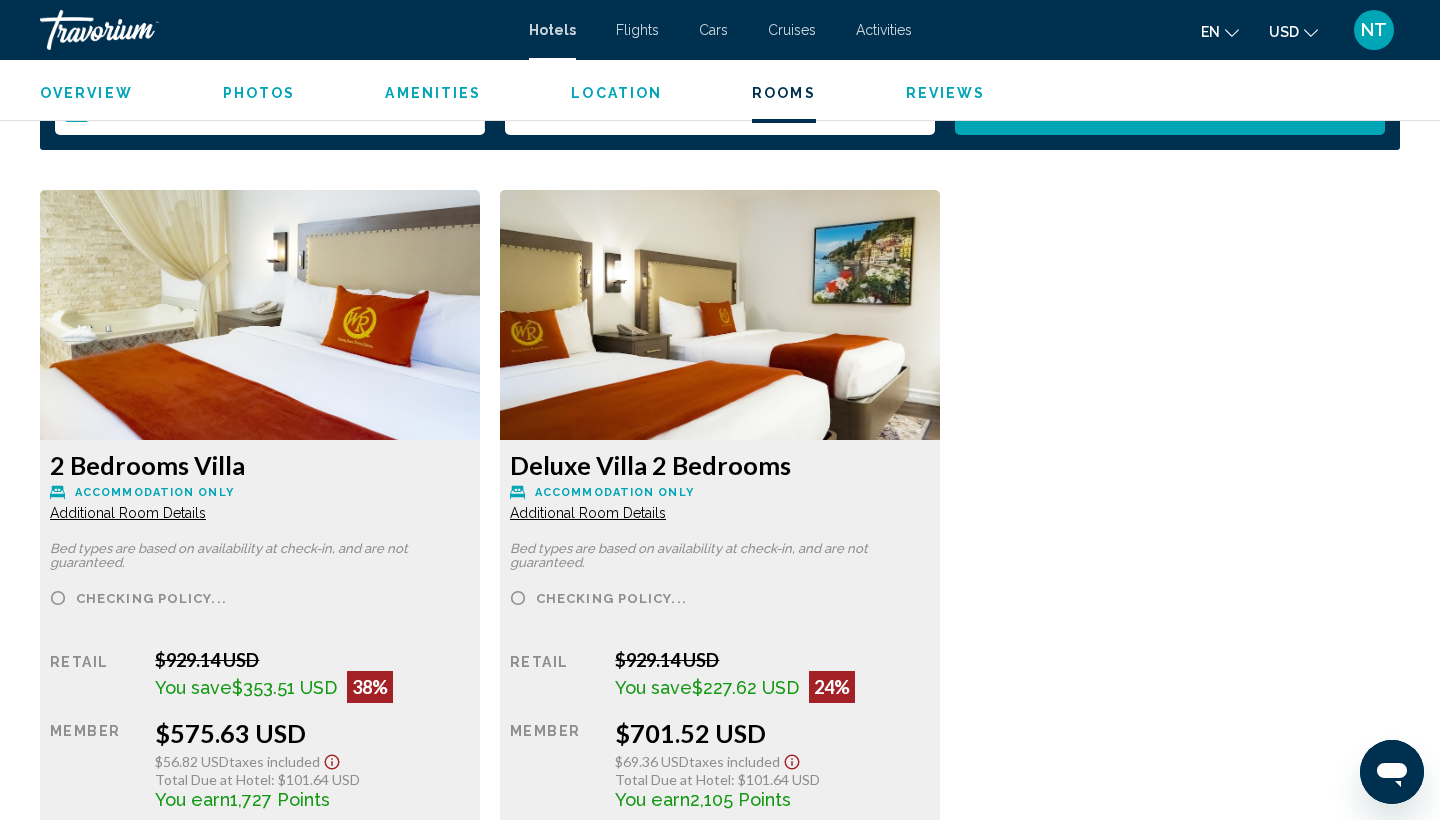 scroll, scrollTop: 2592, scrollLeft: 0, axis: vertical 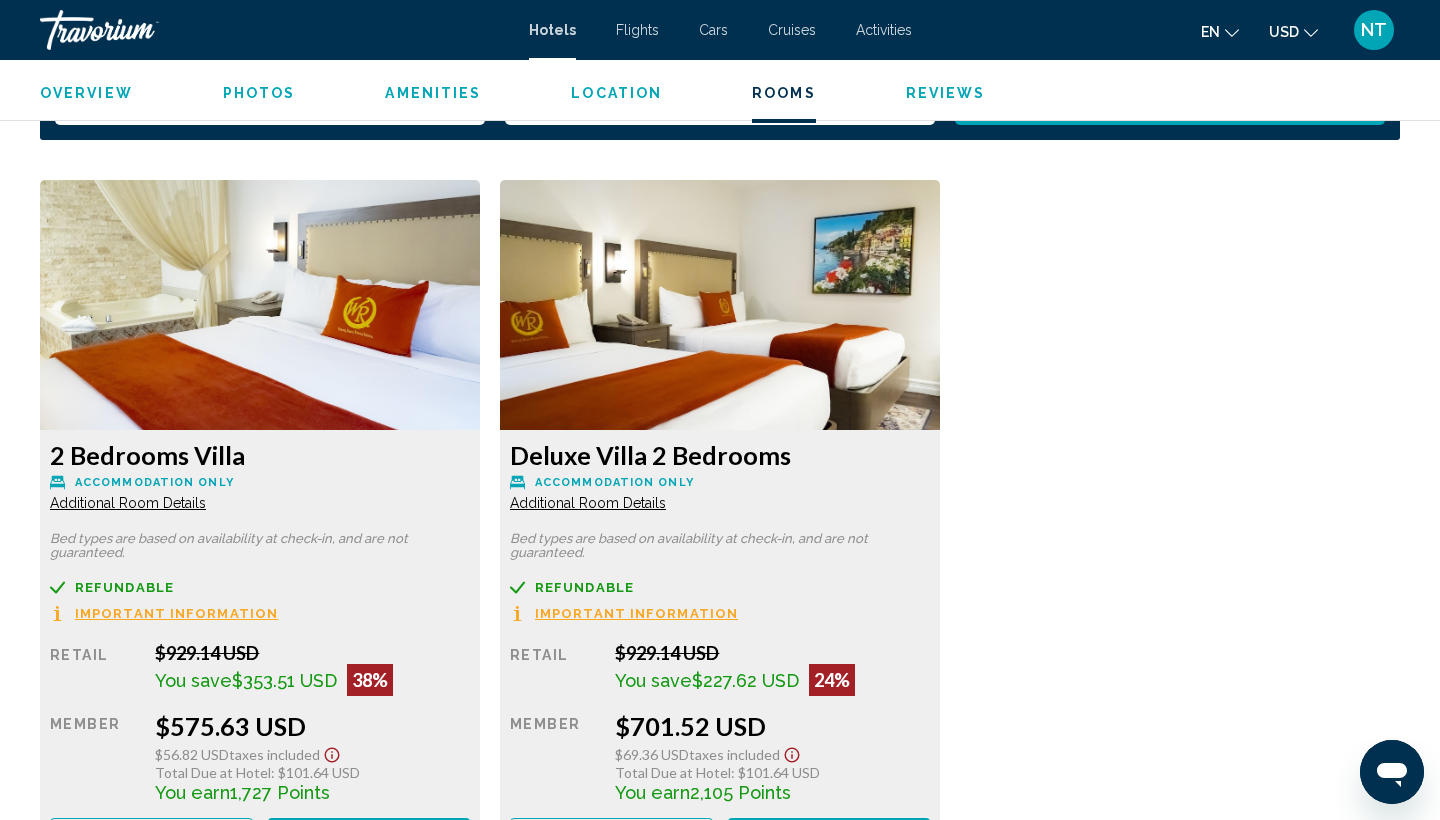 click at bounding box center (260, 305) 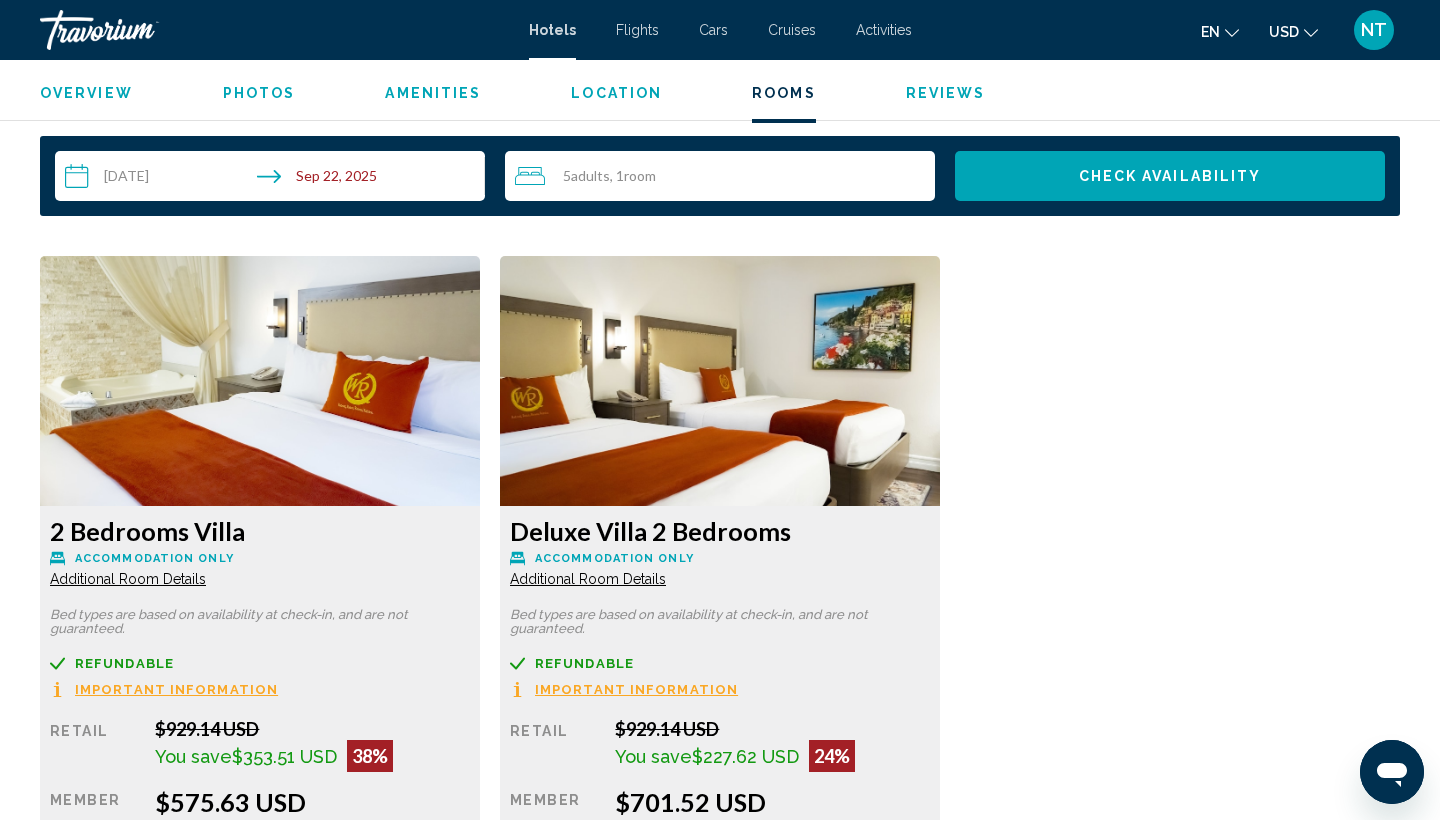scroll, scrollTop: 2471, scrollLeft: 0, axis: vertical 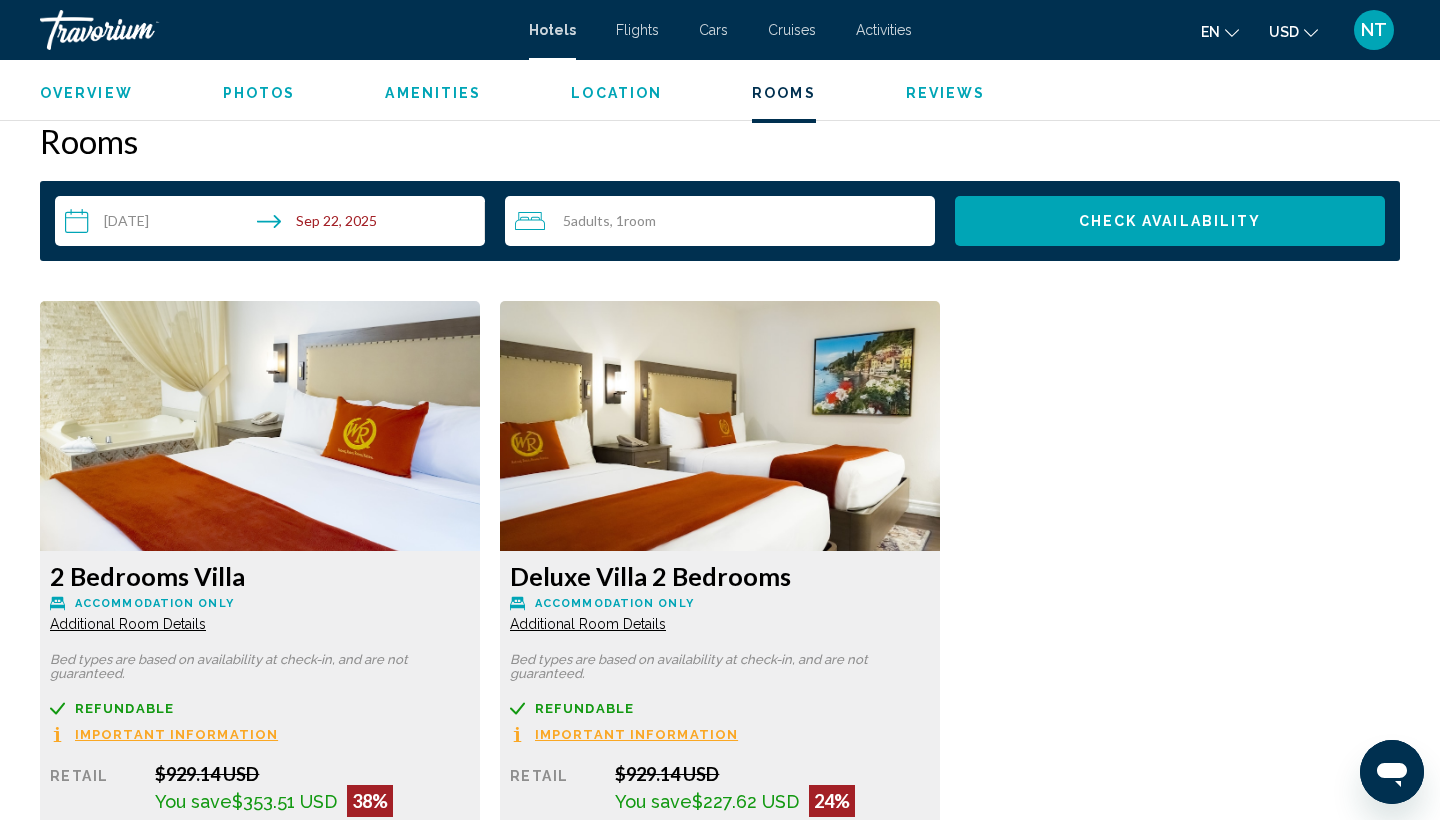 click on "Overview
Photos
Amenities
Location
Rooms
Reviews
Check Availability" 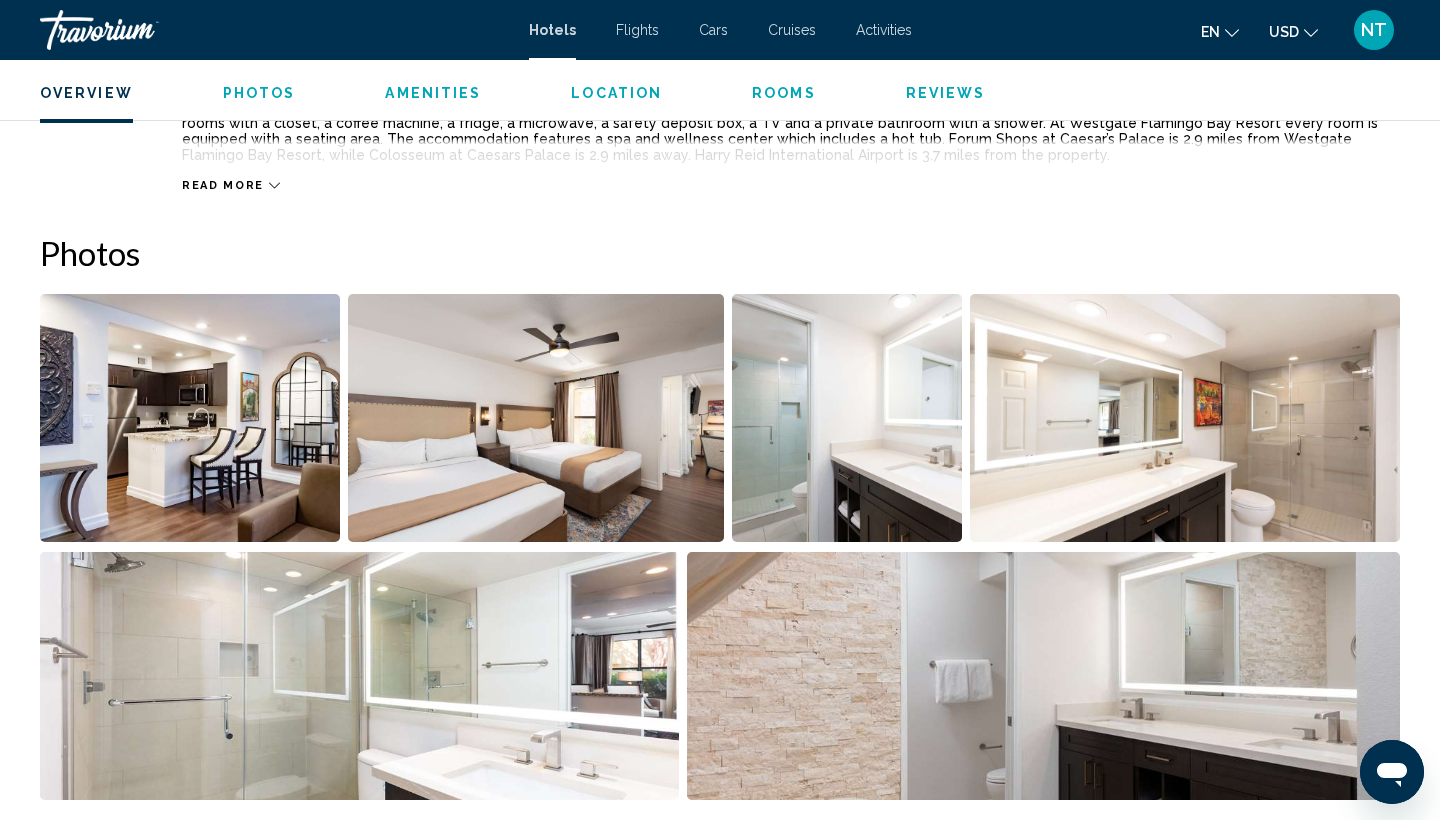 click on "Rooms" at bounding box center [784, 93] 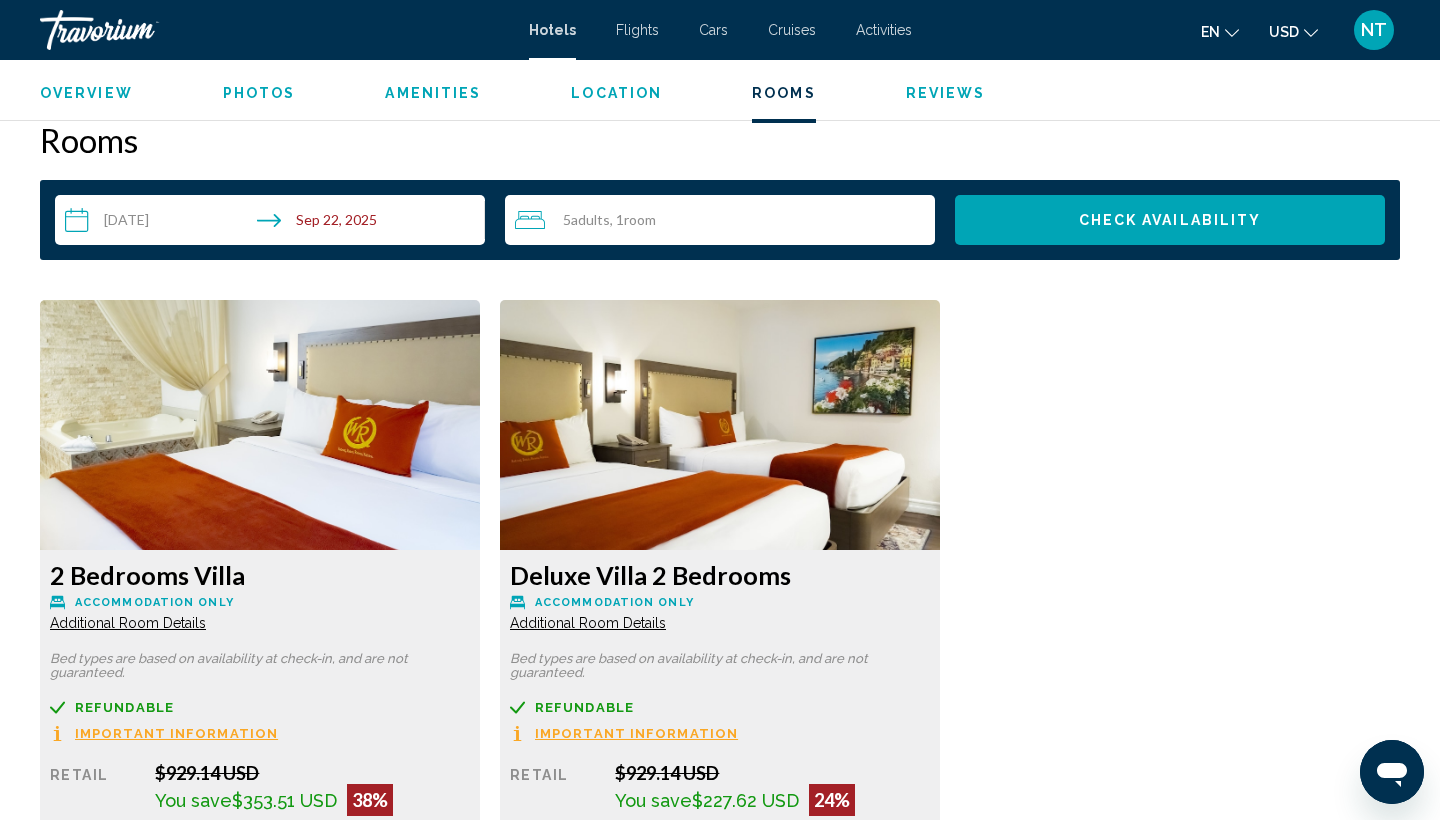 scroll, scrollTop: 2546, scrollLeft: 0, axis: vertical 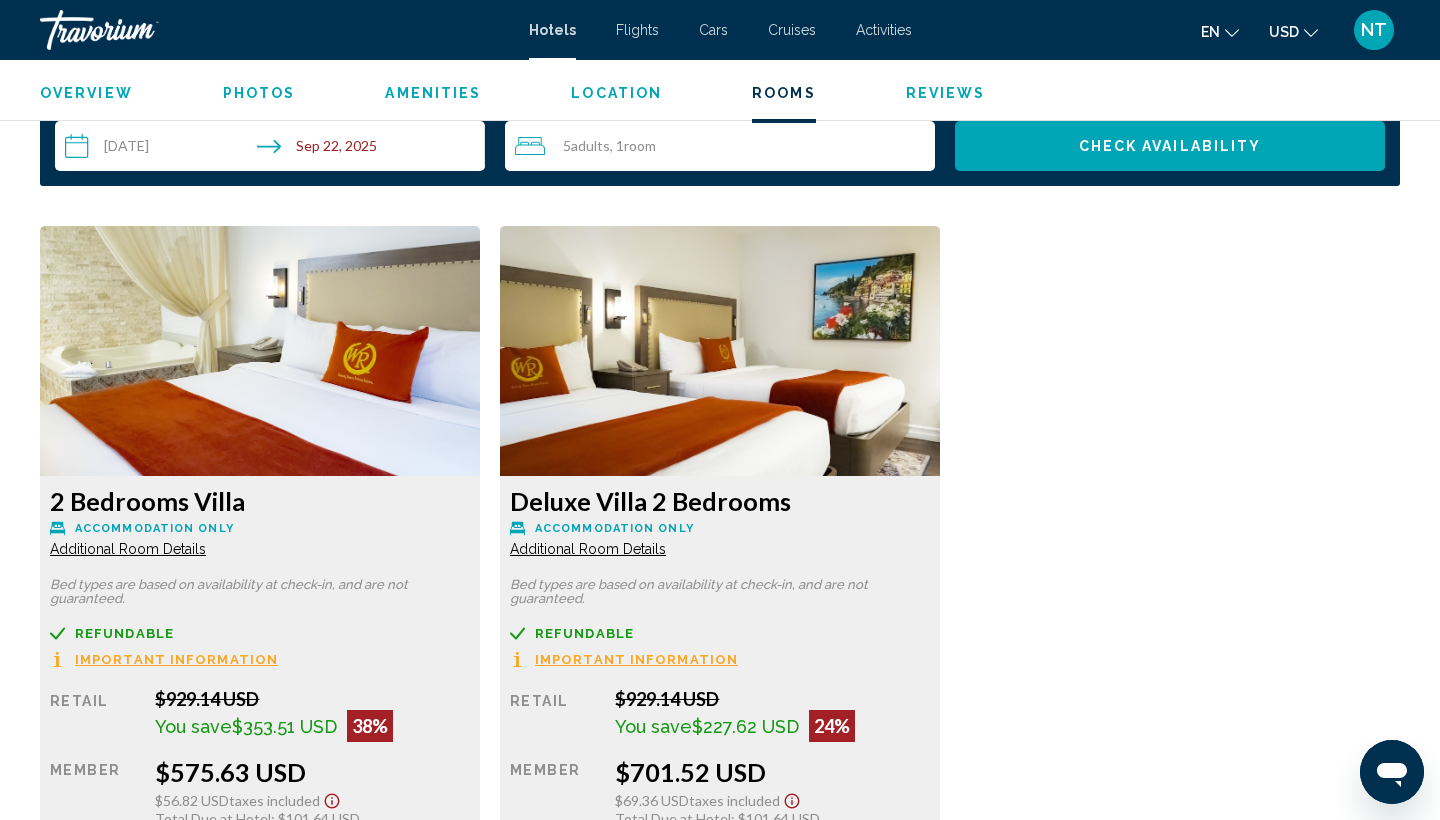 click on "2 Bedrooms Villa
Accommodation Only Additional Room Details" at bounding box center [260, 522] 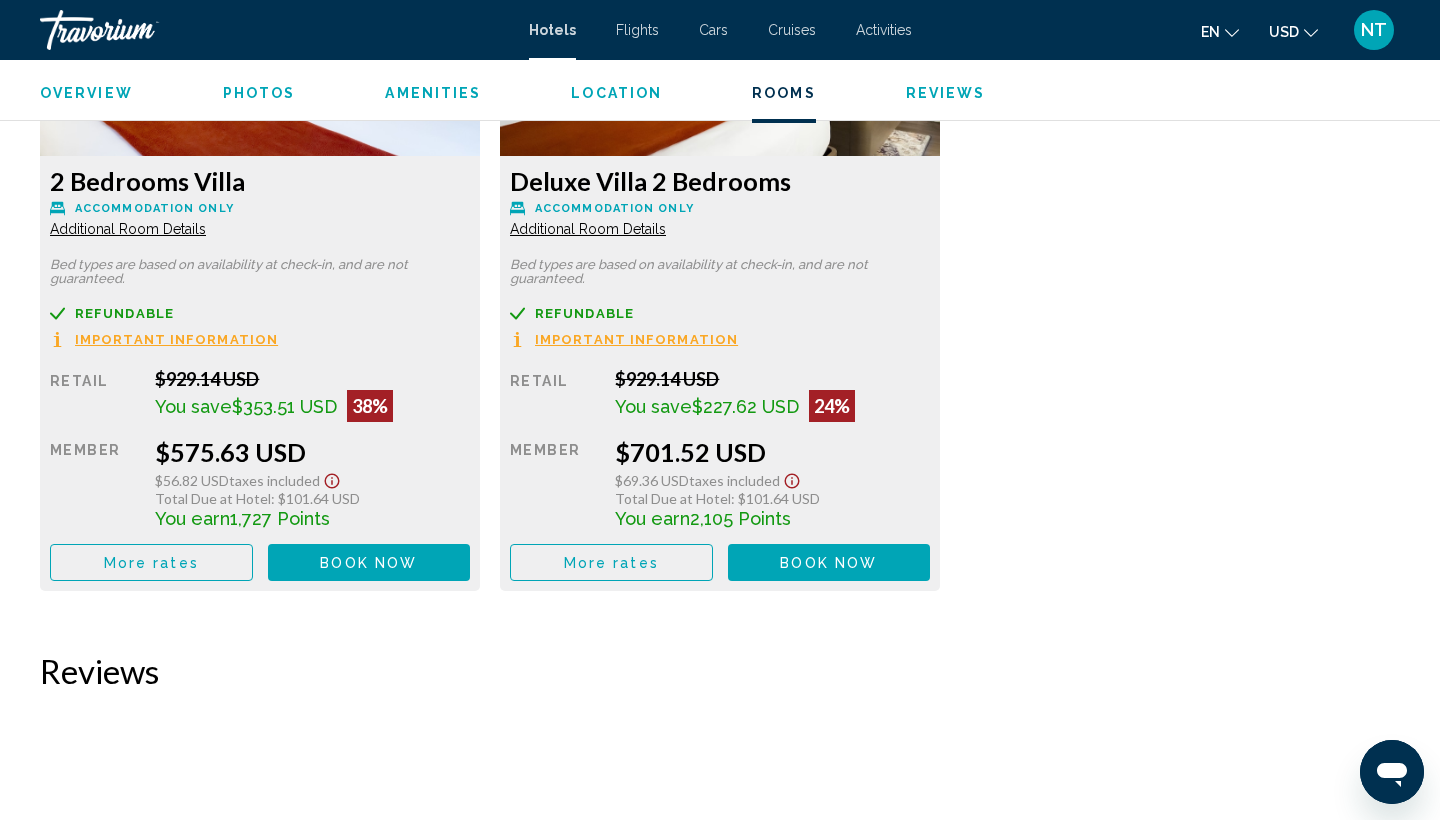 scroll, scrollTop: 2819, scrollLeft: 0, axis: vertical 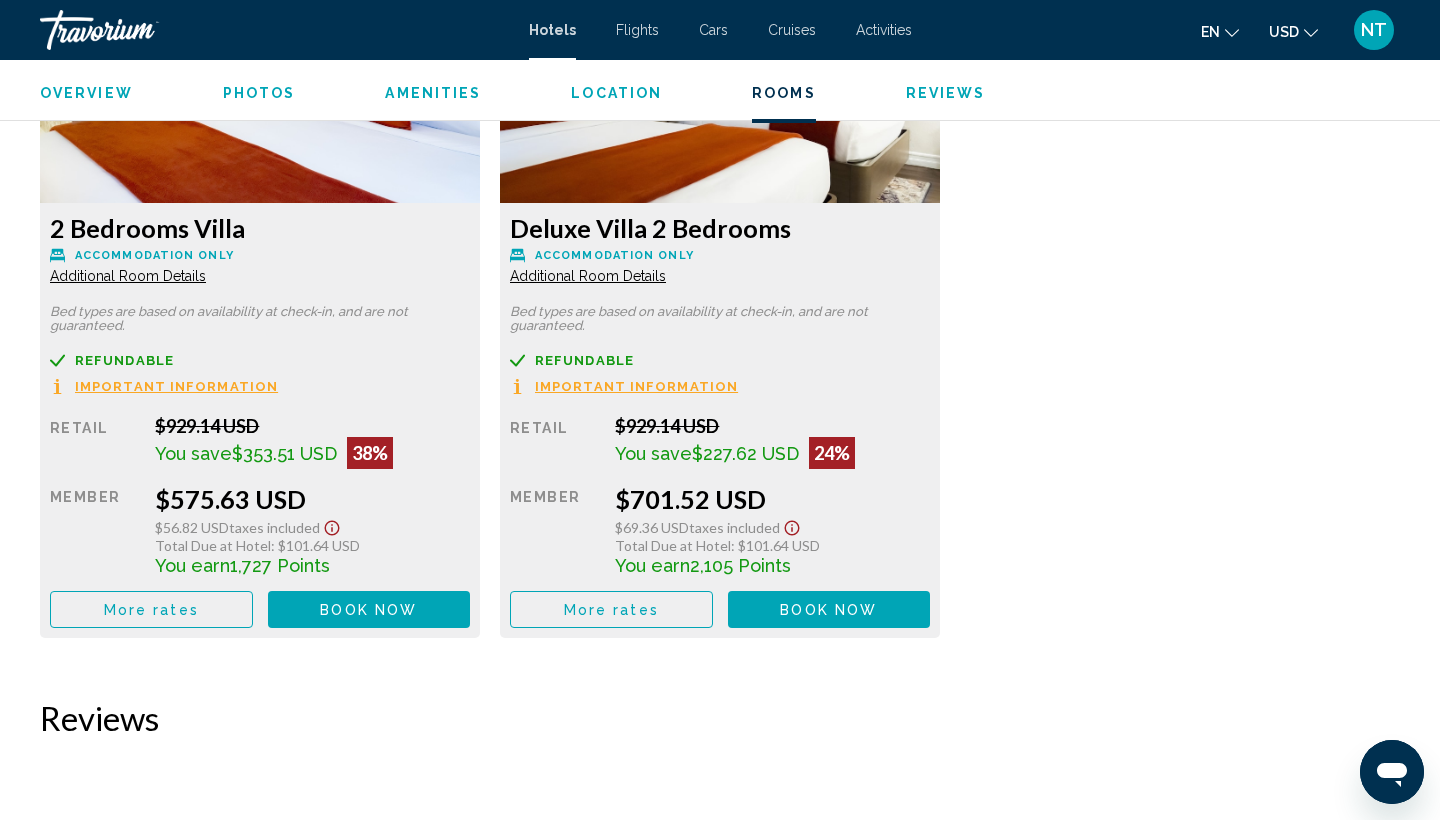 click on "$56.82 USD  Taxes included" at bounding box center (312, 525) 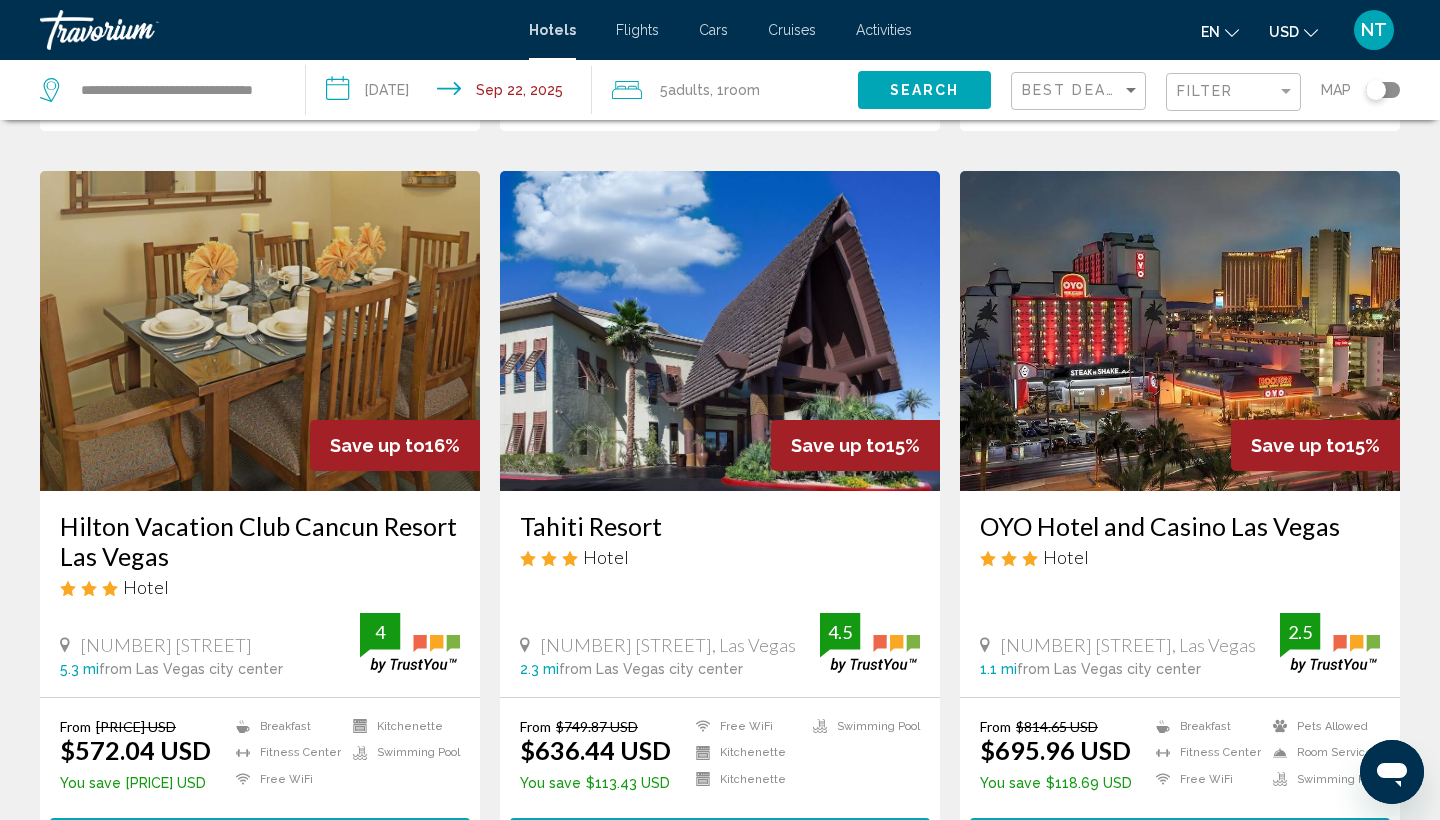 scroll, scrollTop: 2279, scrollLeft: 0, axis: vertical 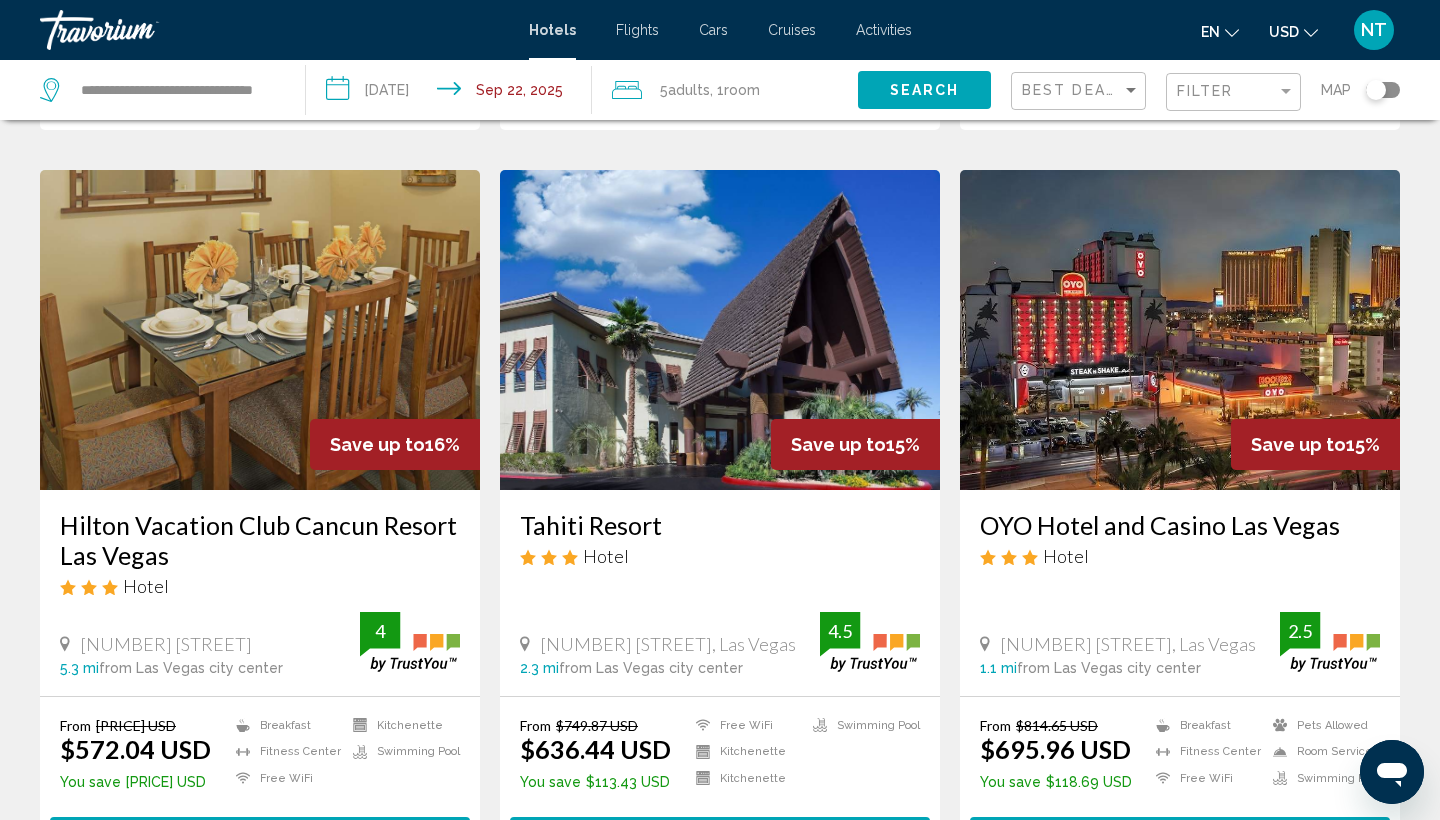click on "Tahiti Resort" at bounding box center (720, 525) 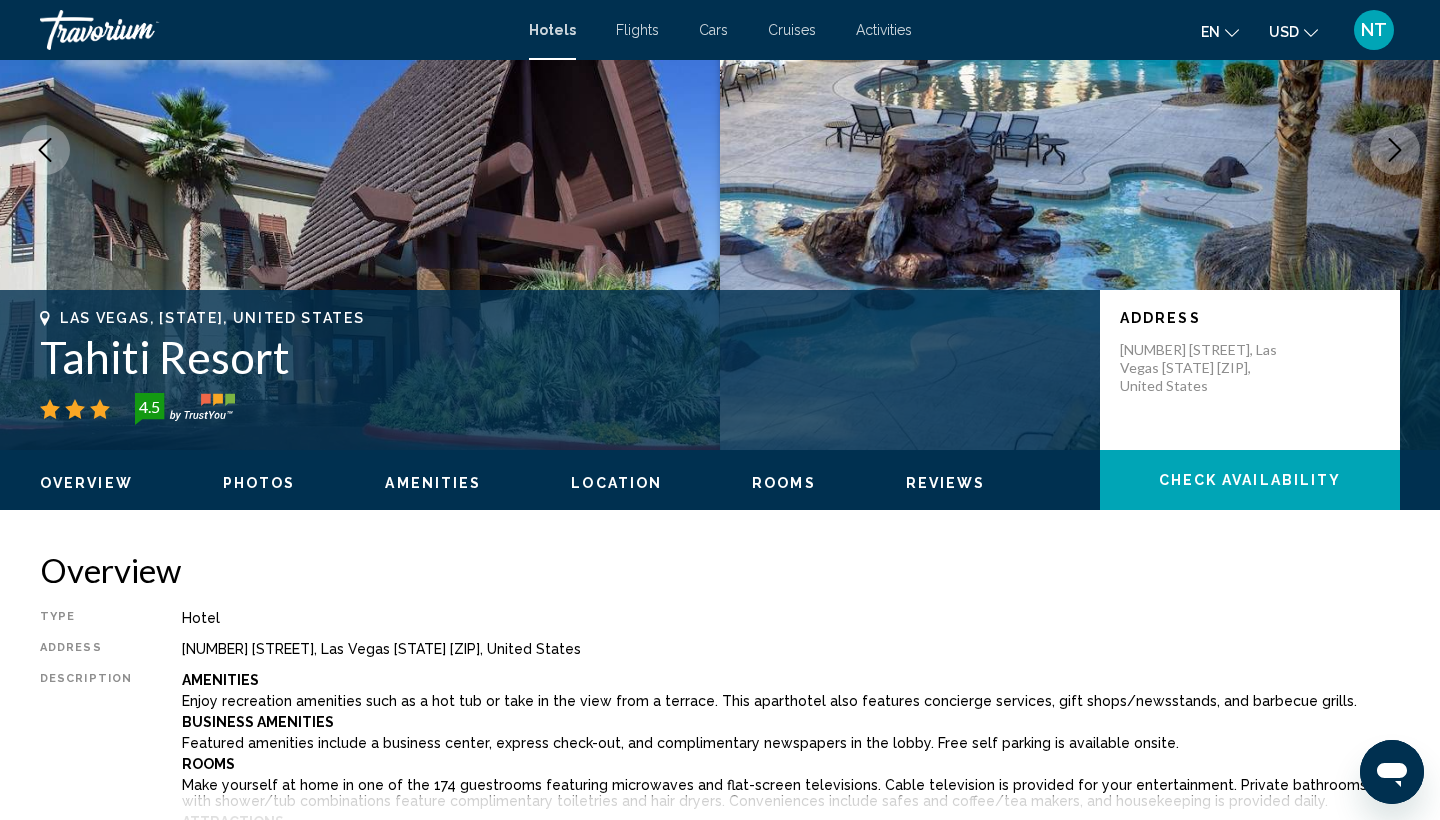 scroll, scrollTop: 211, scrollLeft: 0, axis: vertical 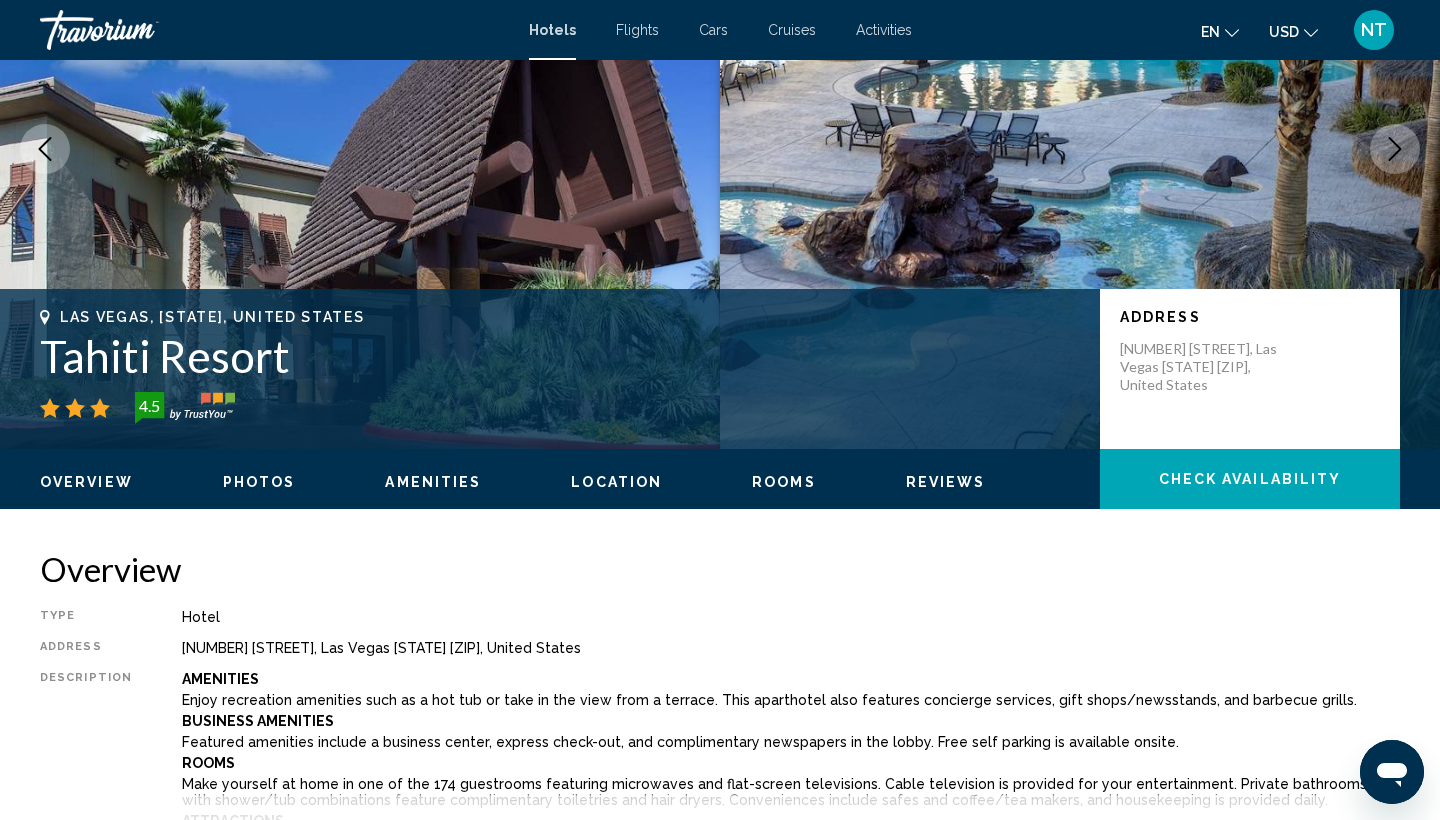click on "Rooms" at bounding box center (784, 482) 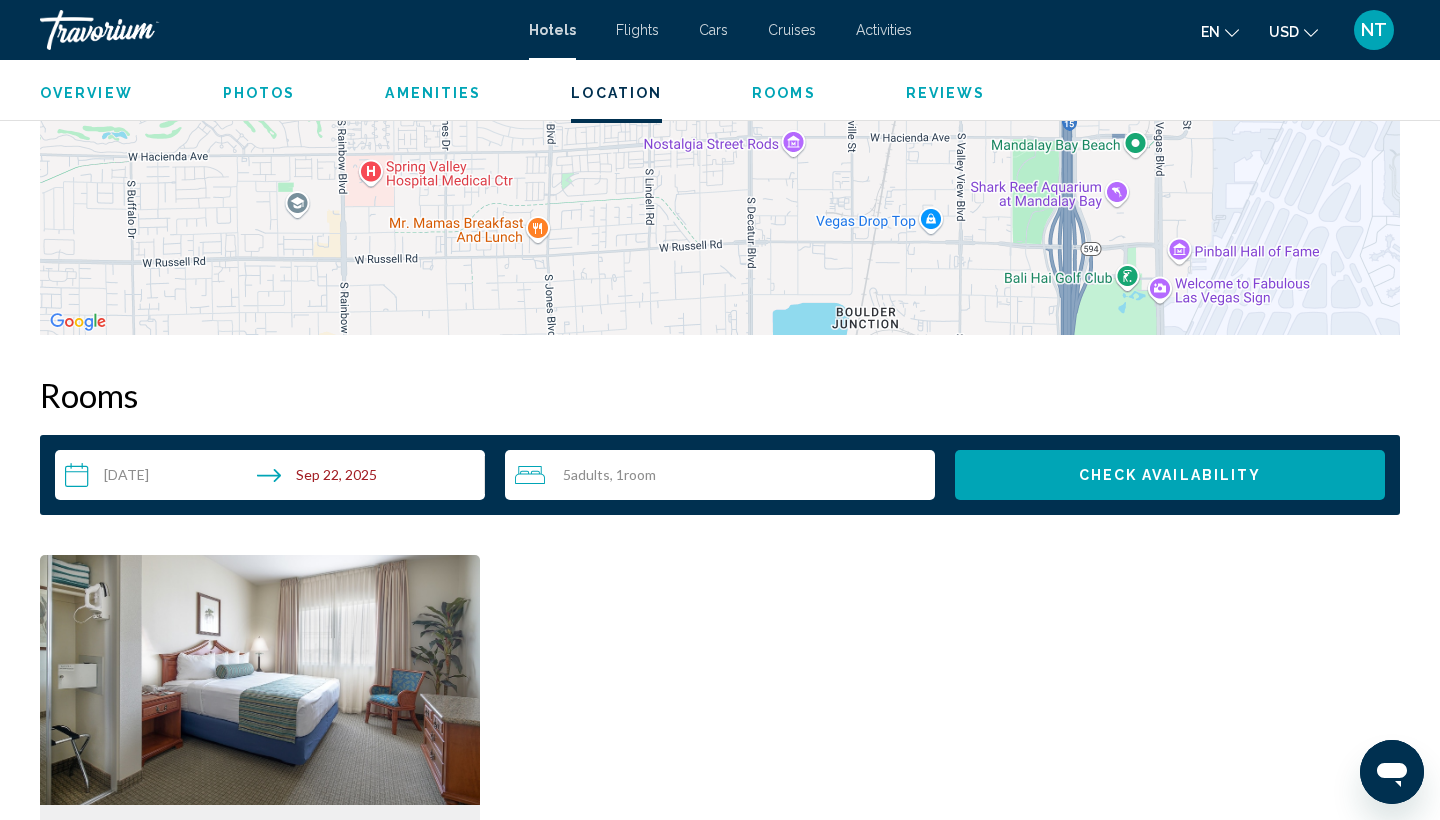 scroll, scrollTop: 2281, scrollLeft: 0, axis: vertical 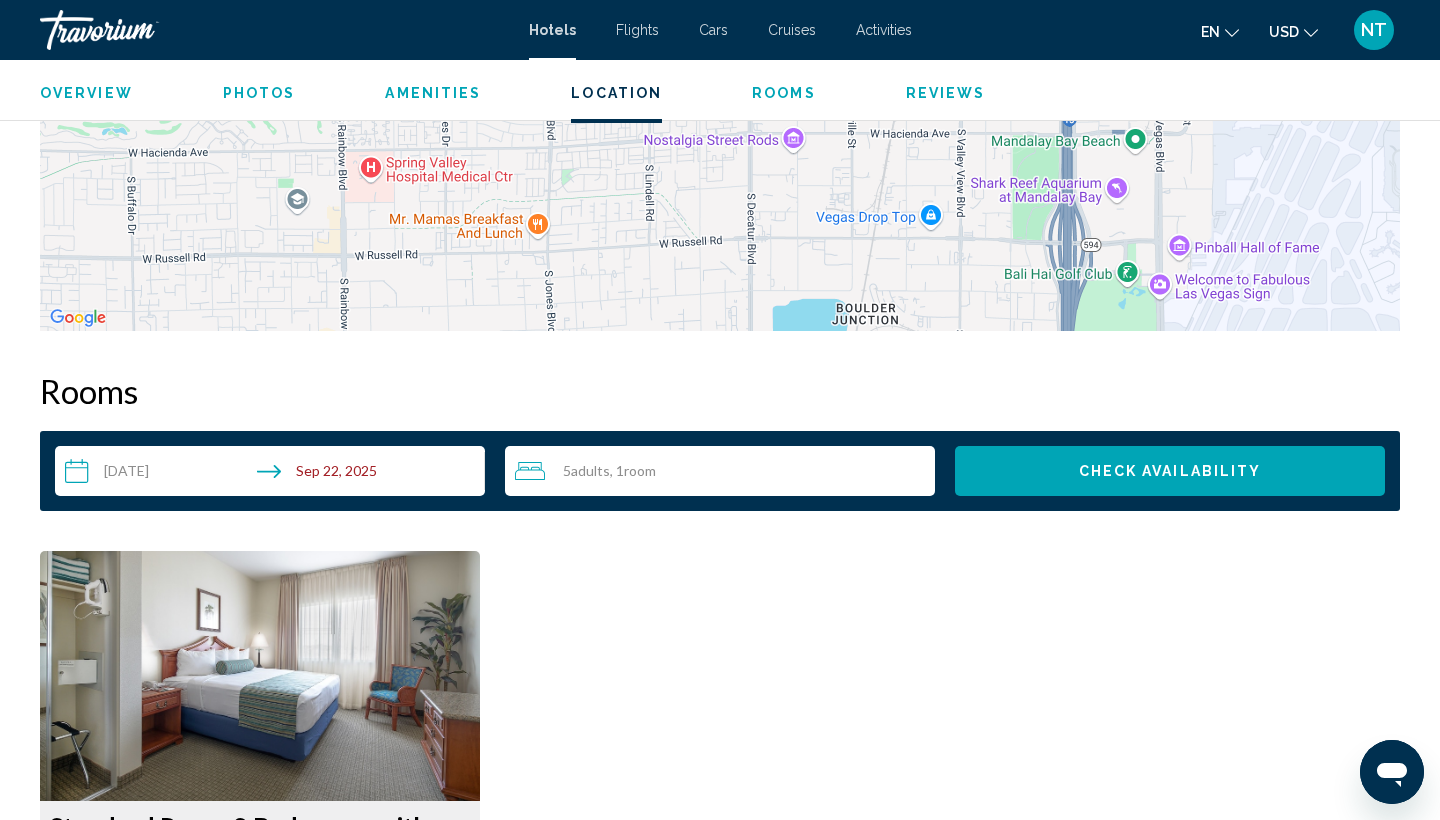 click on "Photos" at bounding box center (259, 93) 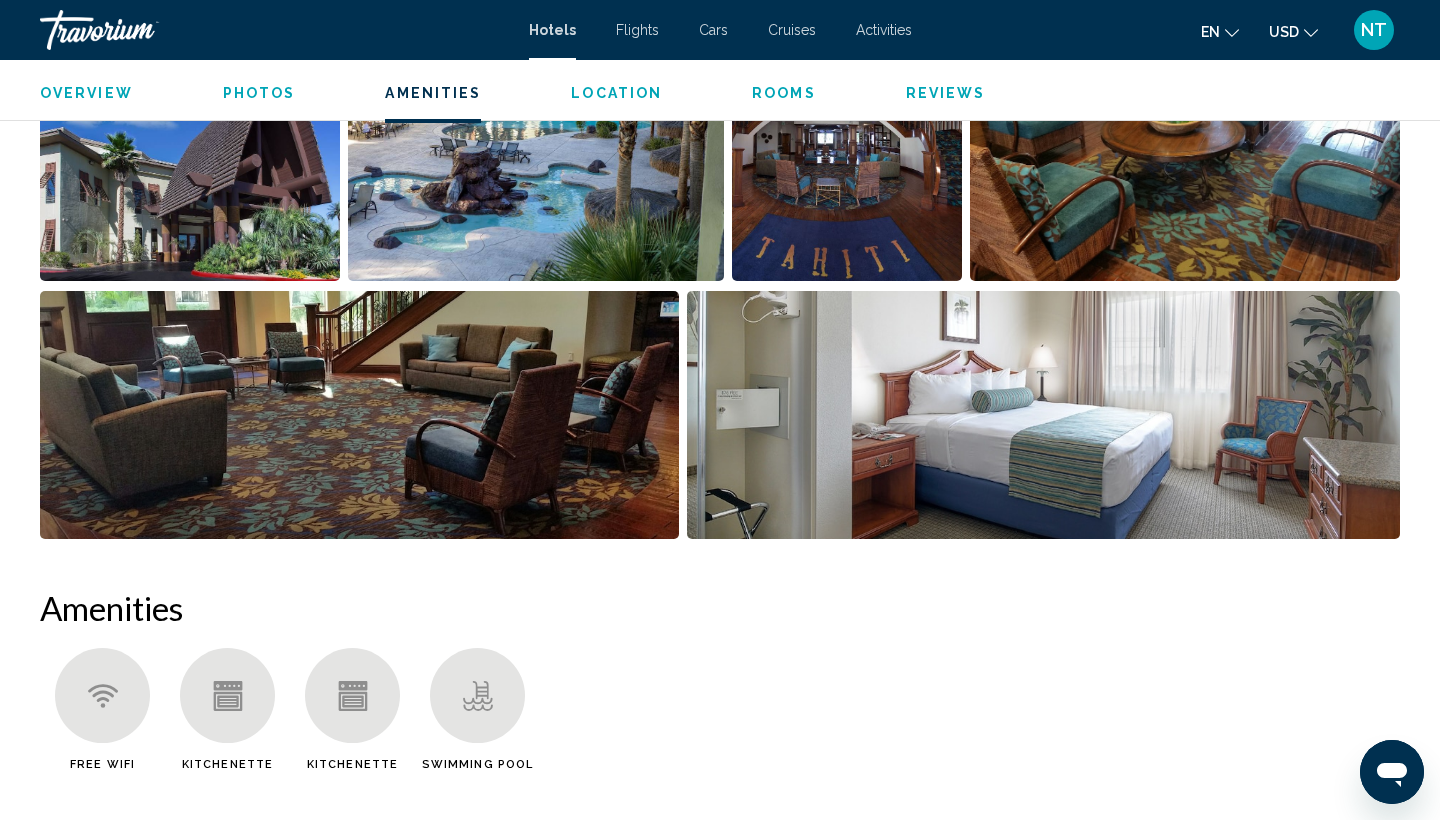 scroll, scrollTop: 1668, scrollLeft: 0, axis: vertical 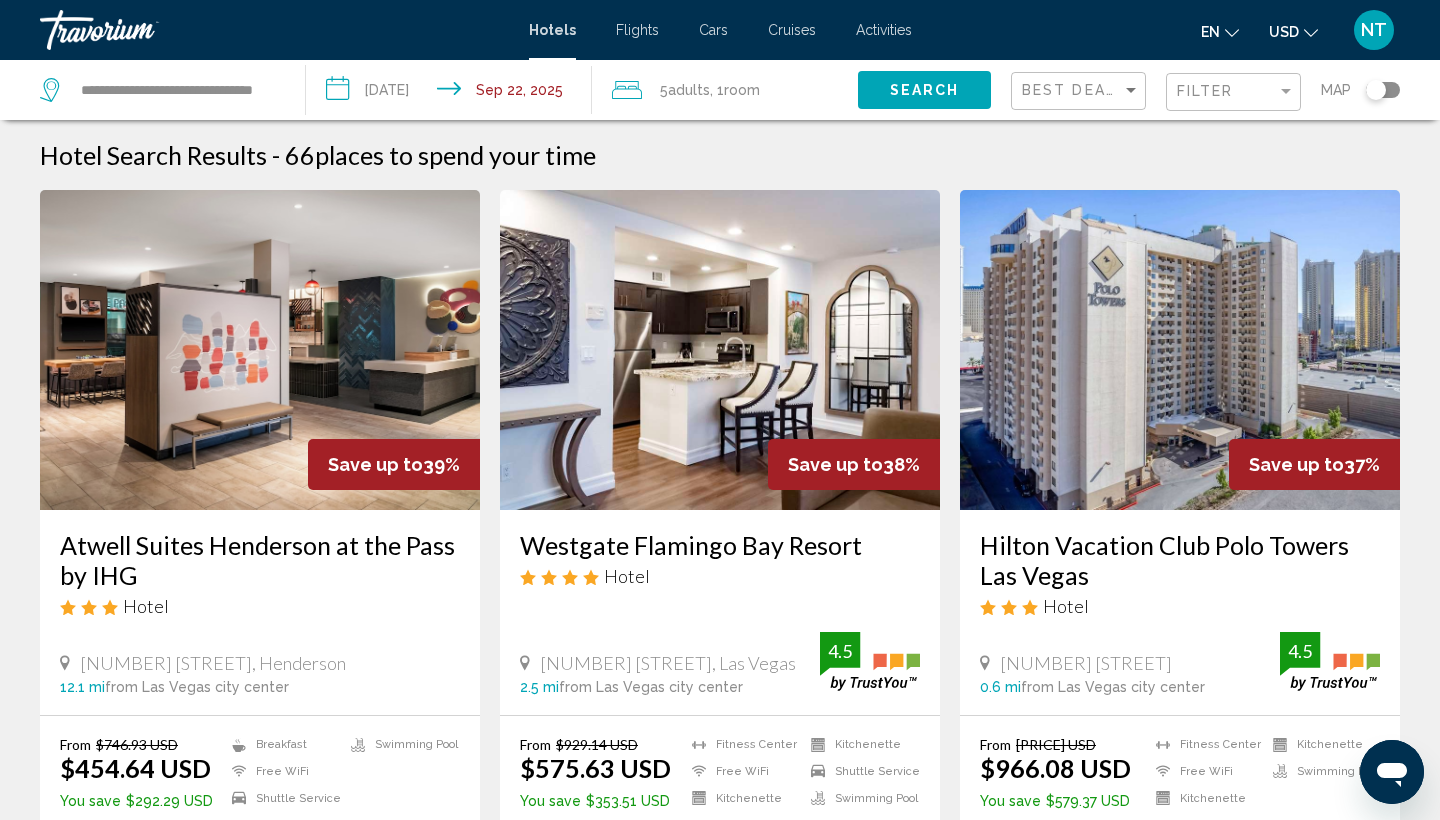 click on ", 1  Room rooms" 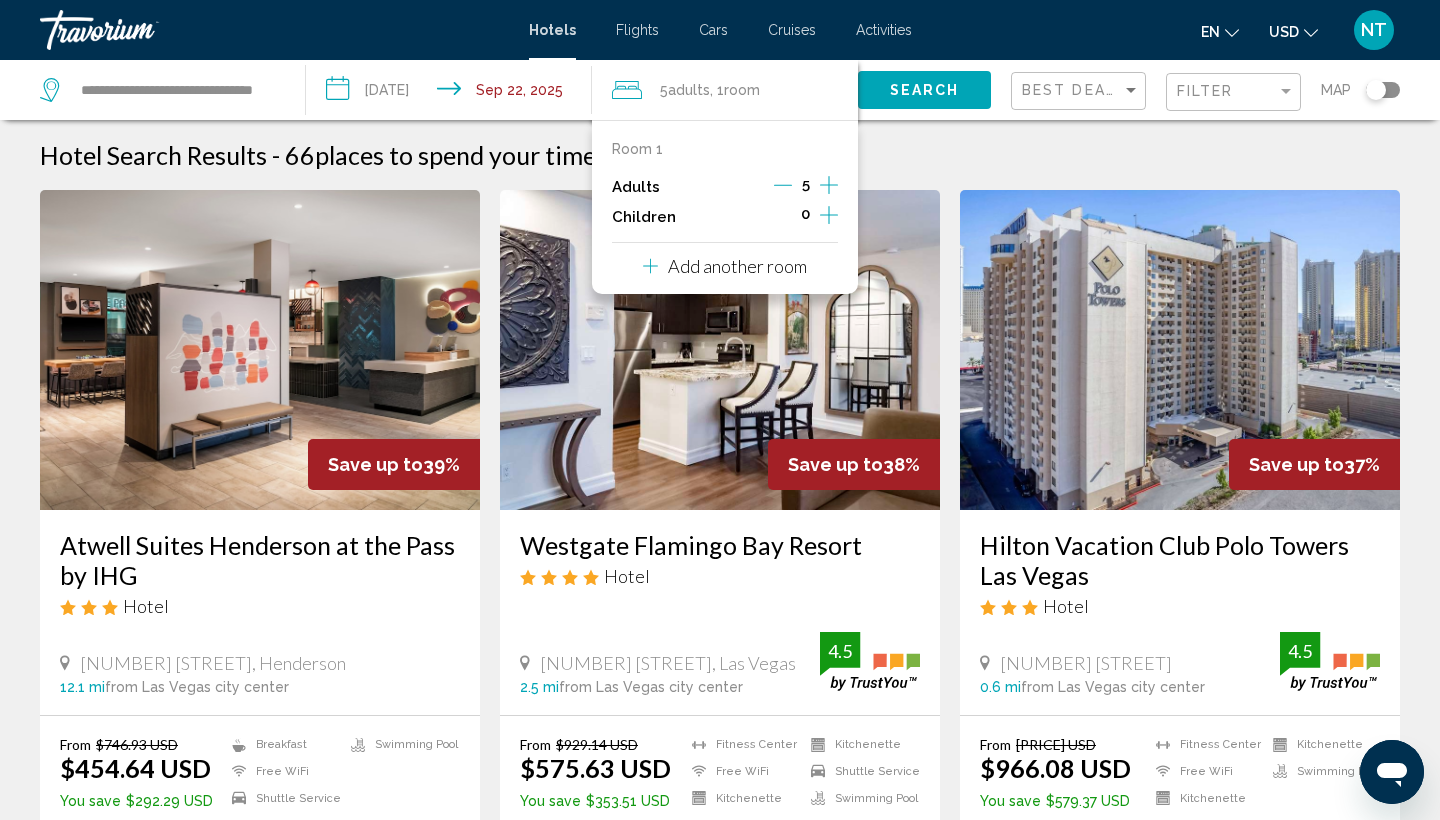 click on "Room 1 Adults
5
Children
0
Add another room" at bounding box center (725, 207) 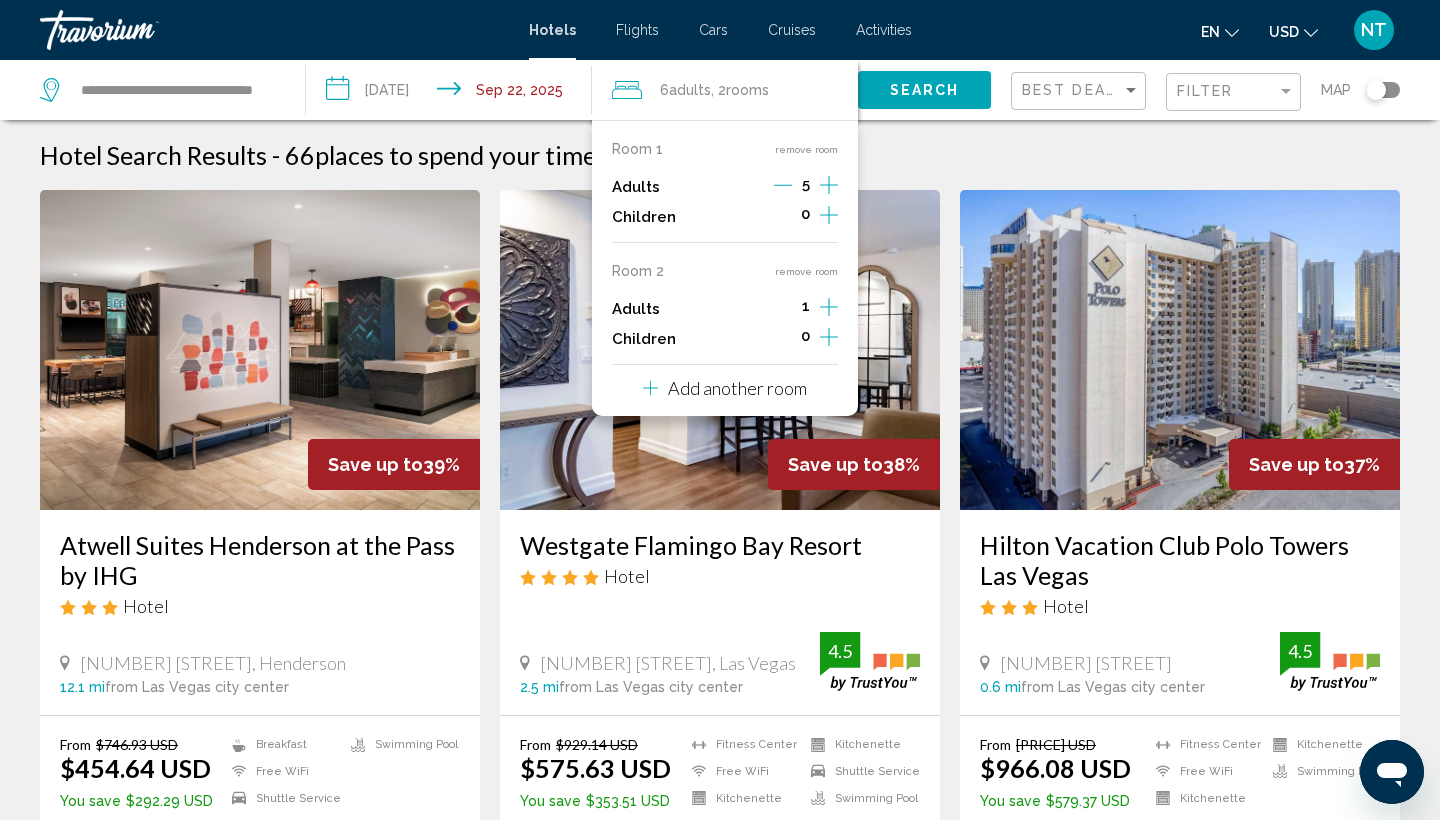 click on "Hotel Search Results  -   66  places to spend your time" at bounding box center (720, 155) 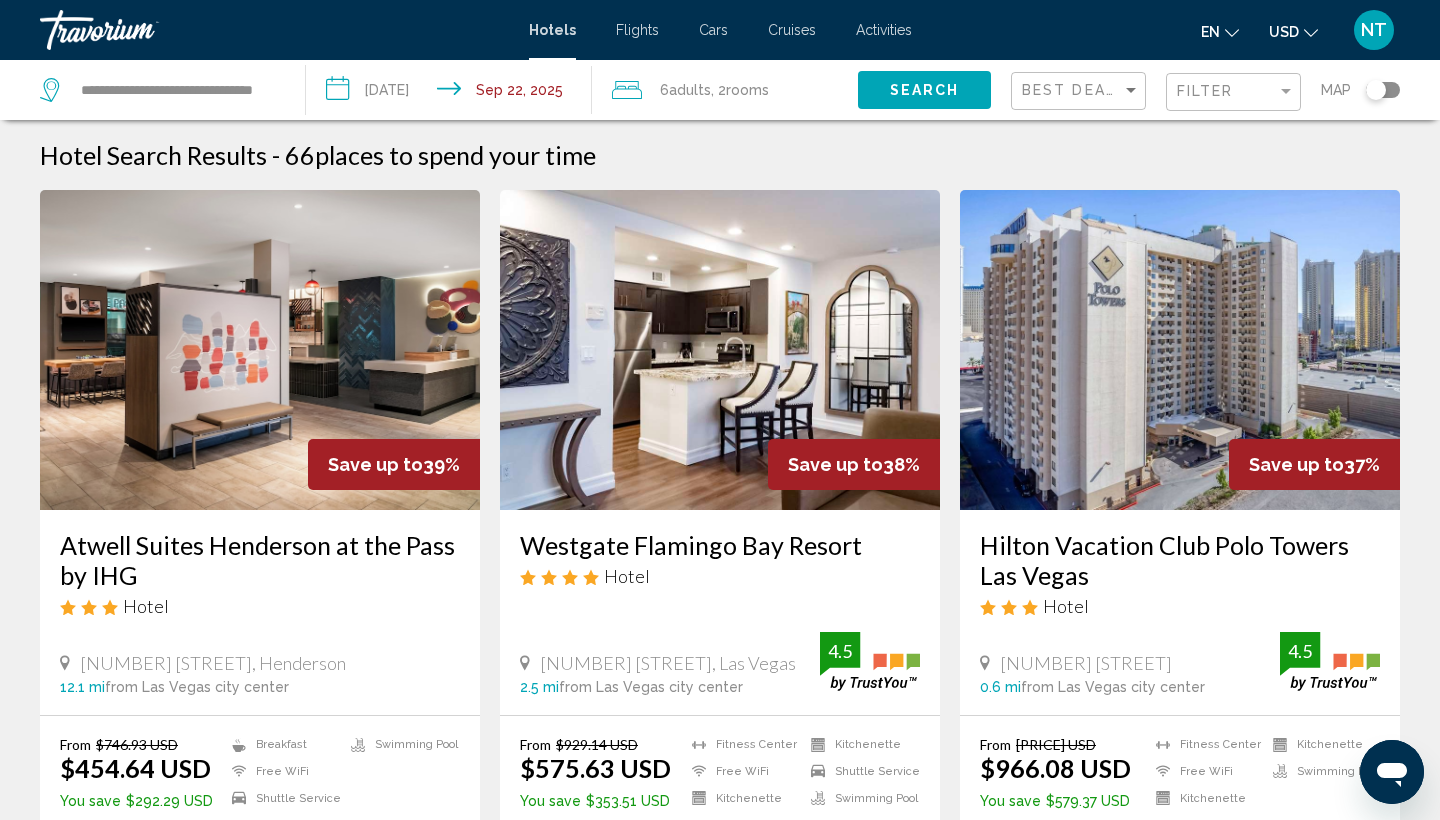 click on "Search" 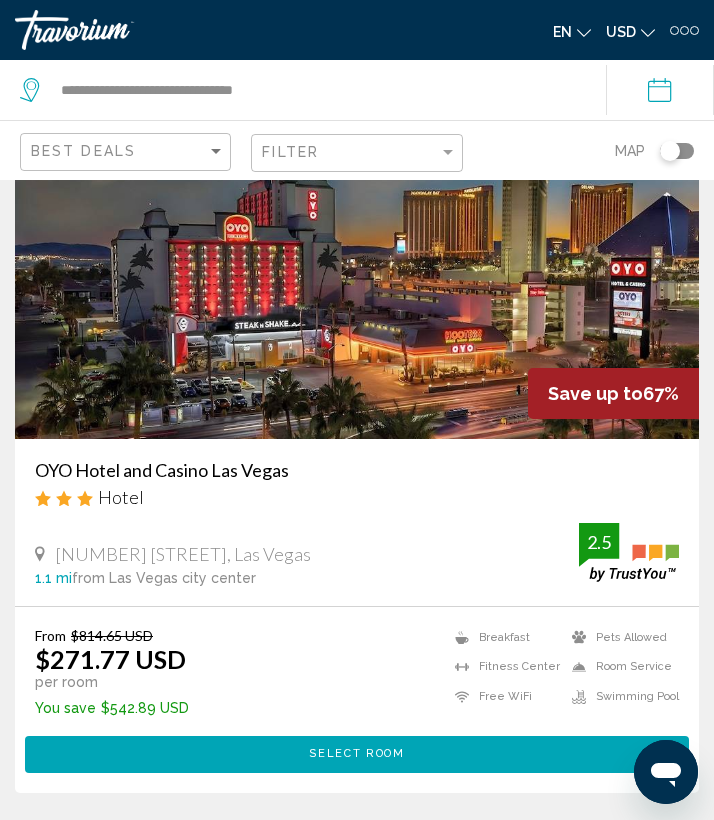 scroll, scrollTop: 77, scrollLeft: 0, axis: vertical 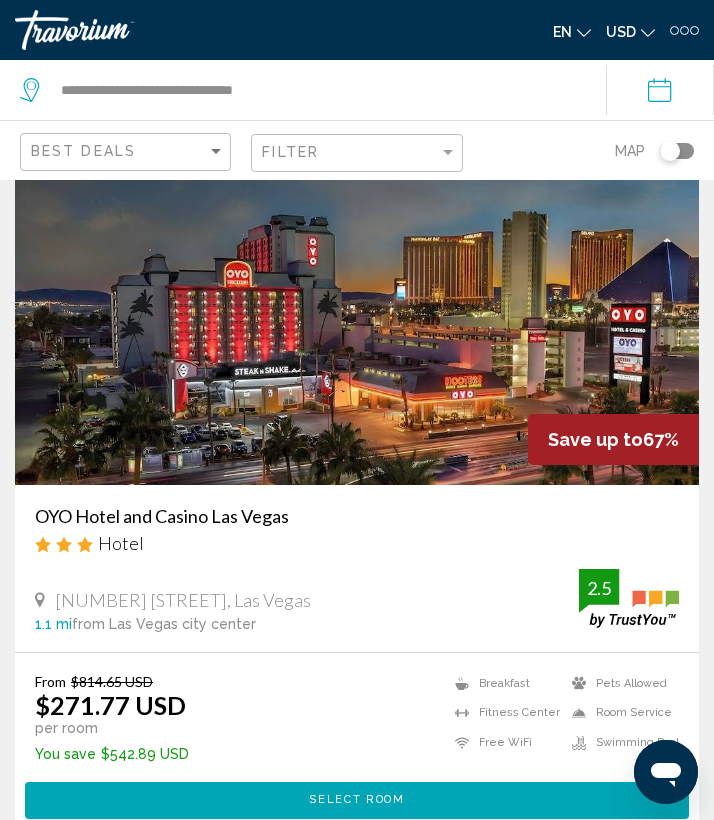click on "OYO Hotel and Casino Las Vegas" at bounding box center [357, 516] 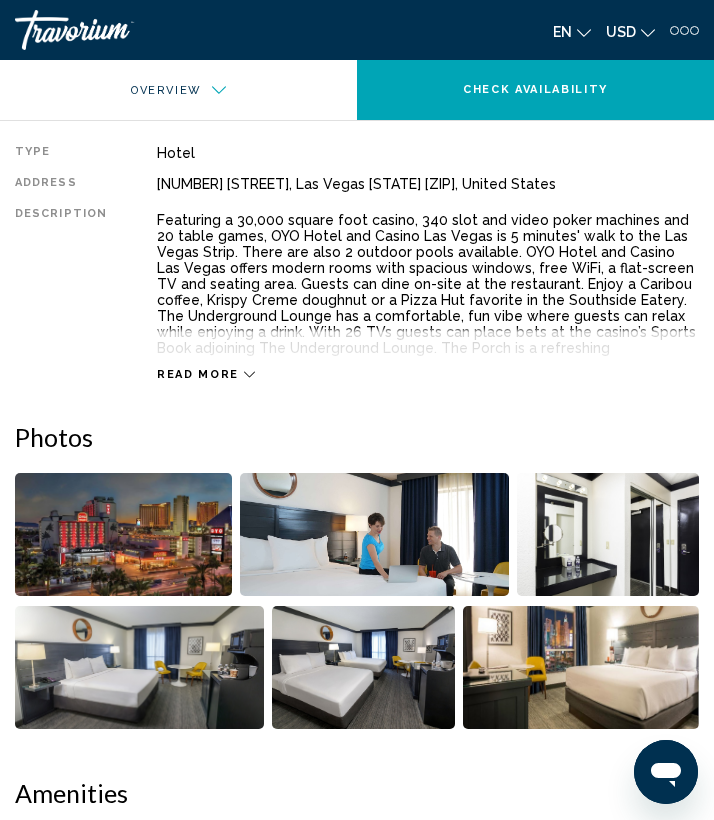 scroll, scrollTop: 495, scrollLeft: 0, axis: vertical 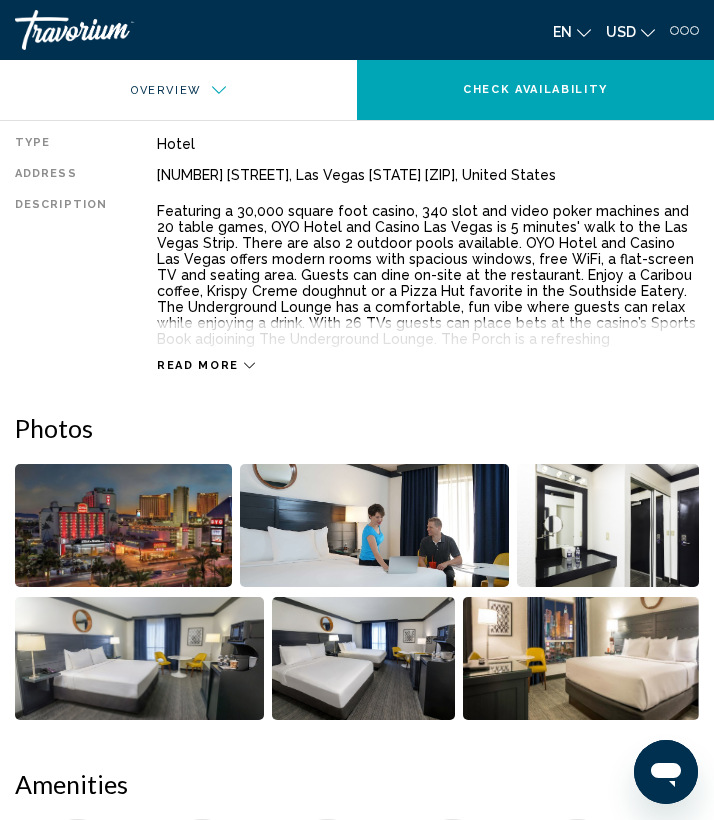click at bounding box center [374, 525] 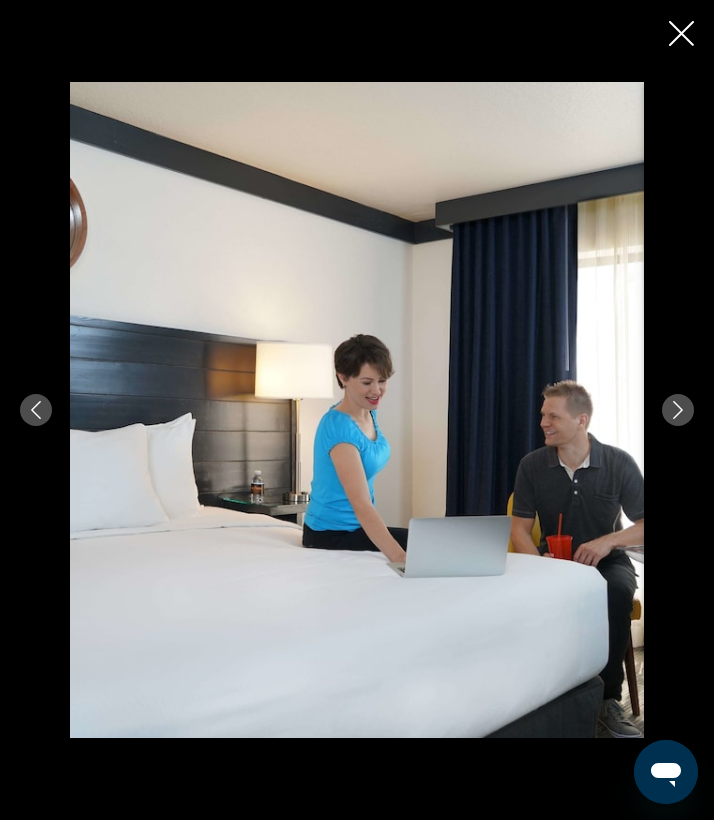 click 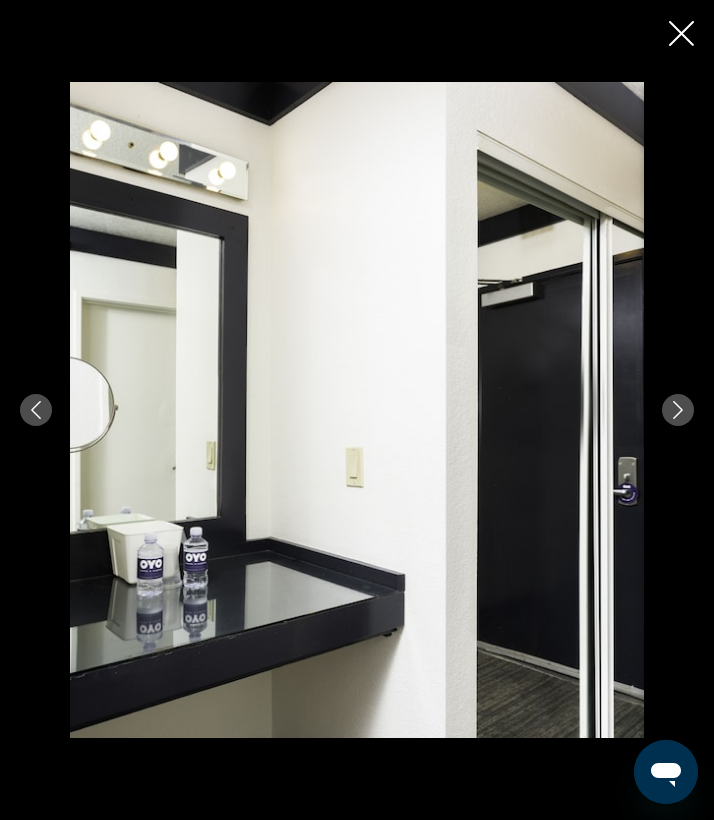 click 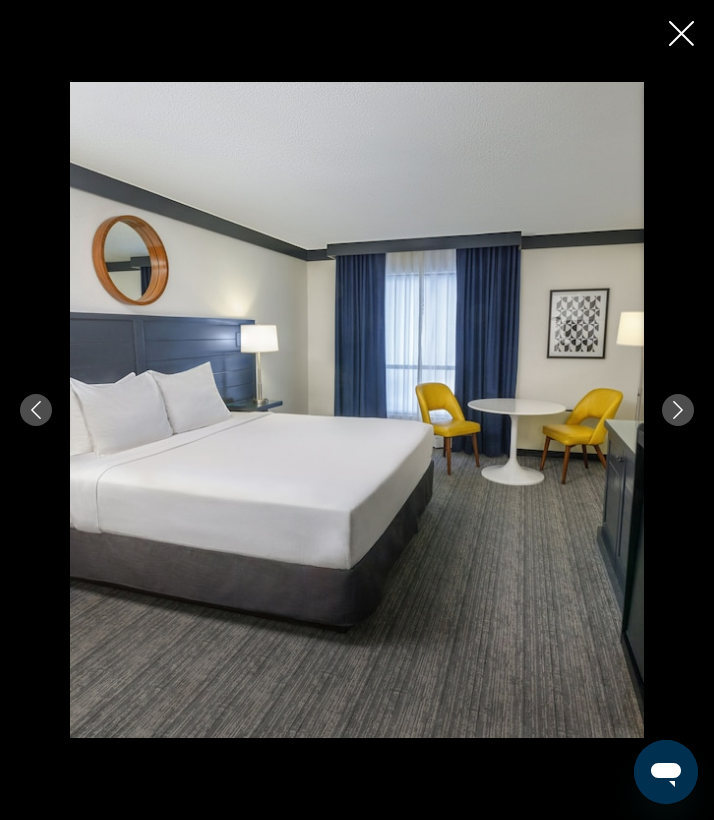 click 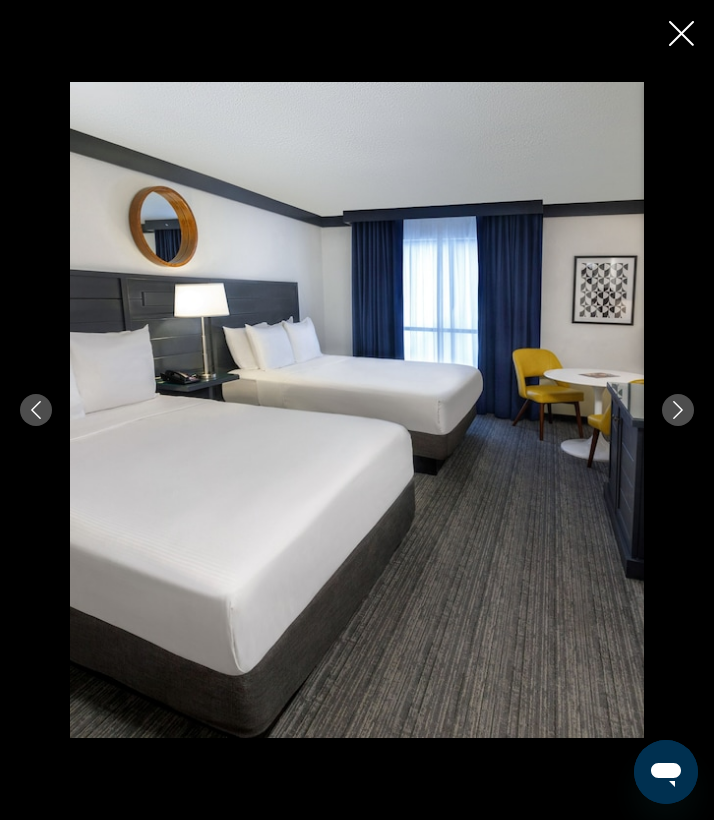 click 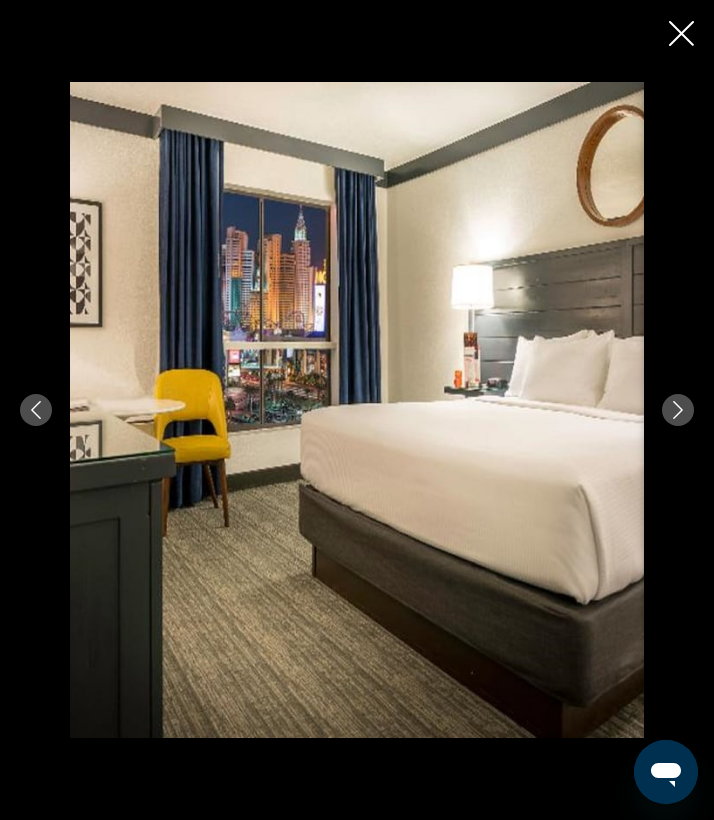click 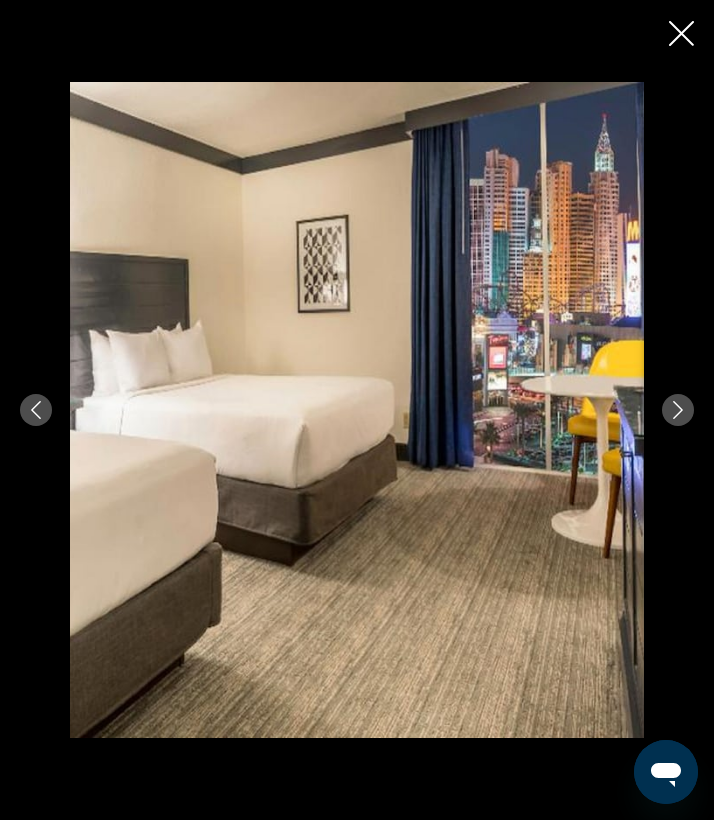 click 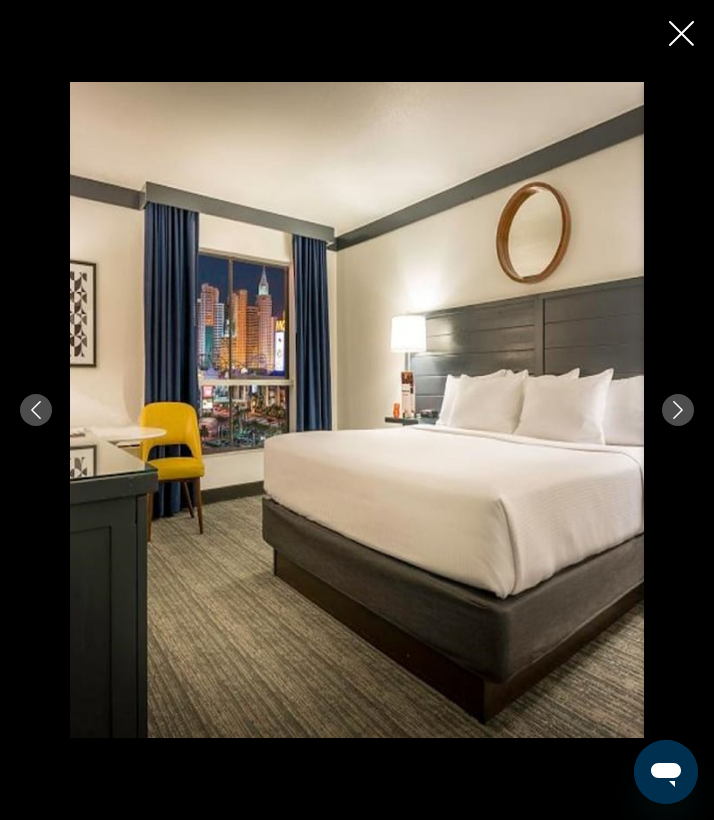click 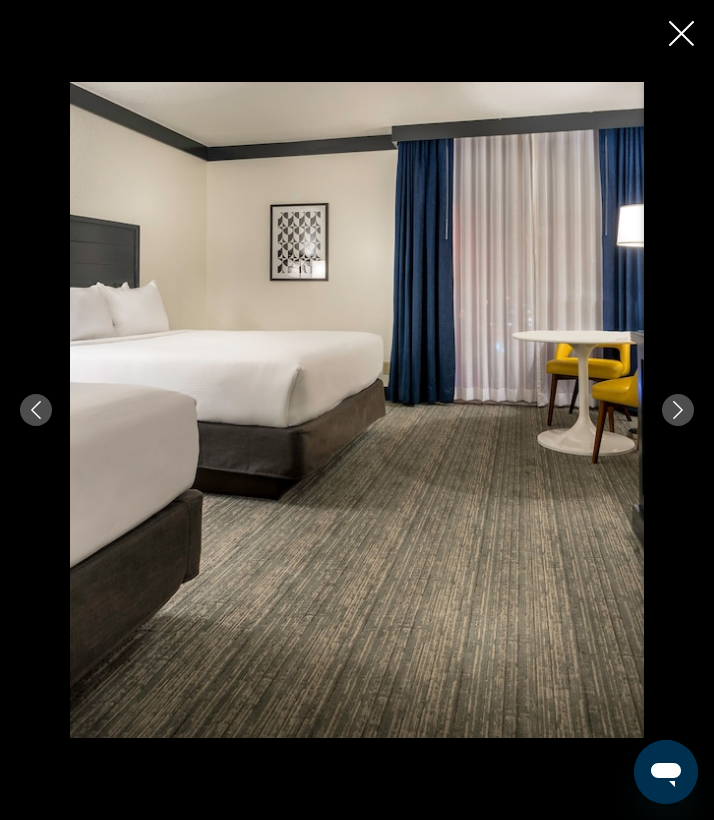 click 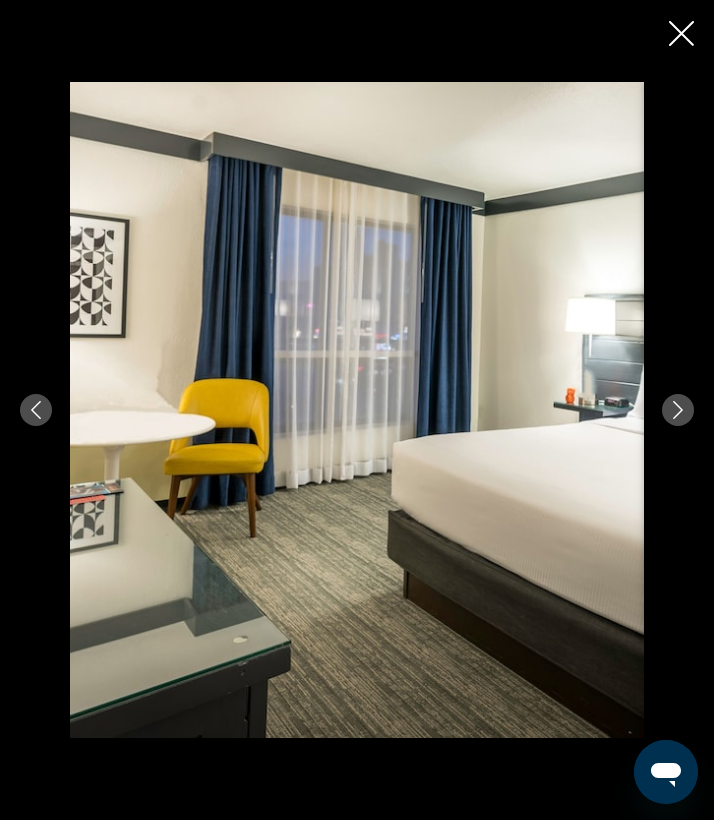click 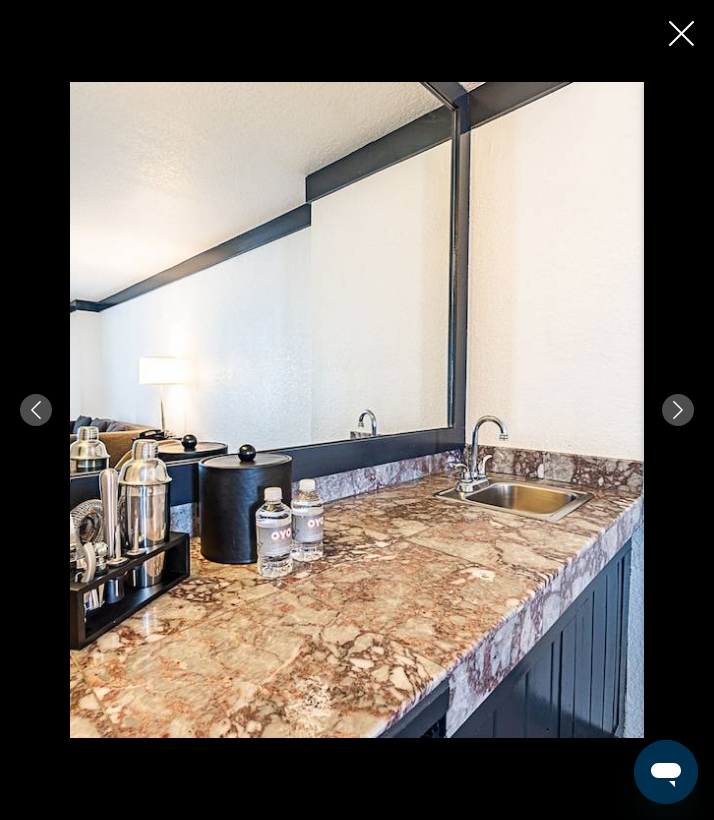 click 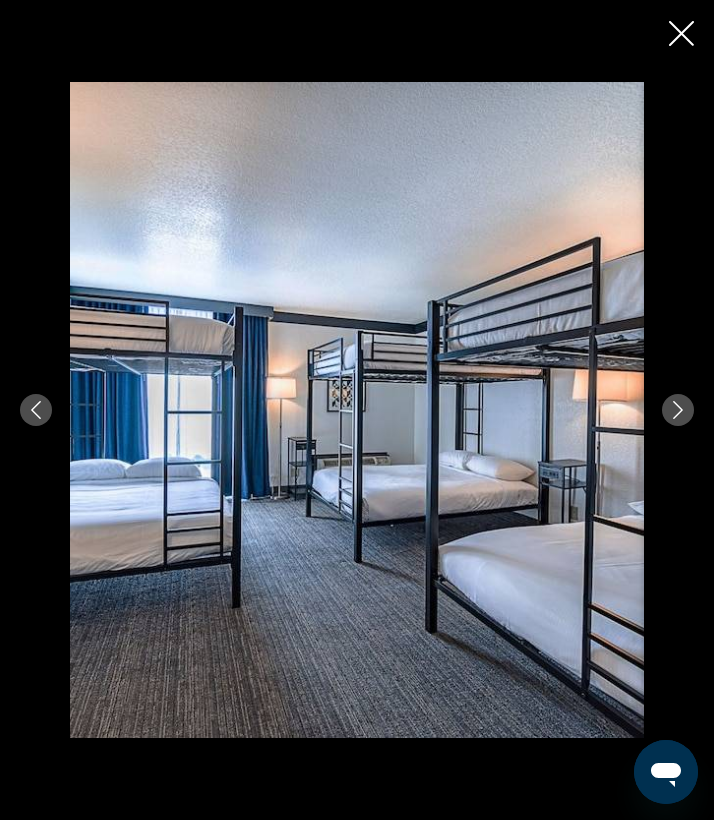 click 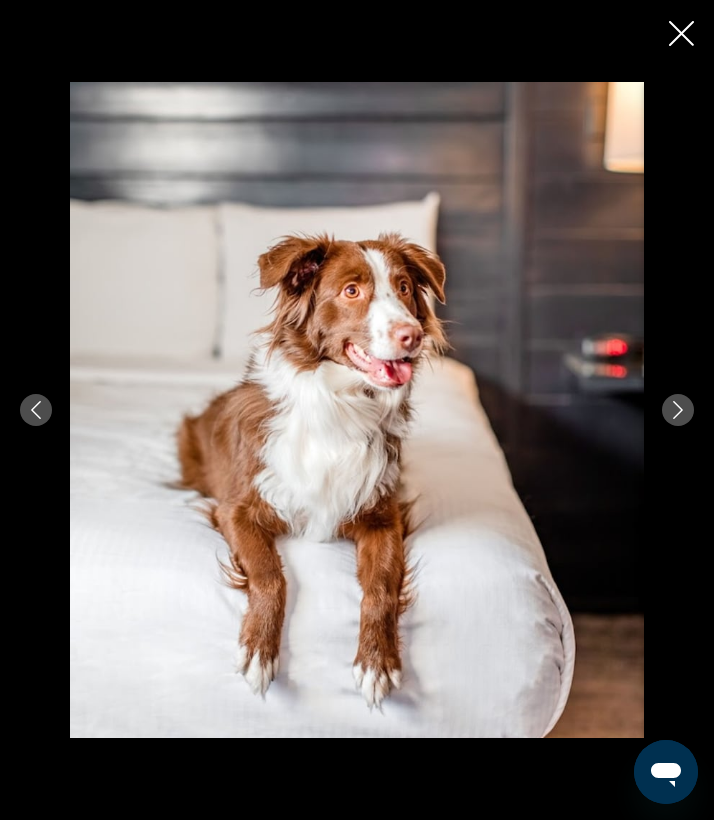 click 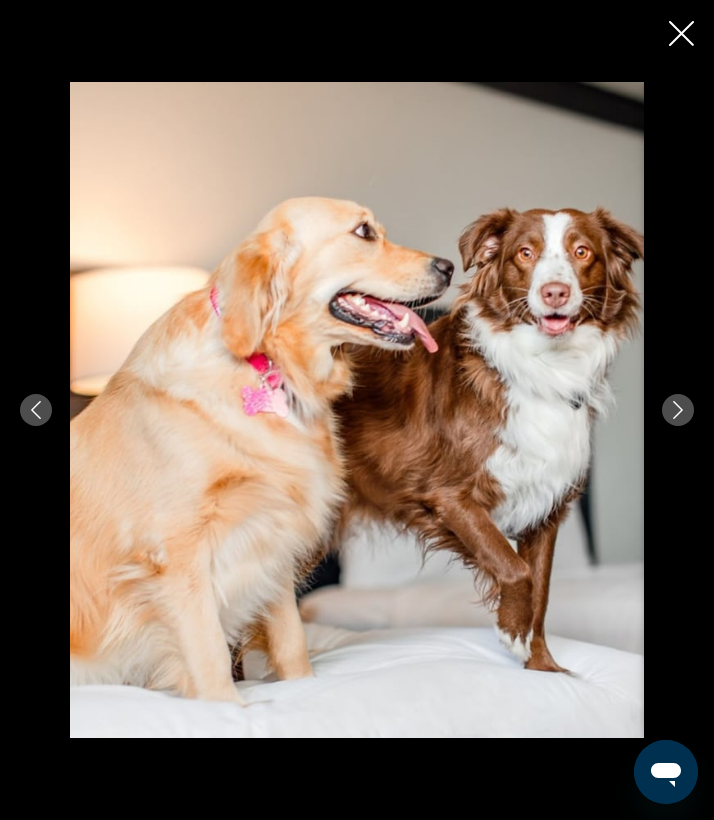 click 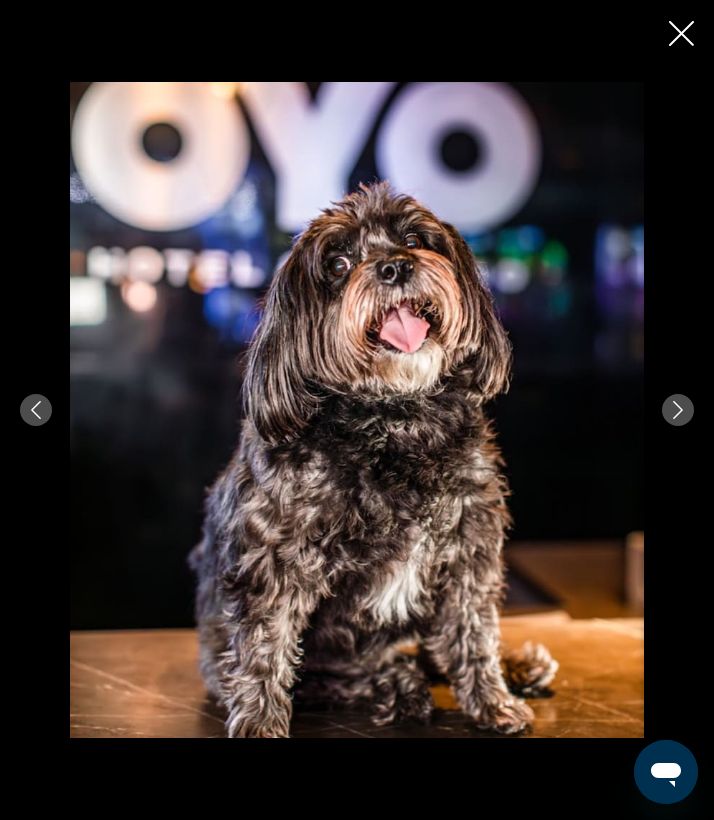 click 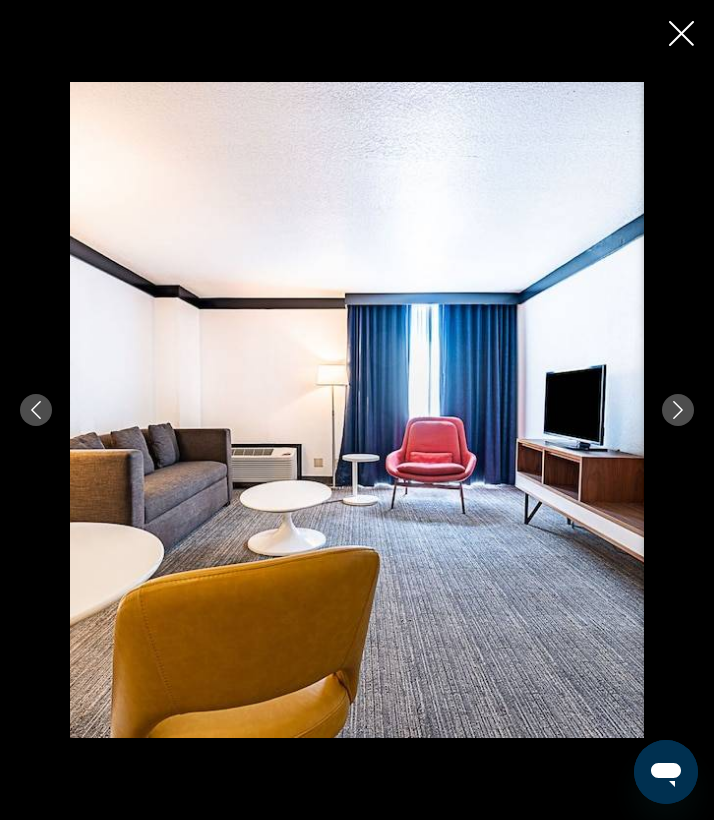 click 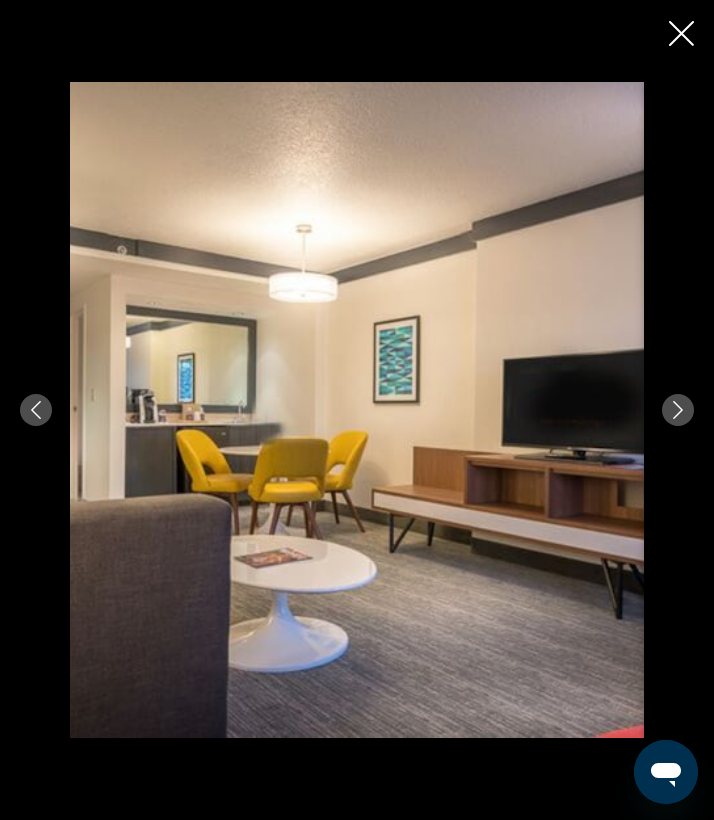 click 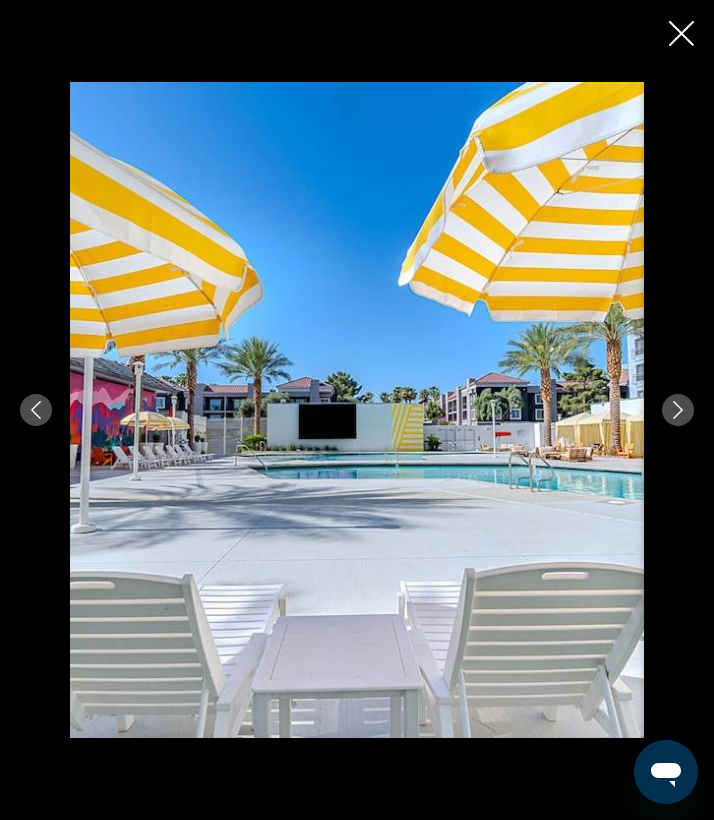 click 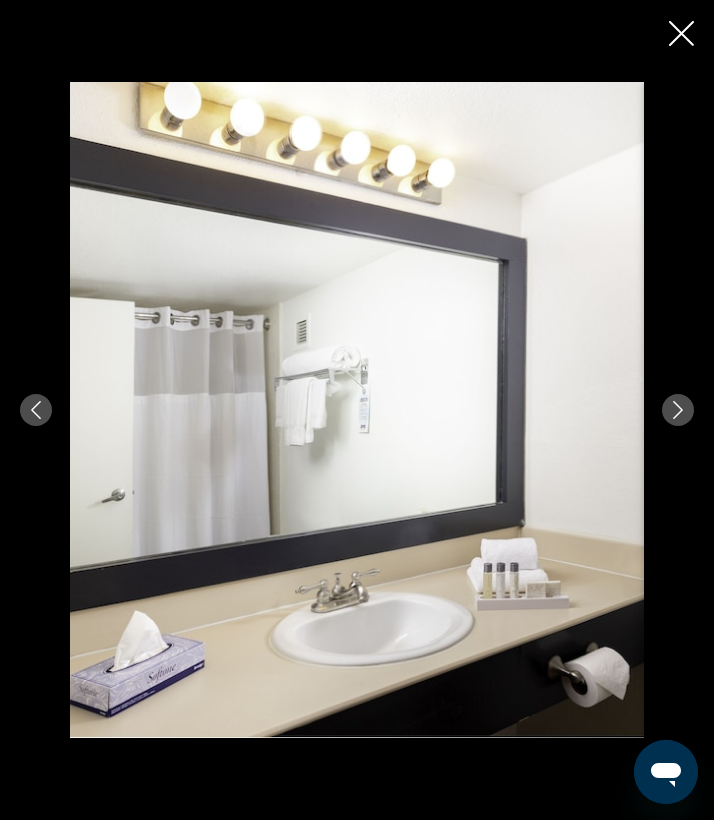 click 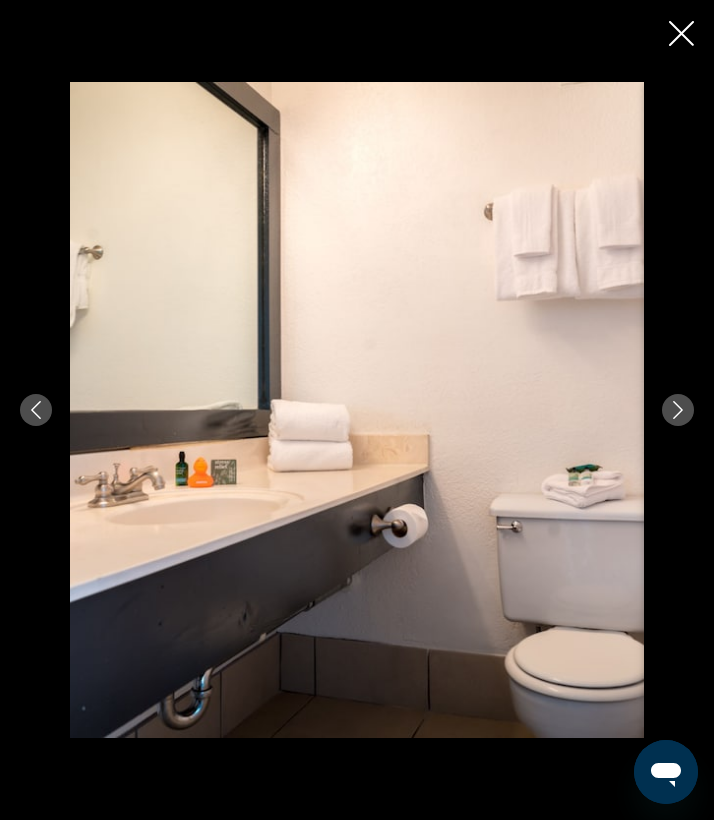 click 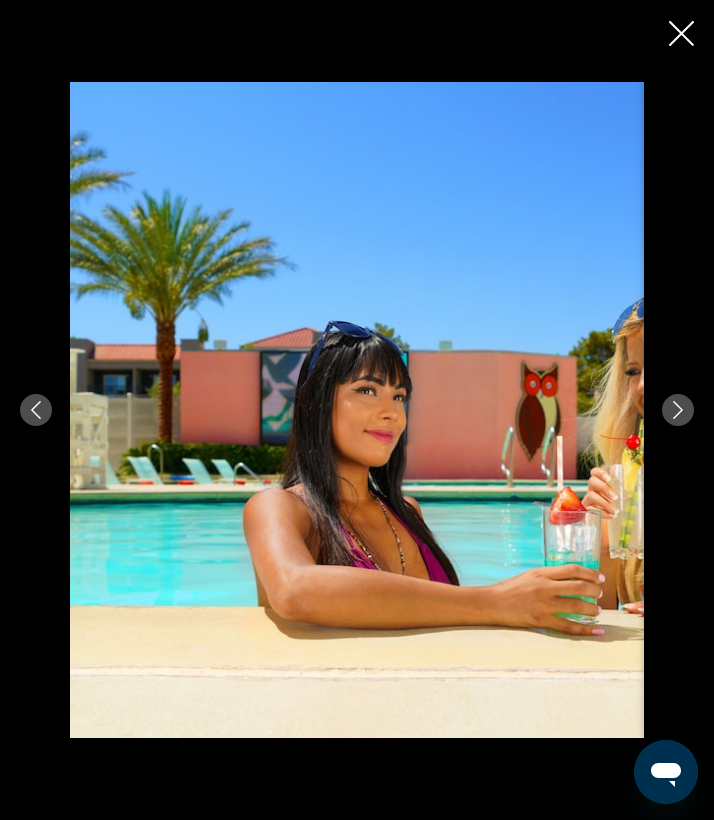 click 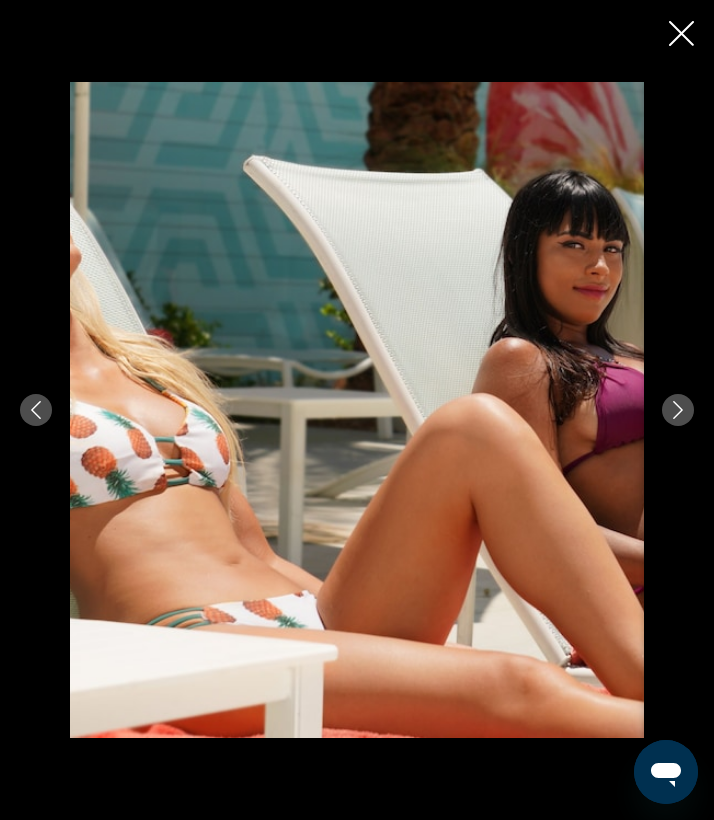 click 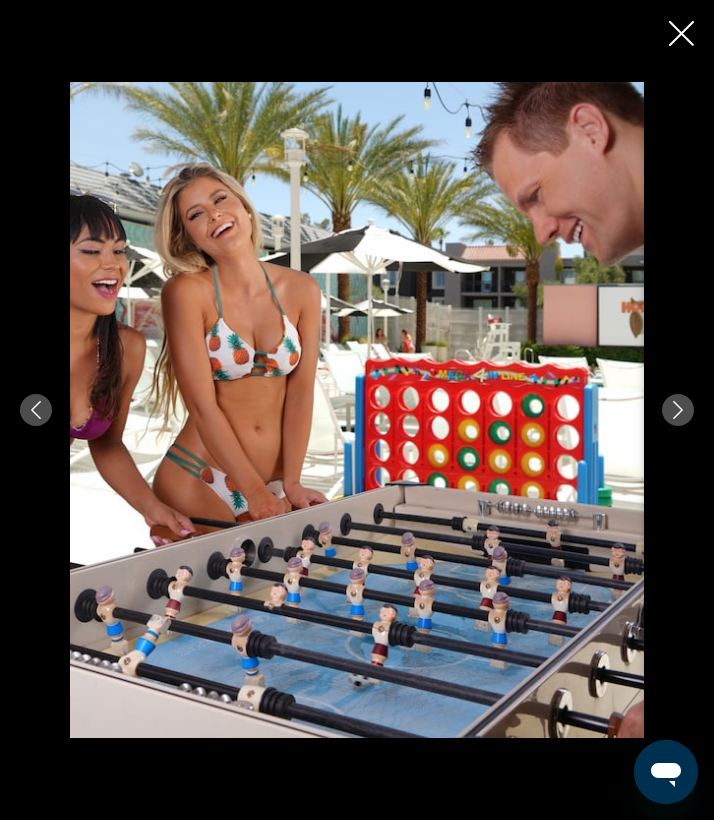 click 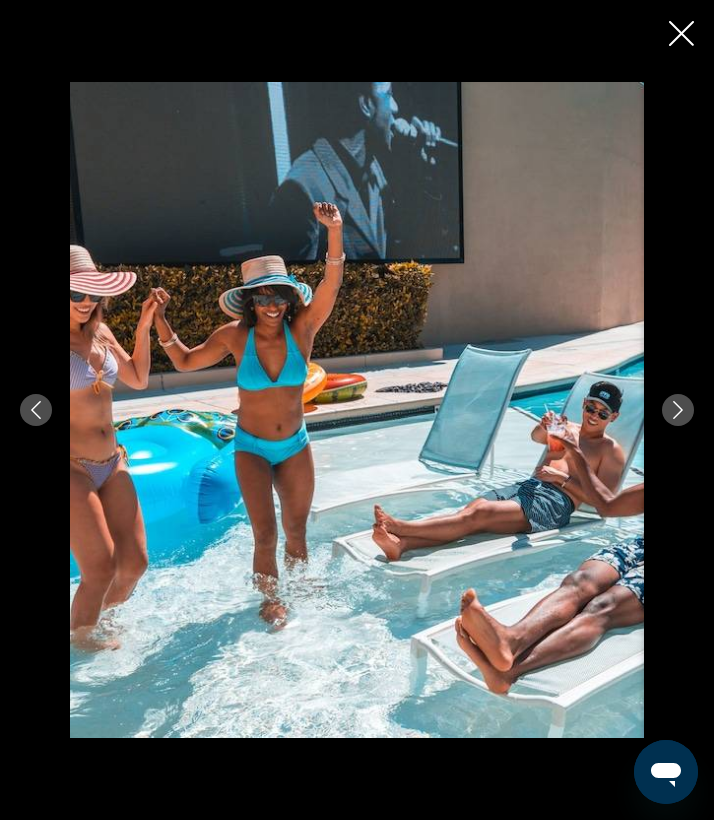 click 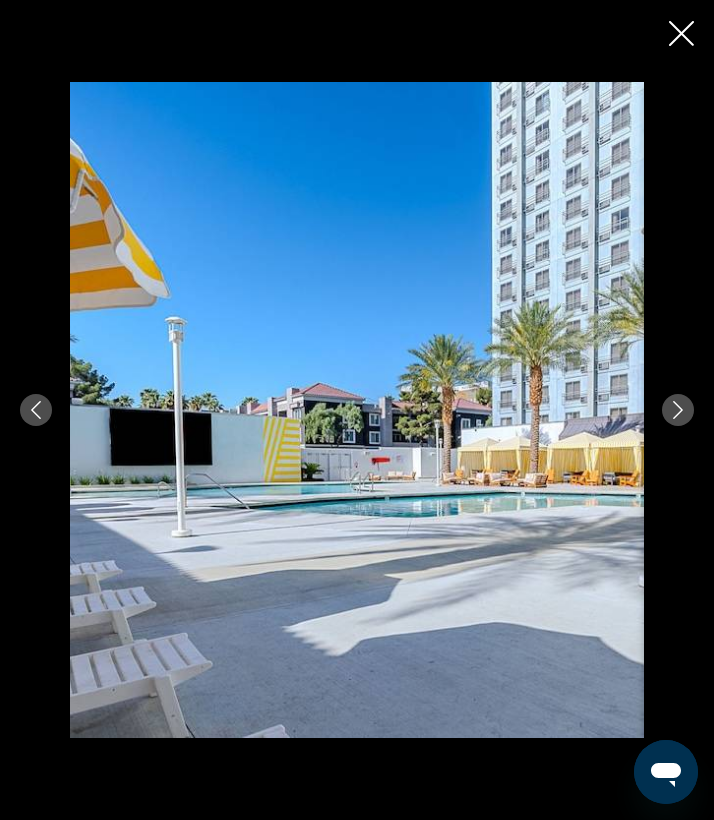 click 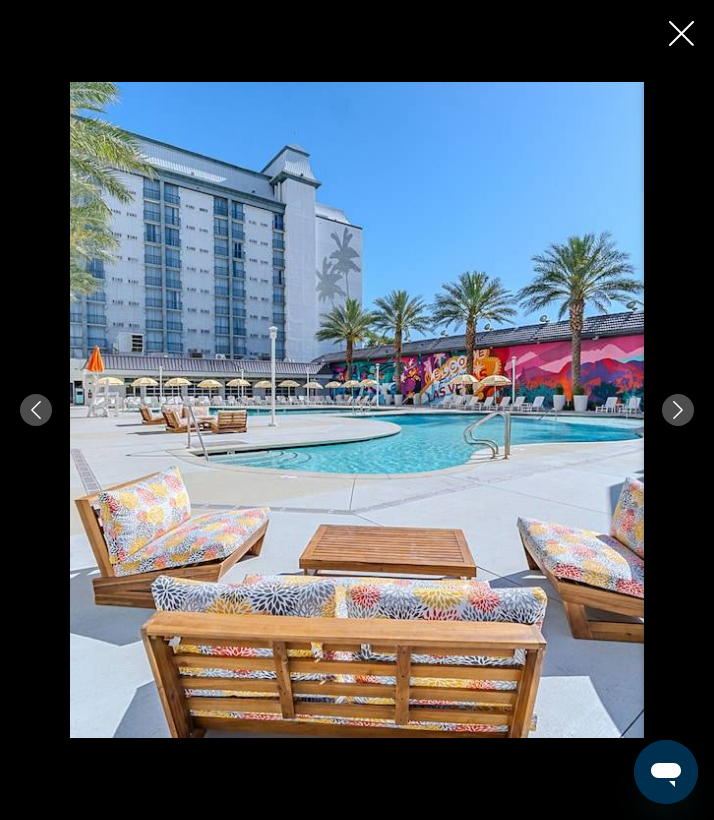 click 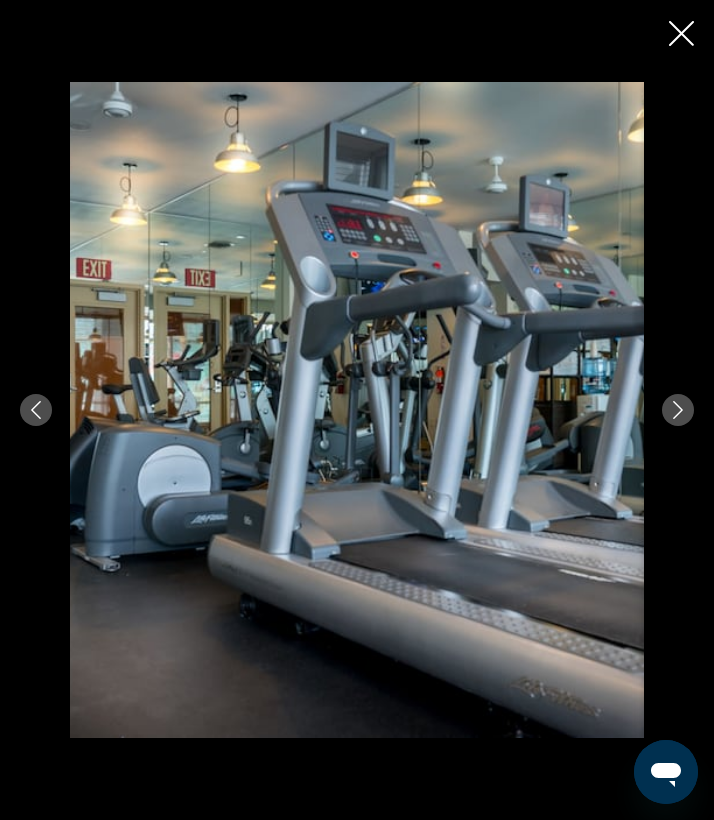 click 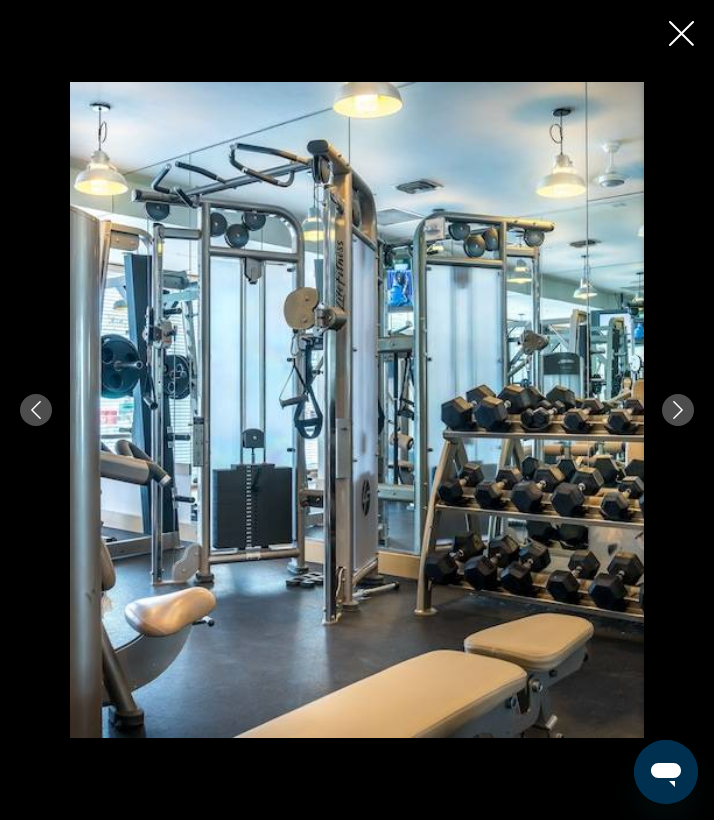 click 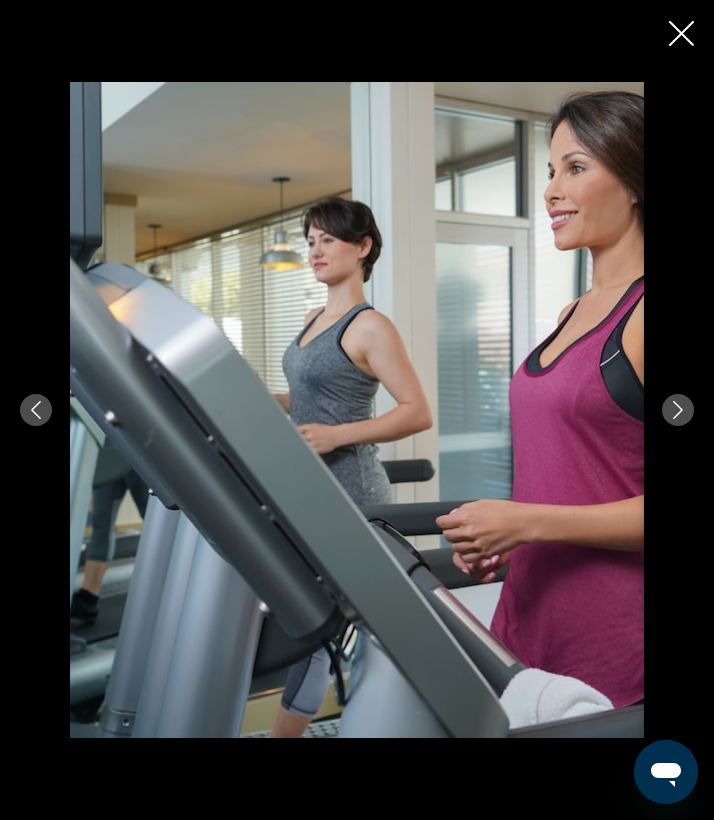 click 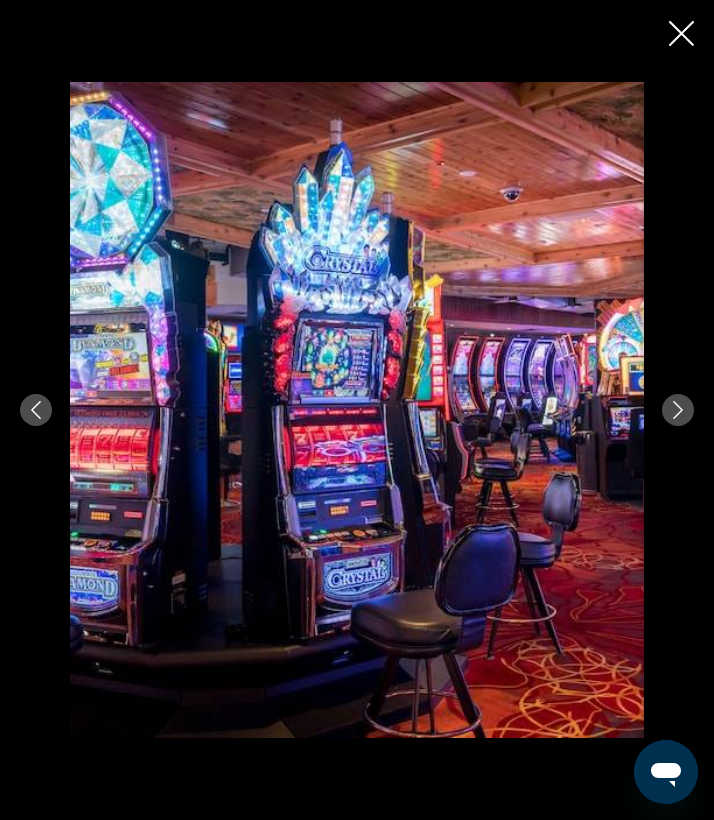 click 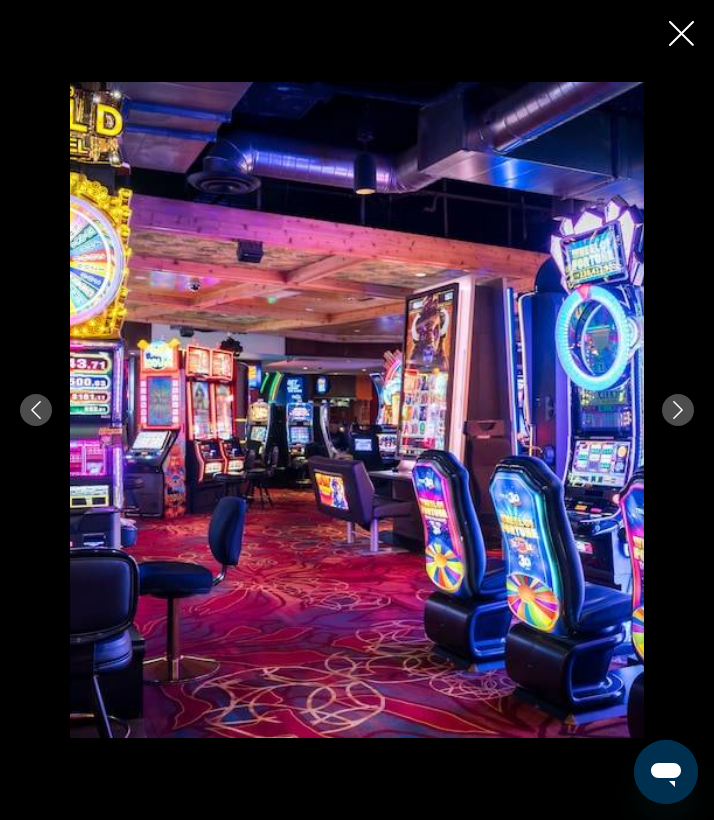 click 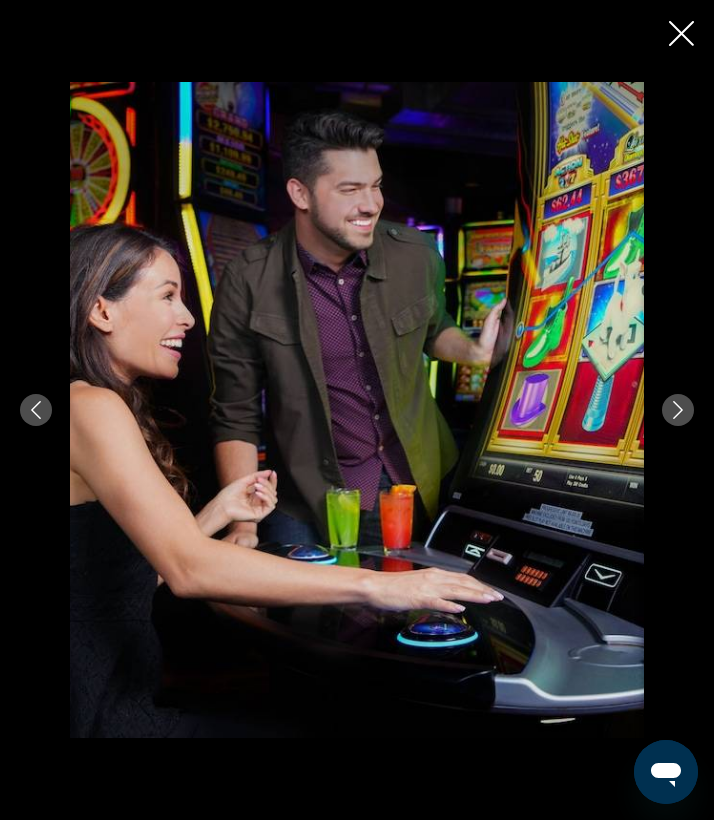 click at bounding box center [357, 410] 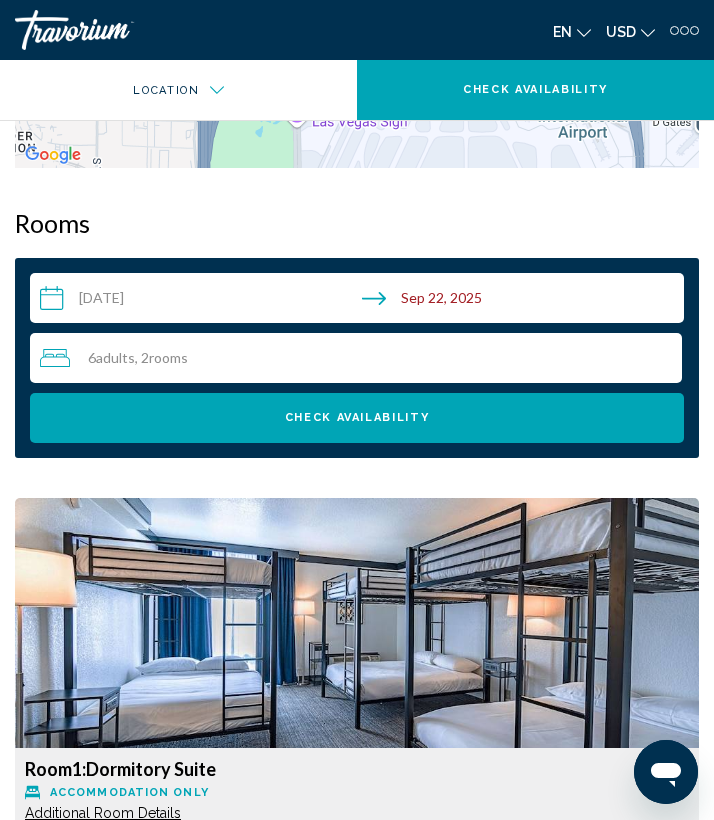 scroll, scrollTop: 2107, scrollLeft: 0, axis: vertical 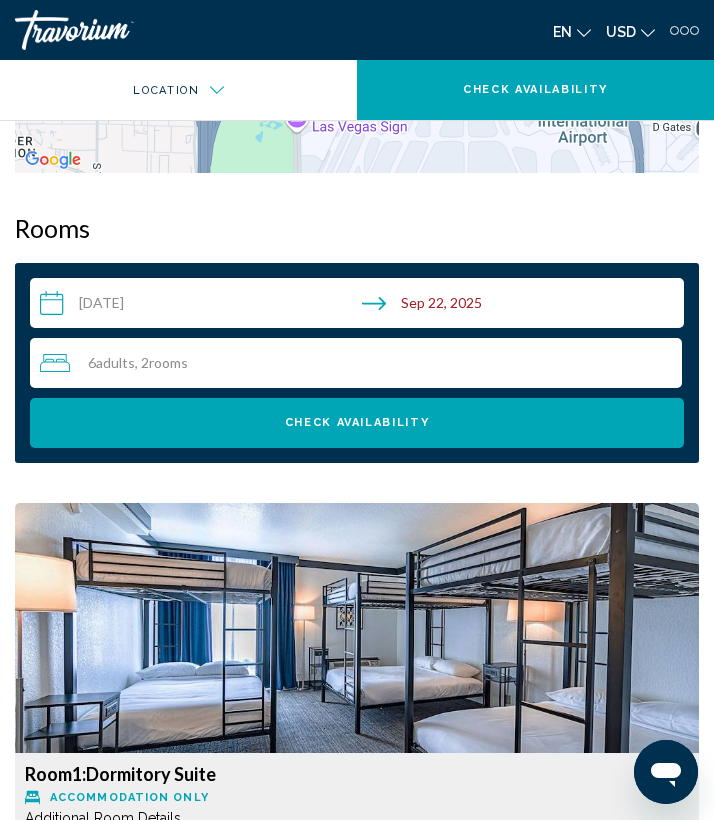 click on "6  Adult Adults , 2  Room rooms" at bounding box center [361, 363] 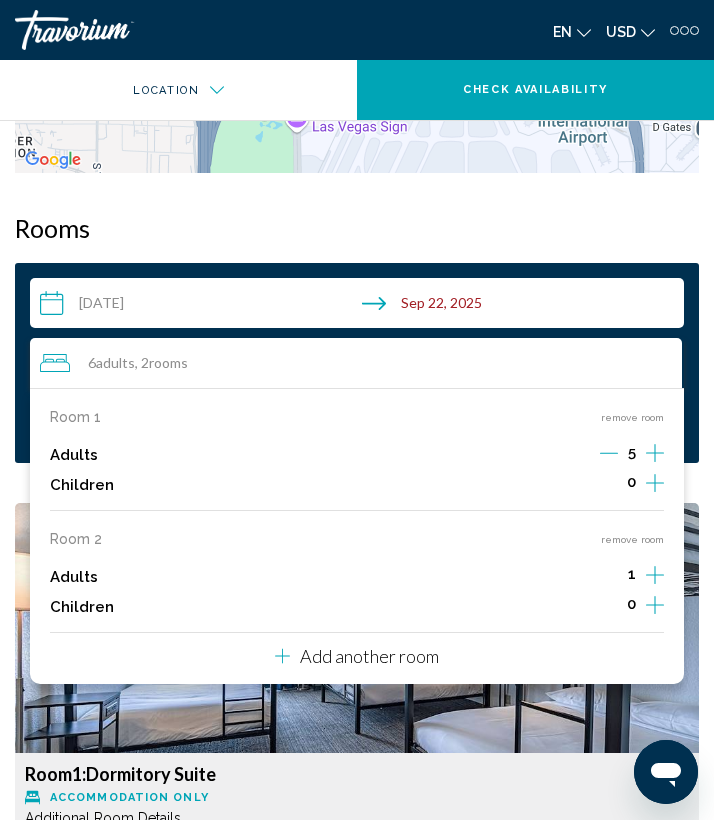 click 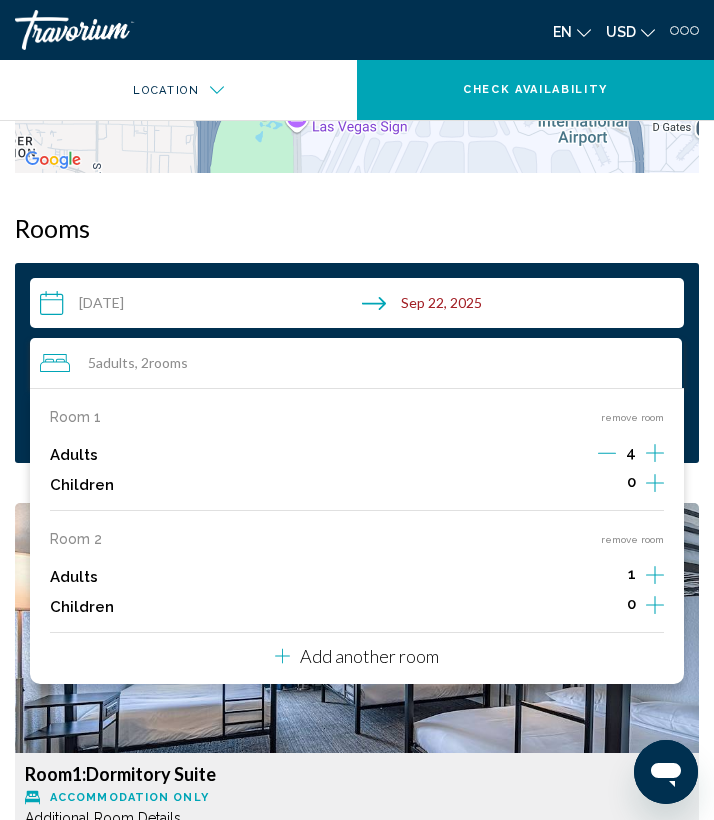 click 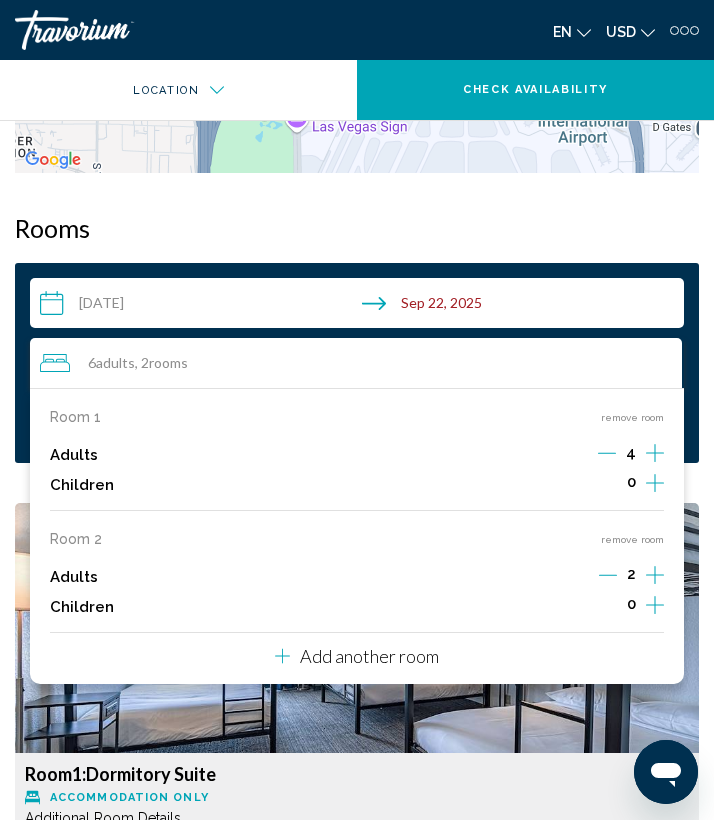 click 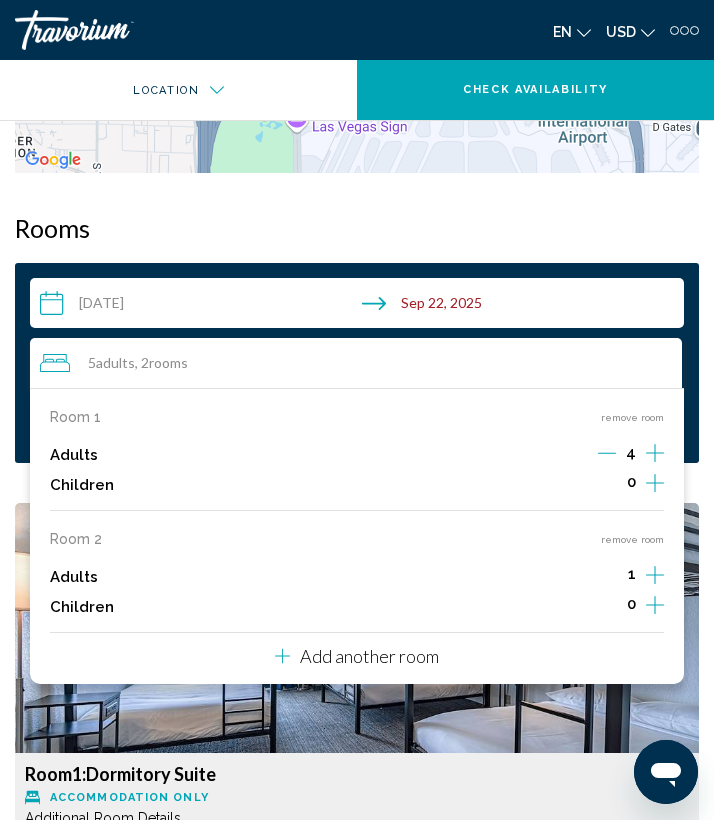 click 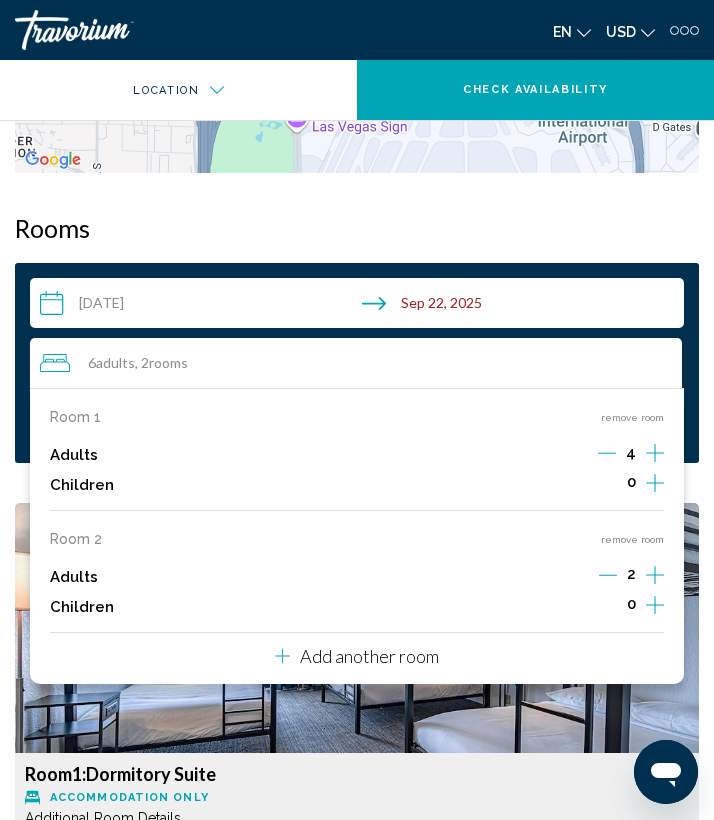 click 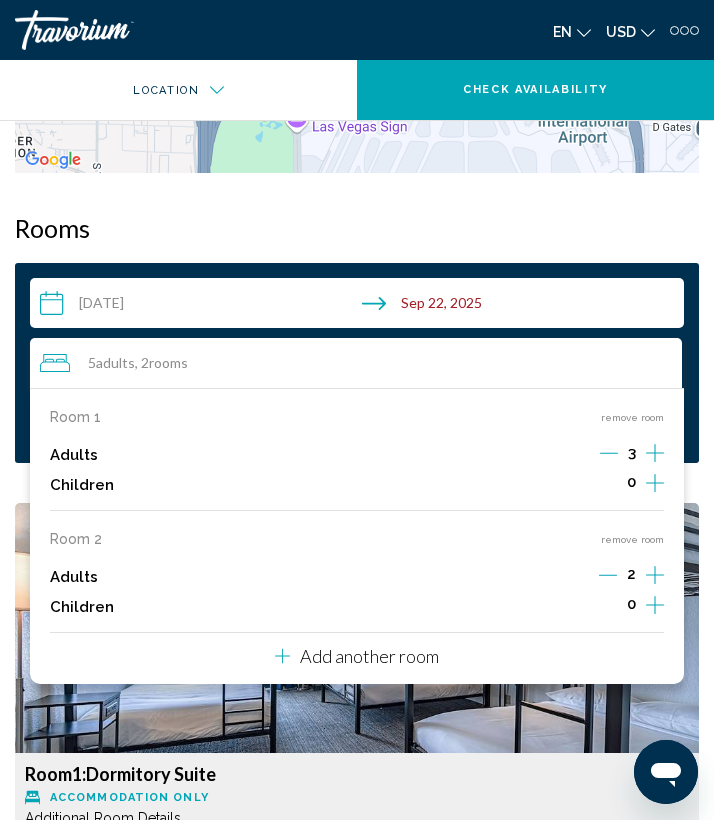click at bounding box center [357, 628] 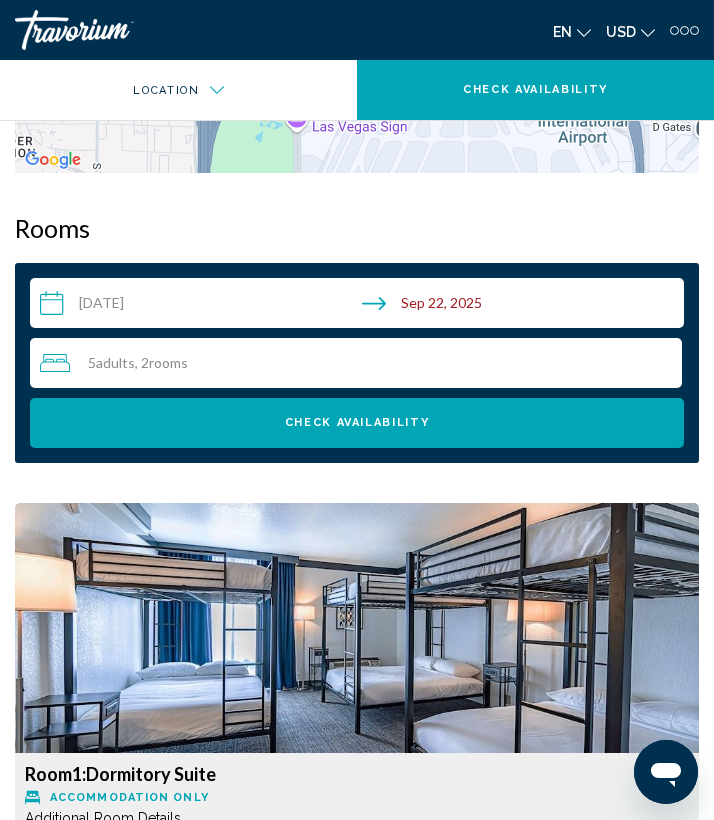 click on "Check Availability" at bounding box center (357, 423) 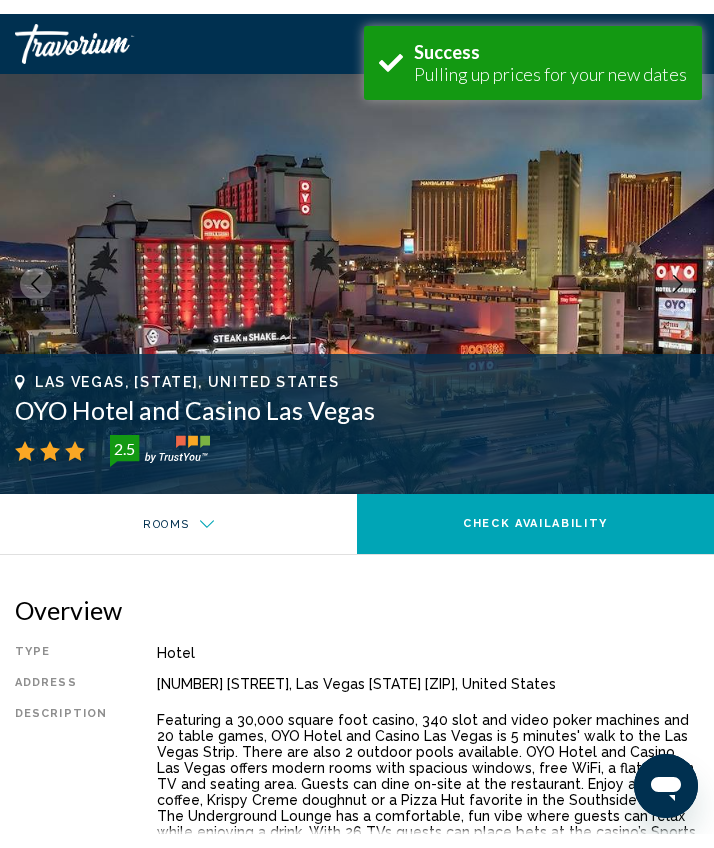 scroll, scrollTop: 2199, scrollLeft: 0, axis: vertical 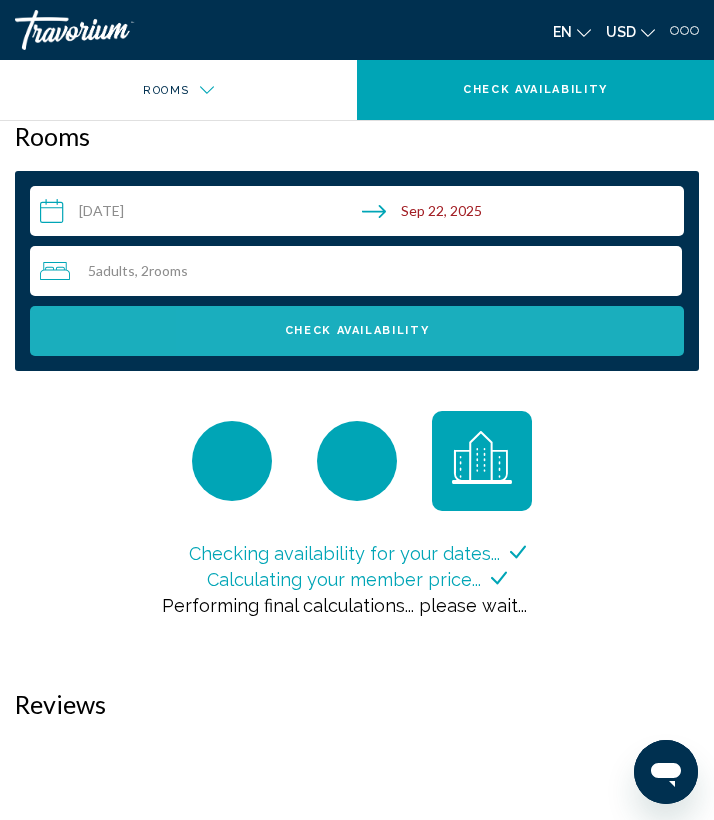 click on "Check Availability" at bounding box center (357, 330) 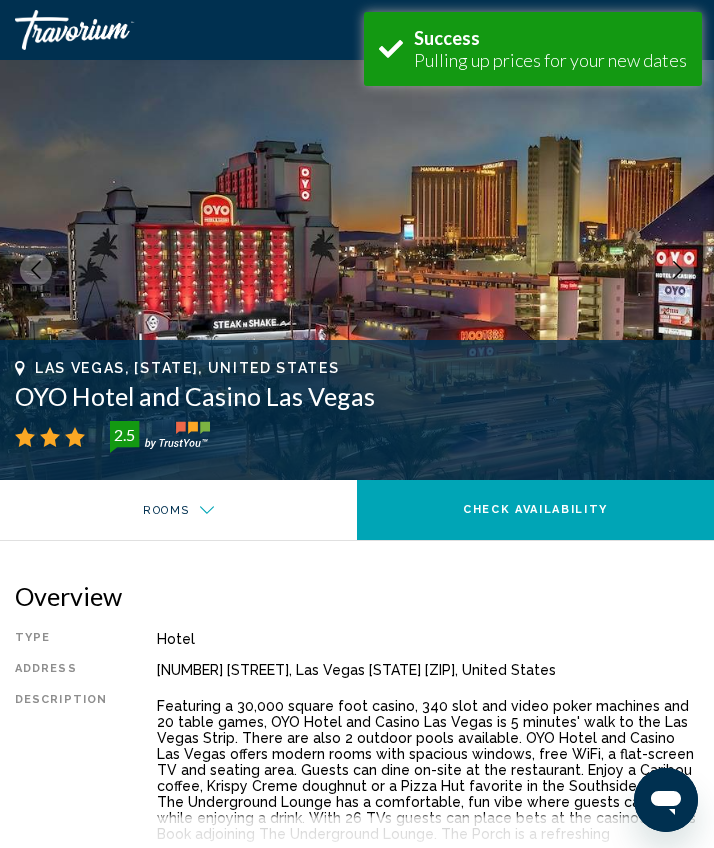 scroll, scrollTop: 2199, scrollLeft: 0, axis: vertical 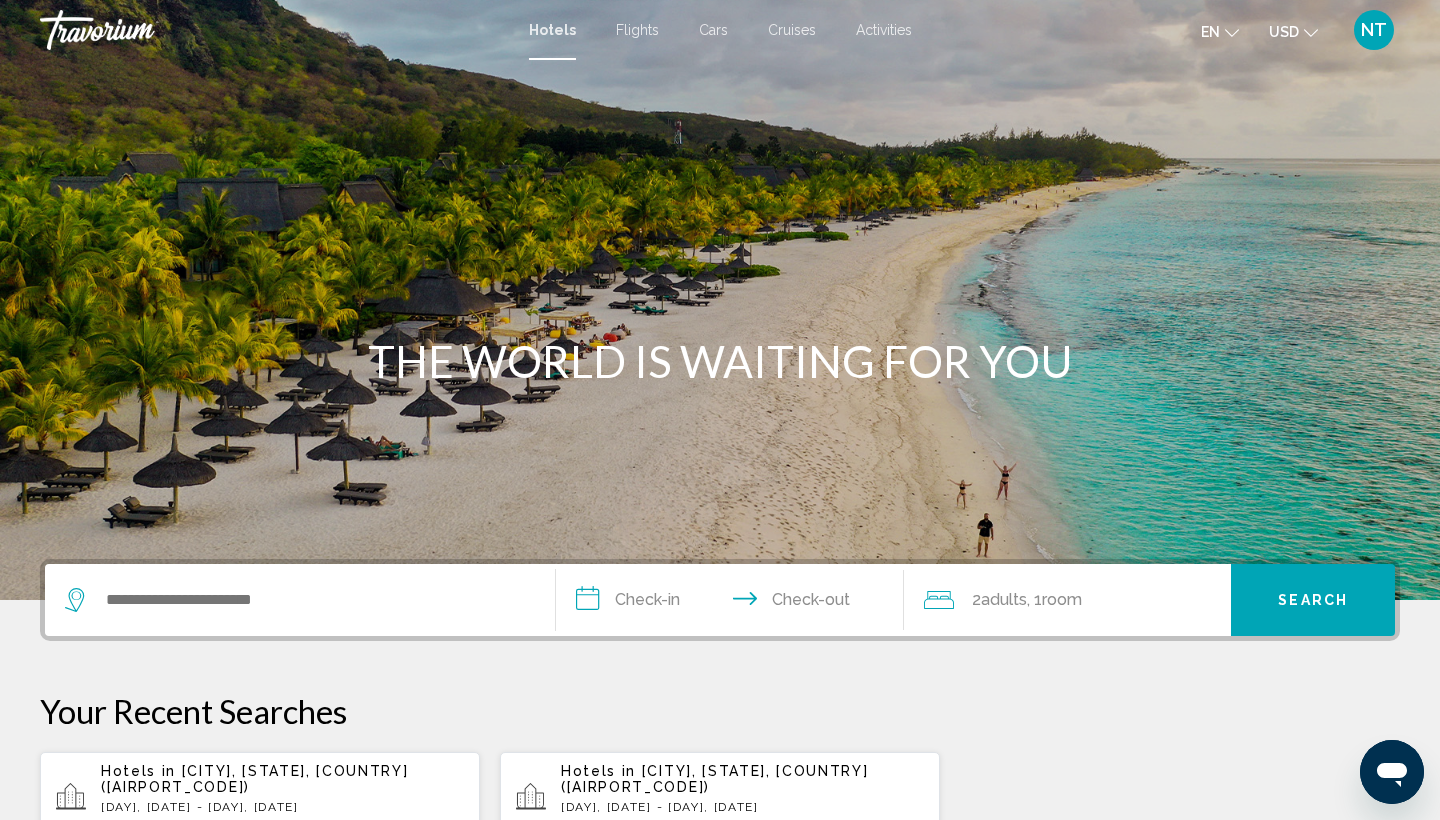click at bounding box center [300, 600] 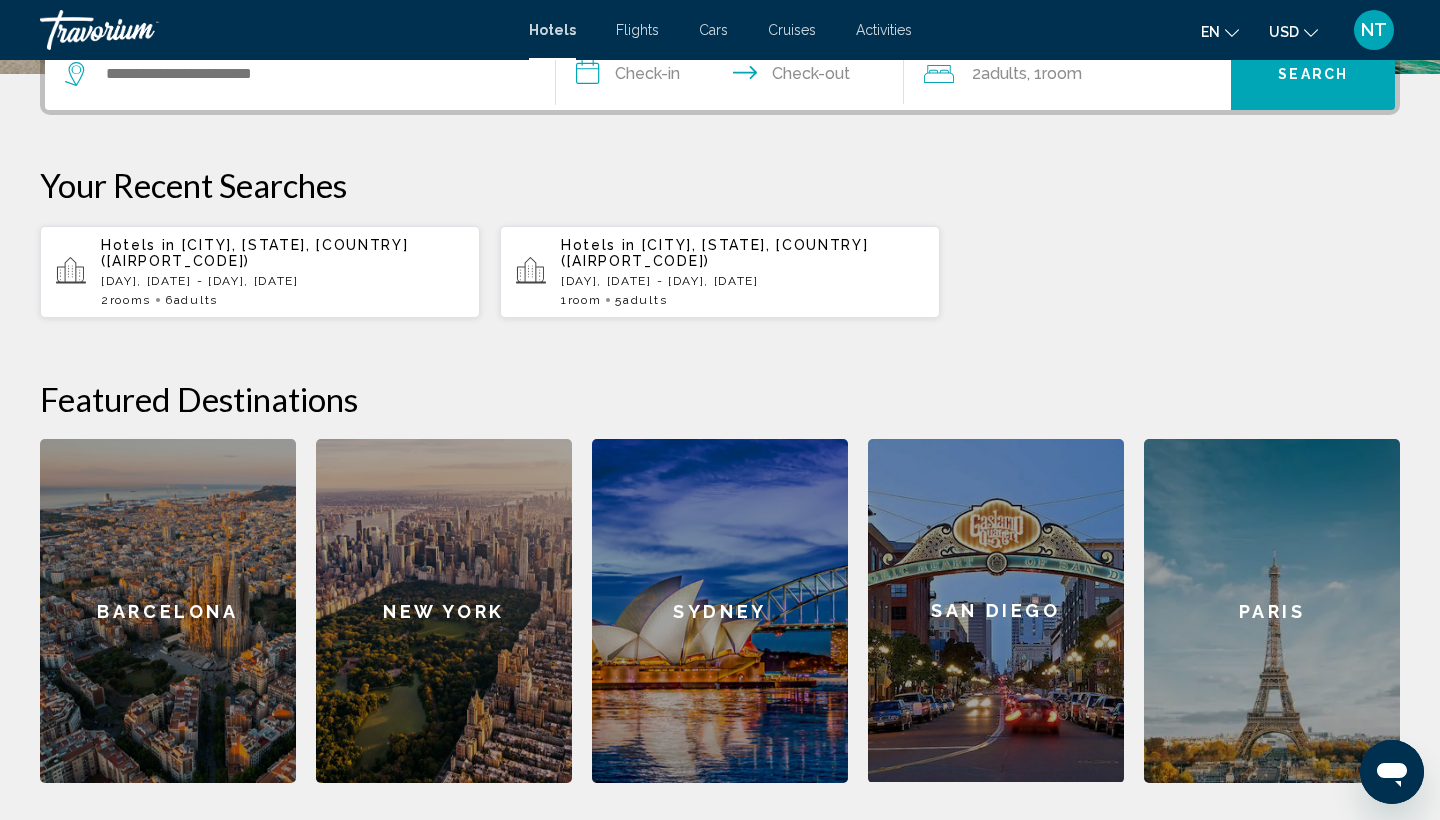 scroll, scrollTop: 515, scrollLeft: 0, axis: vertical 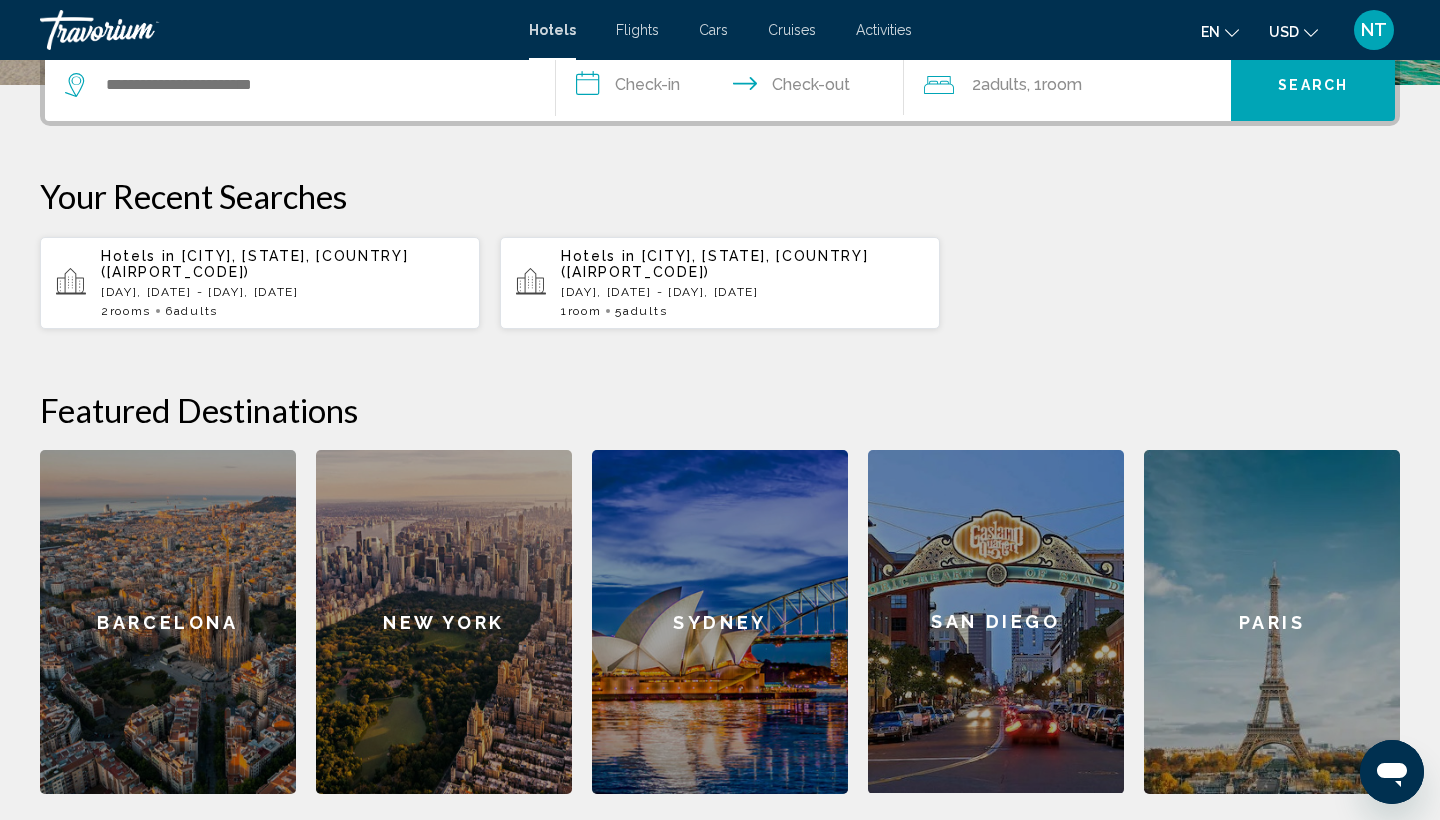 click on "[DAY], [DATE] - [DAY], [DATE]" at bounding box center (282, 292) 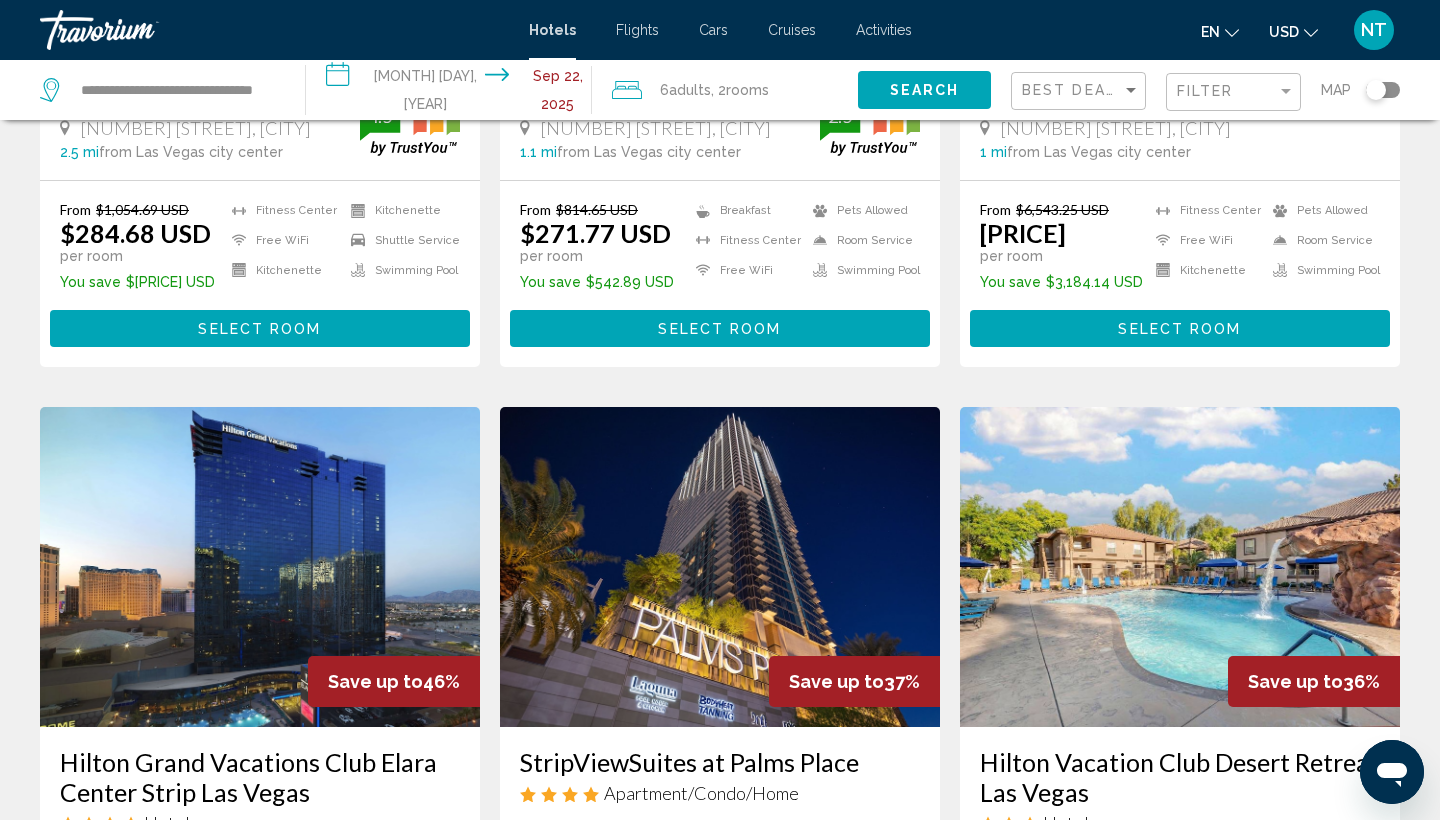 scroll, scrollTop: 0, scrollLeft: 0, axis: both 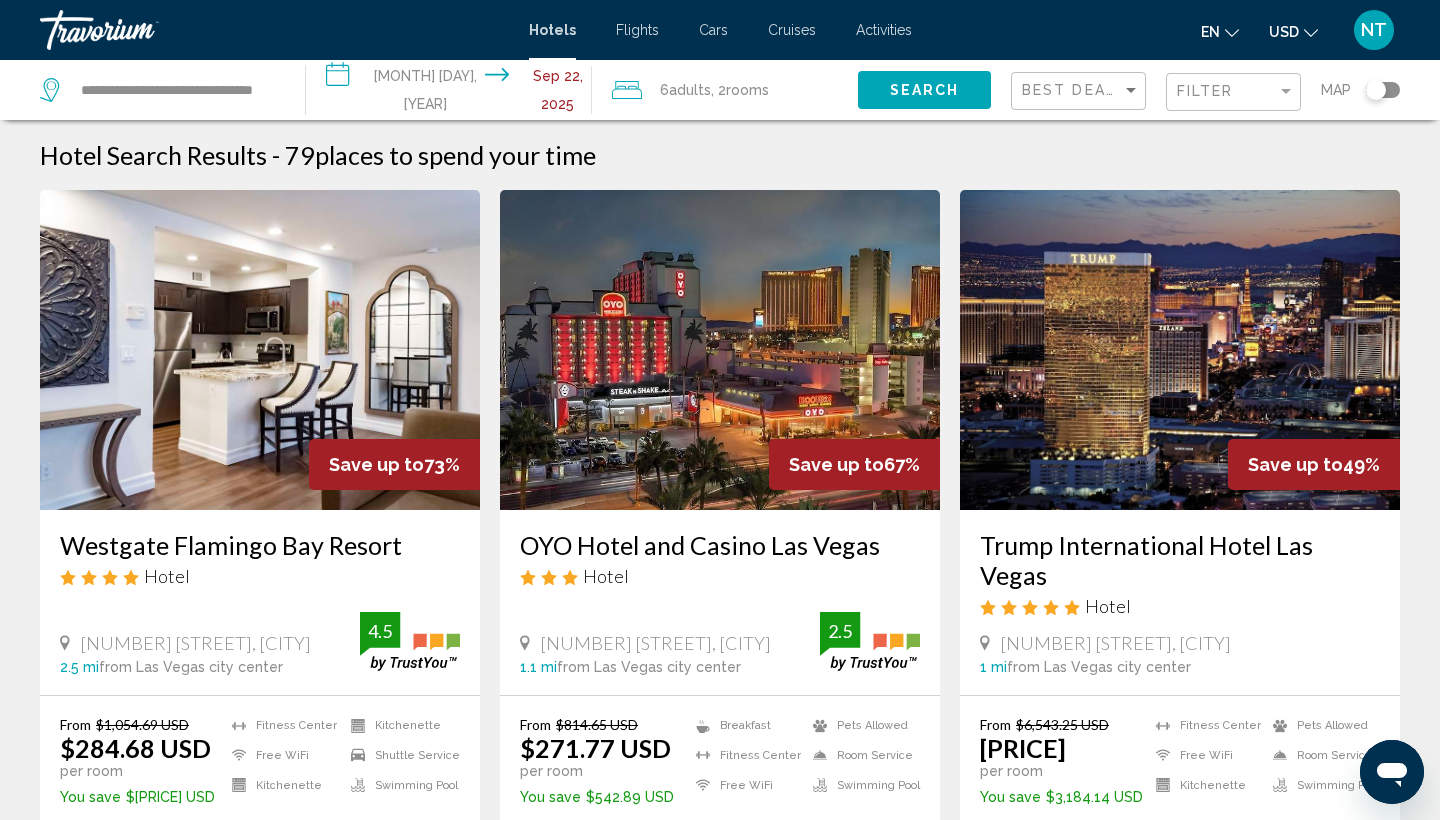 click on "Adults" 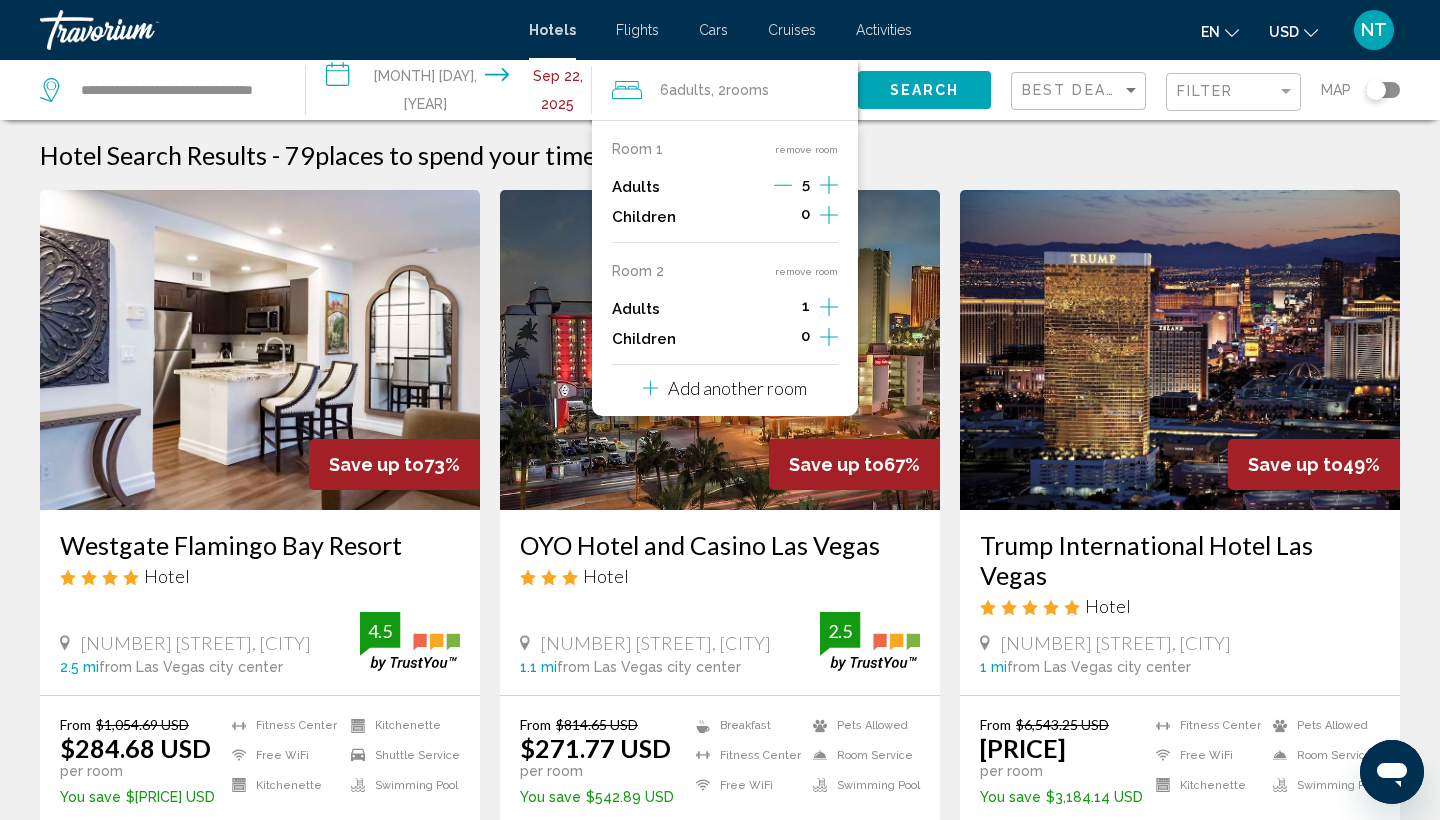click 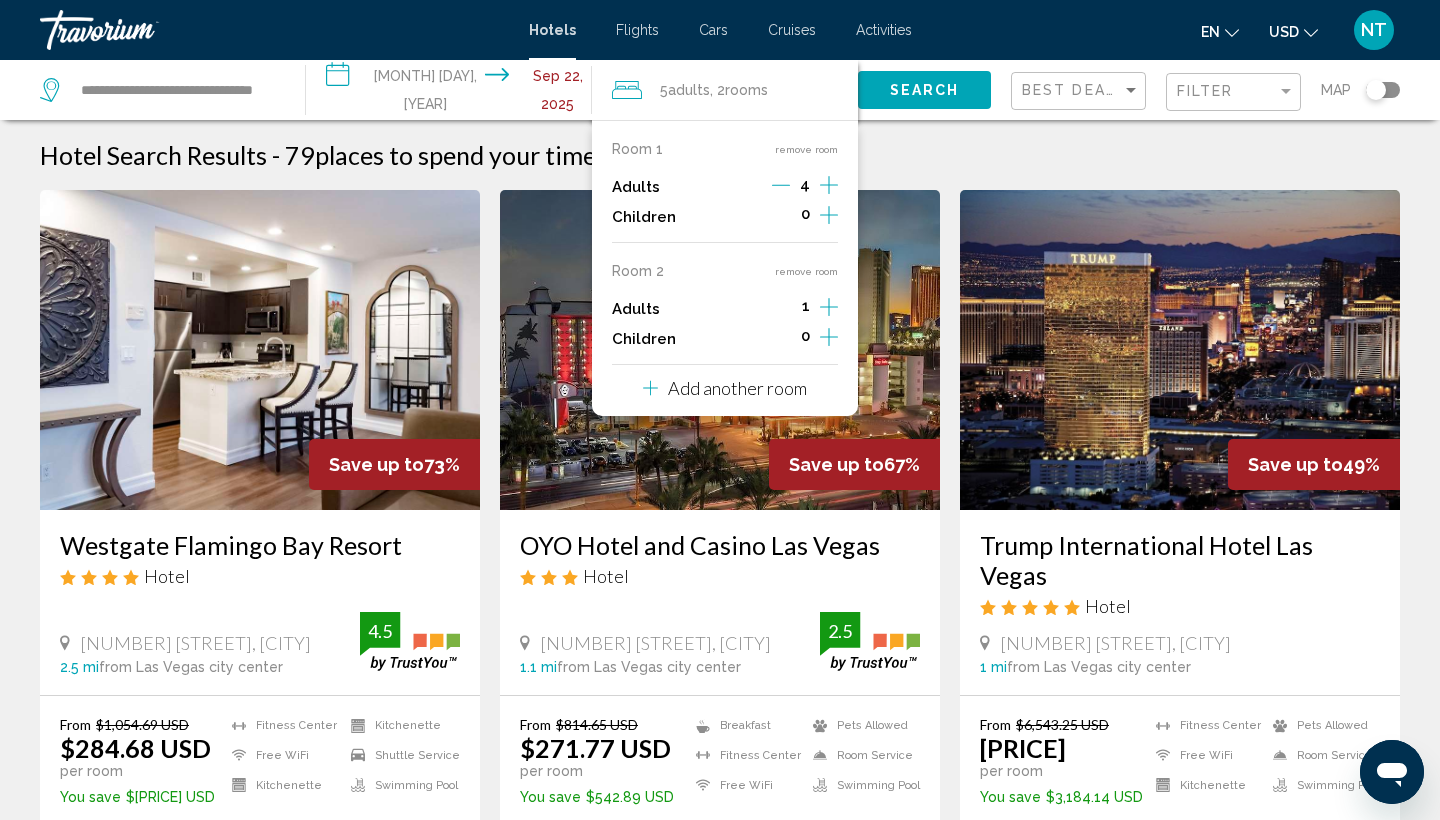 click 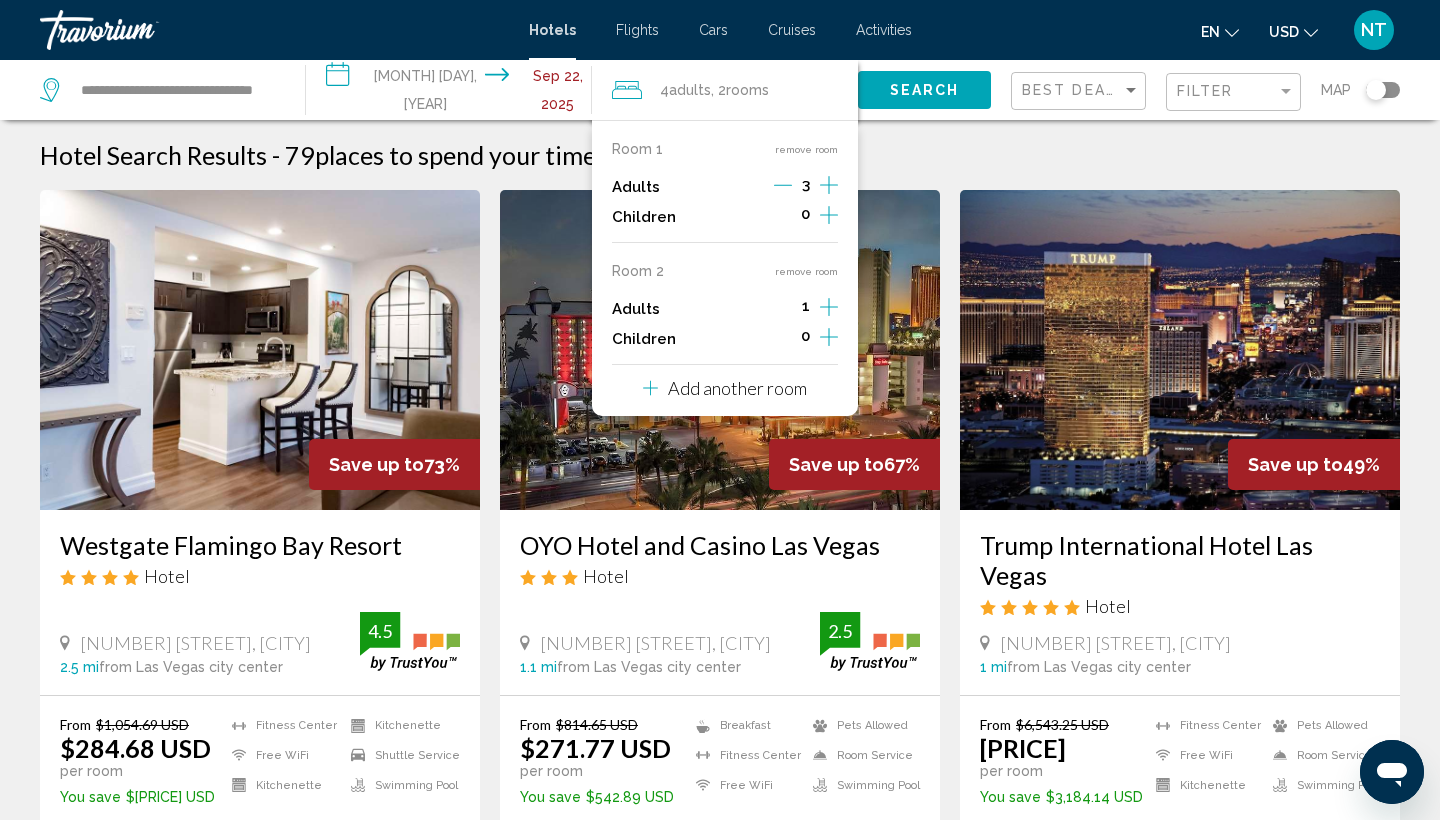click 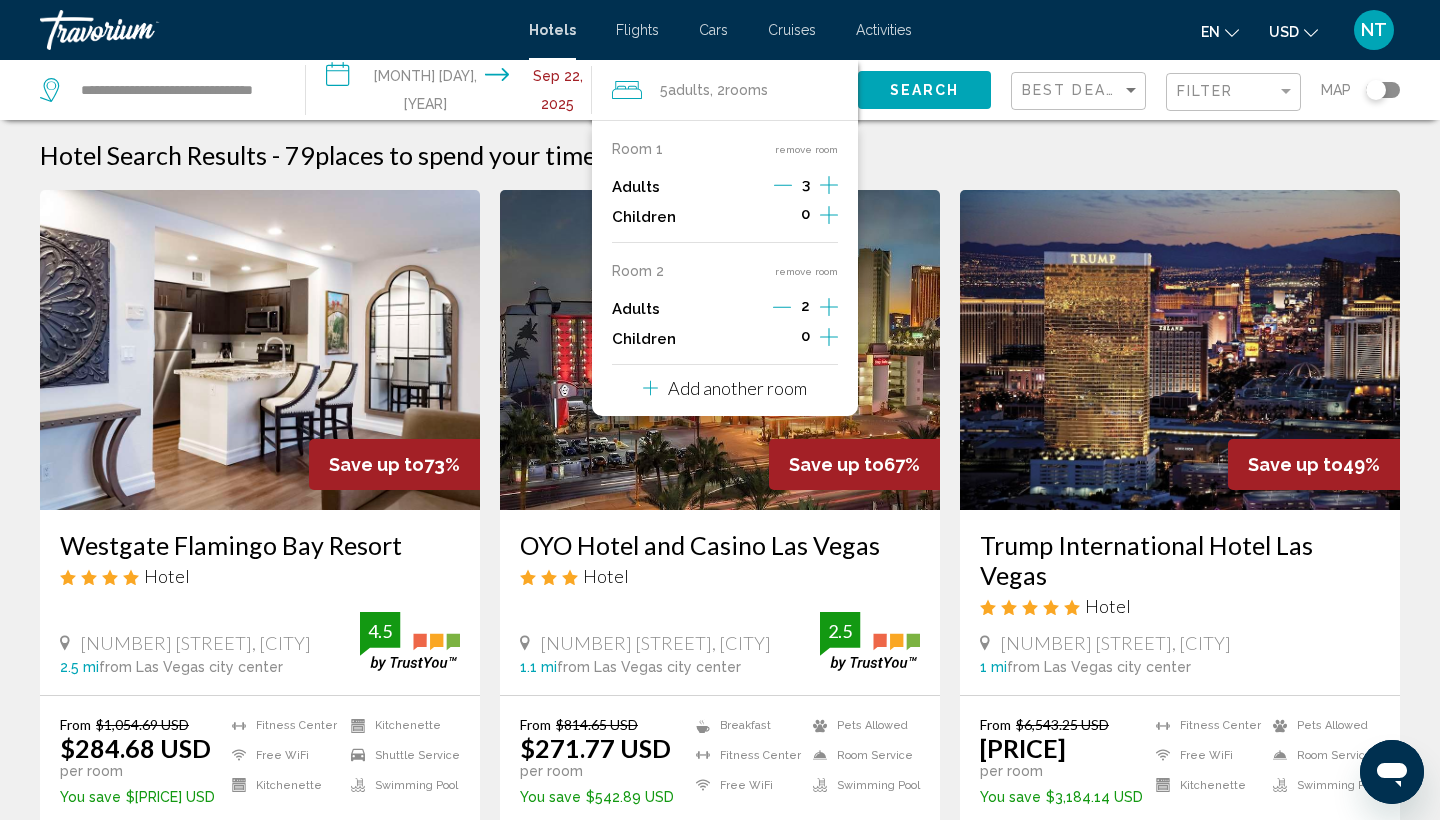 click on "Hotel Search Results - 79 places to spend your time" at bounding box center [720, 155] 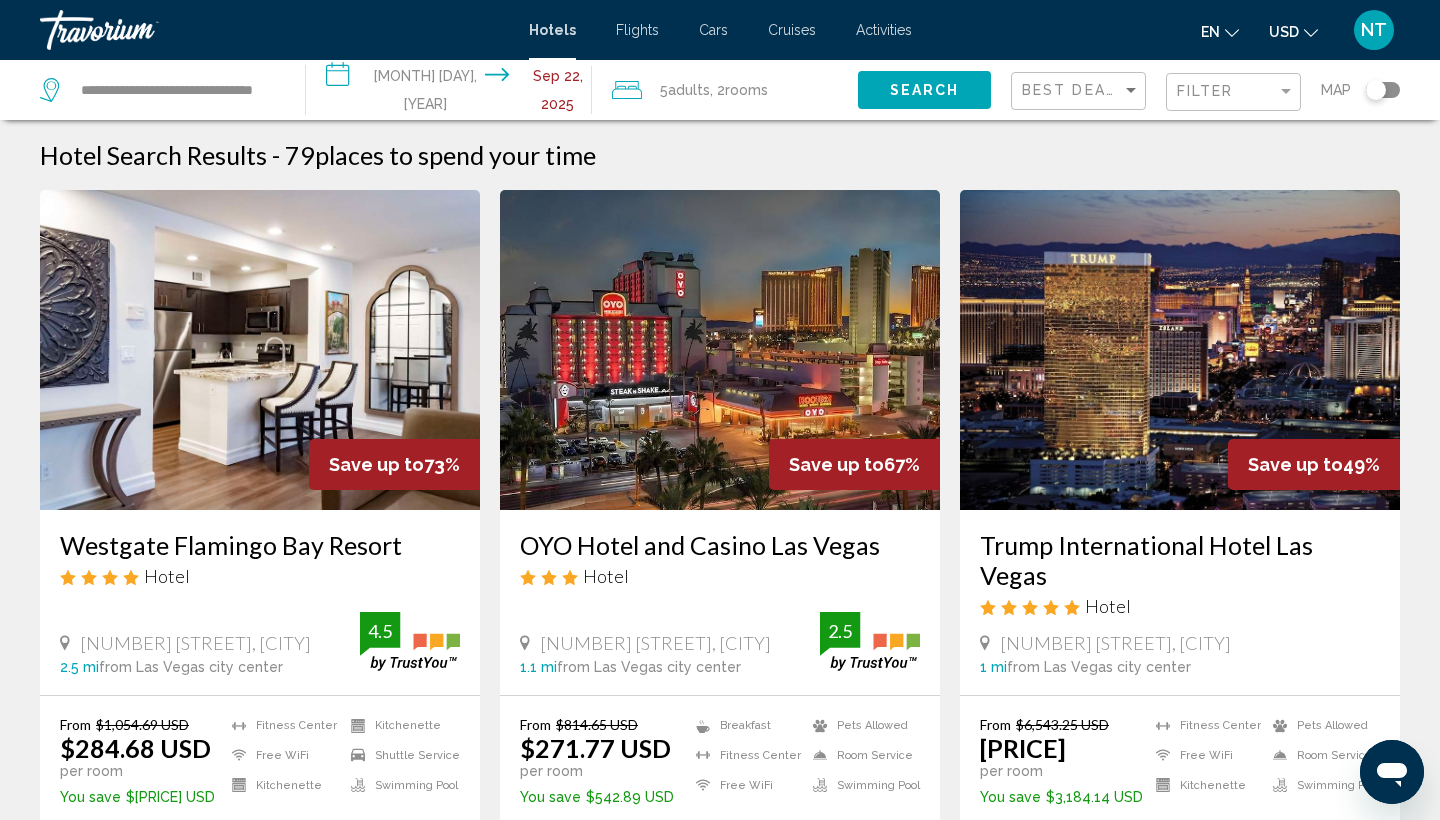 click on "Search" 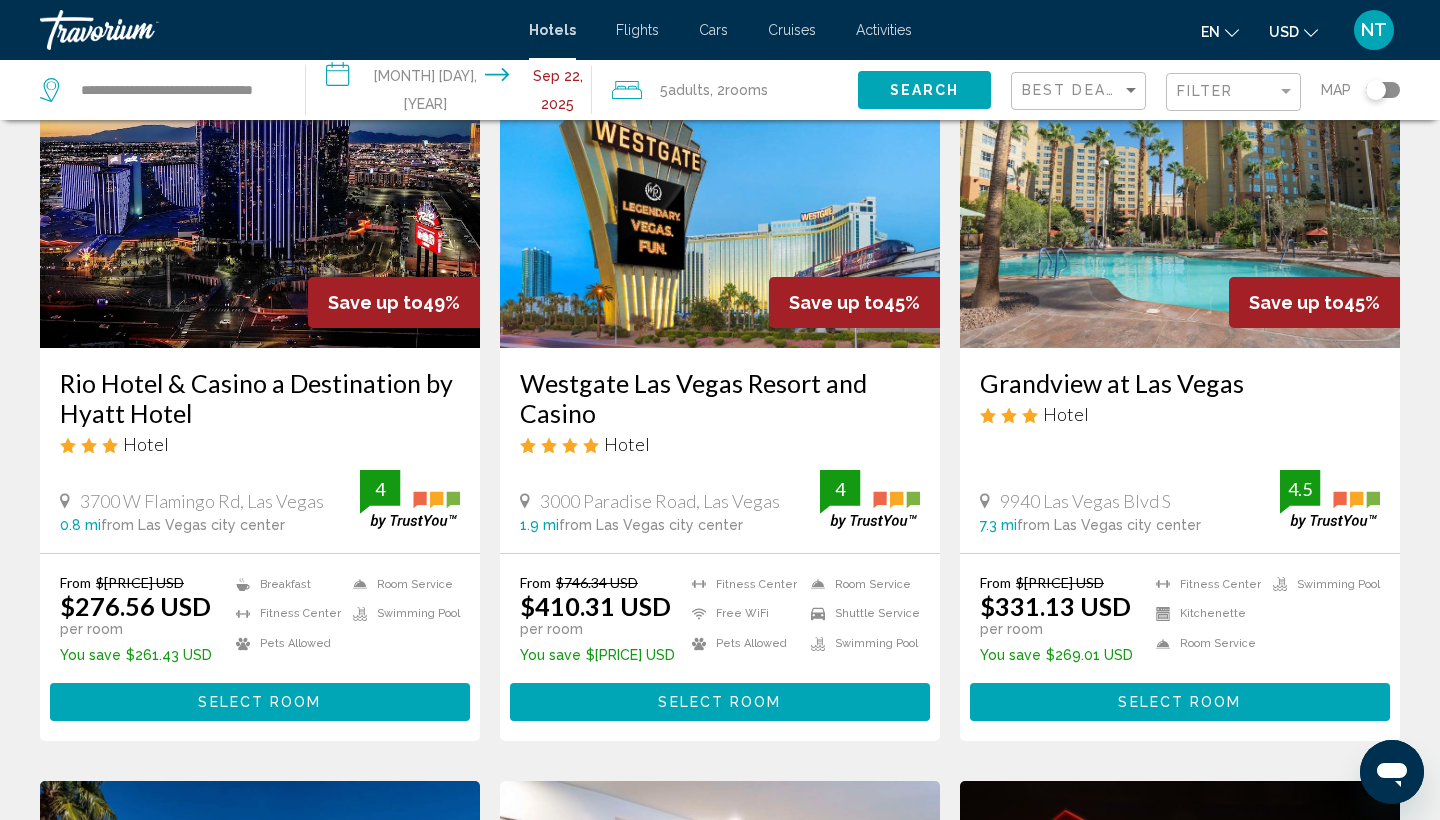 scroll, scrollTop: 166, scrollLeft: 0, axis: vertical 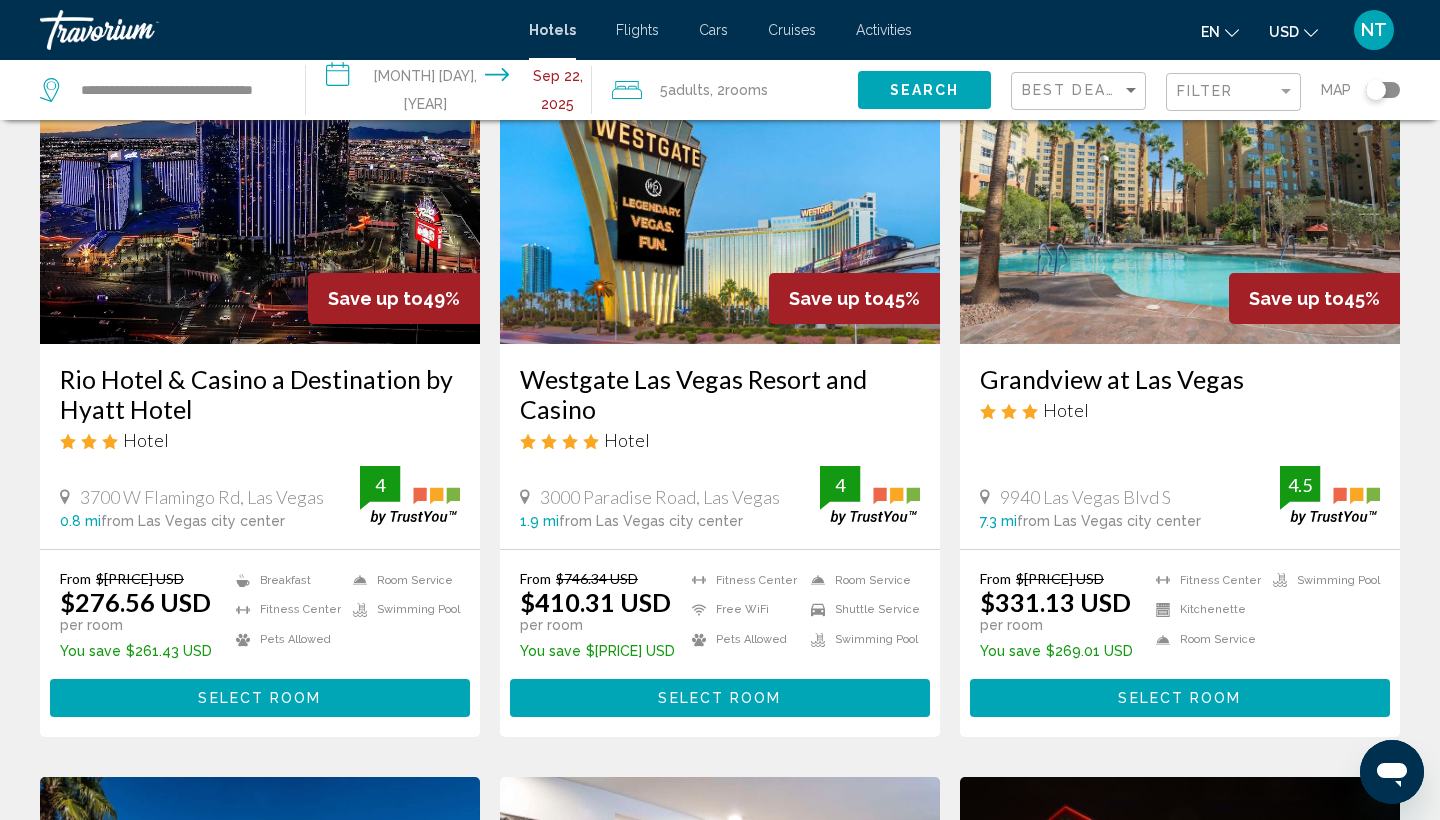 click on "Rio Hotel & Casino a Destination by Hyatt Hotel" at bounding box center (260, 394) 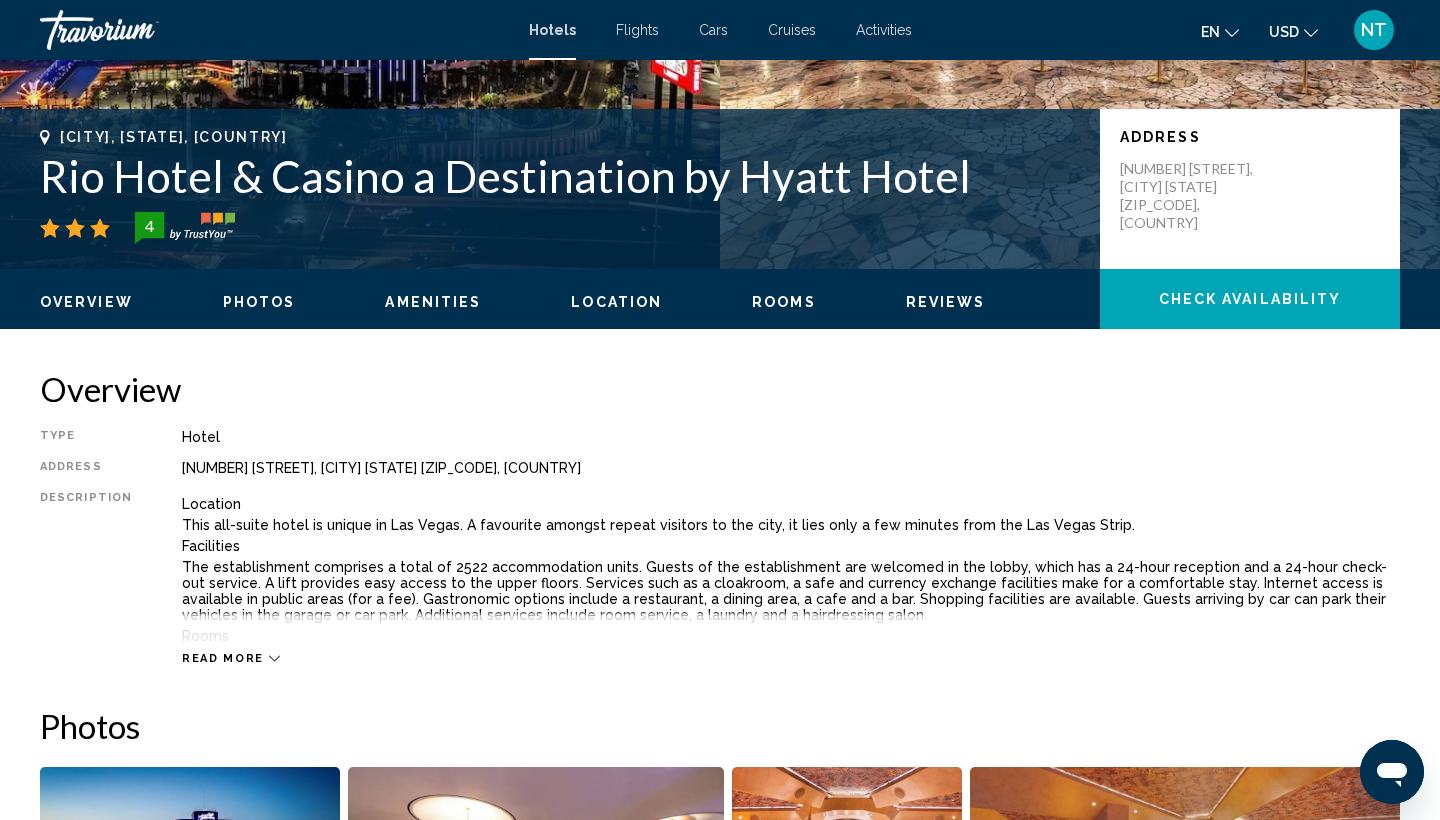 scroll, scrollTop: 391, scrollLeft: 0, axis: vertical 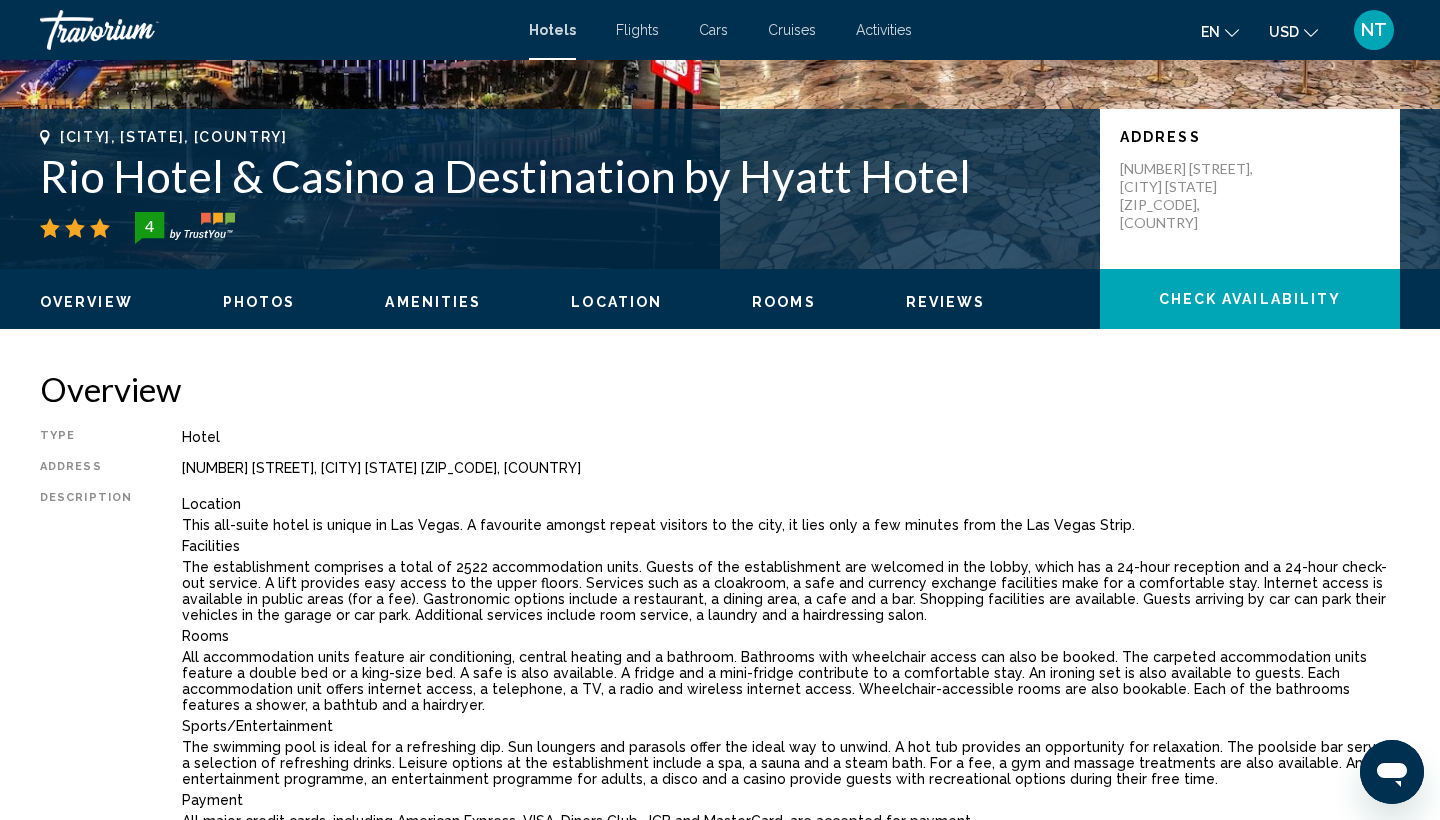 click on "All accommodation units feature air conditioning, central heating and a bathroom. Bathrooms with wheelchair access can also be booked. The carpeted accommodation units feature a double bed or a king-size bed. A safe is also available. A fridge and a mini-fridge contribute to a comfortable stay. An ironing set is also available to guests. Each accommodation unit offers internet access, a telephone, a TV, a radio and wireless internet access. Wheelchair-accessible rooms are also bookable. Each of the bathrooms features a shower, a bathtub and a hairdryer." at bounding box center [791, 681] 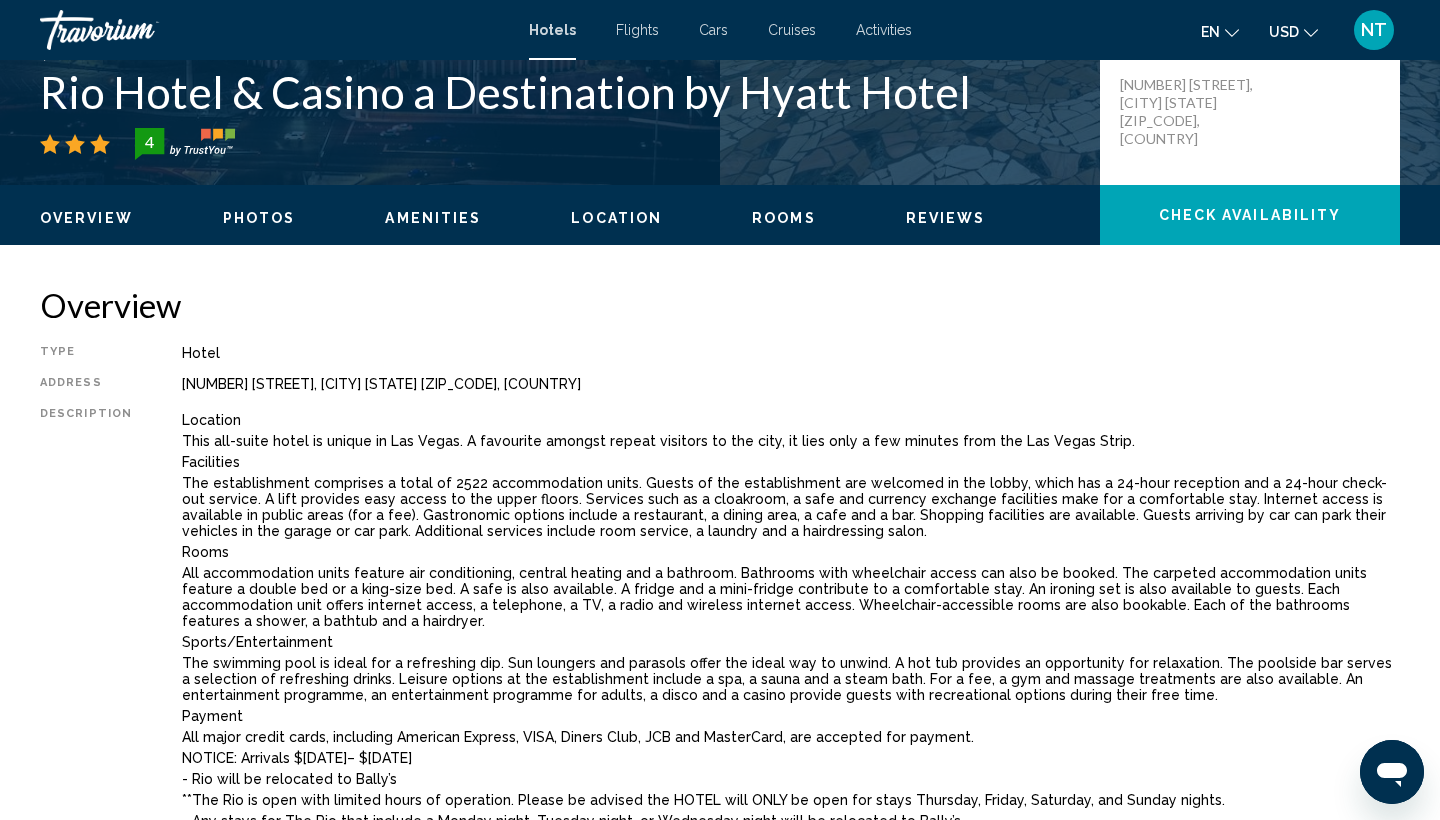 scroll, scrollTop: 0, scrollLeft: 0, axis: both 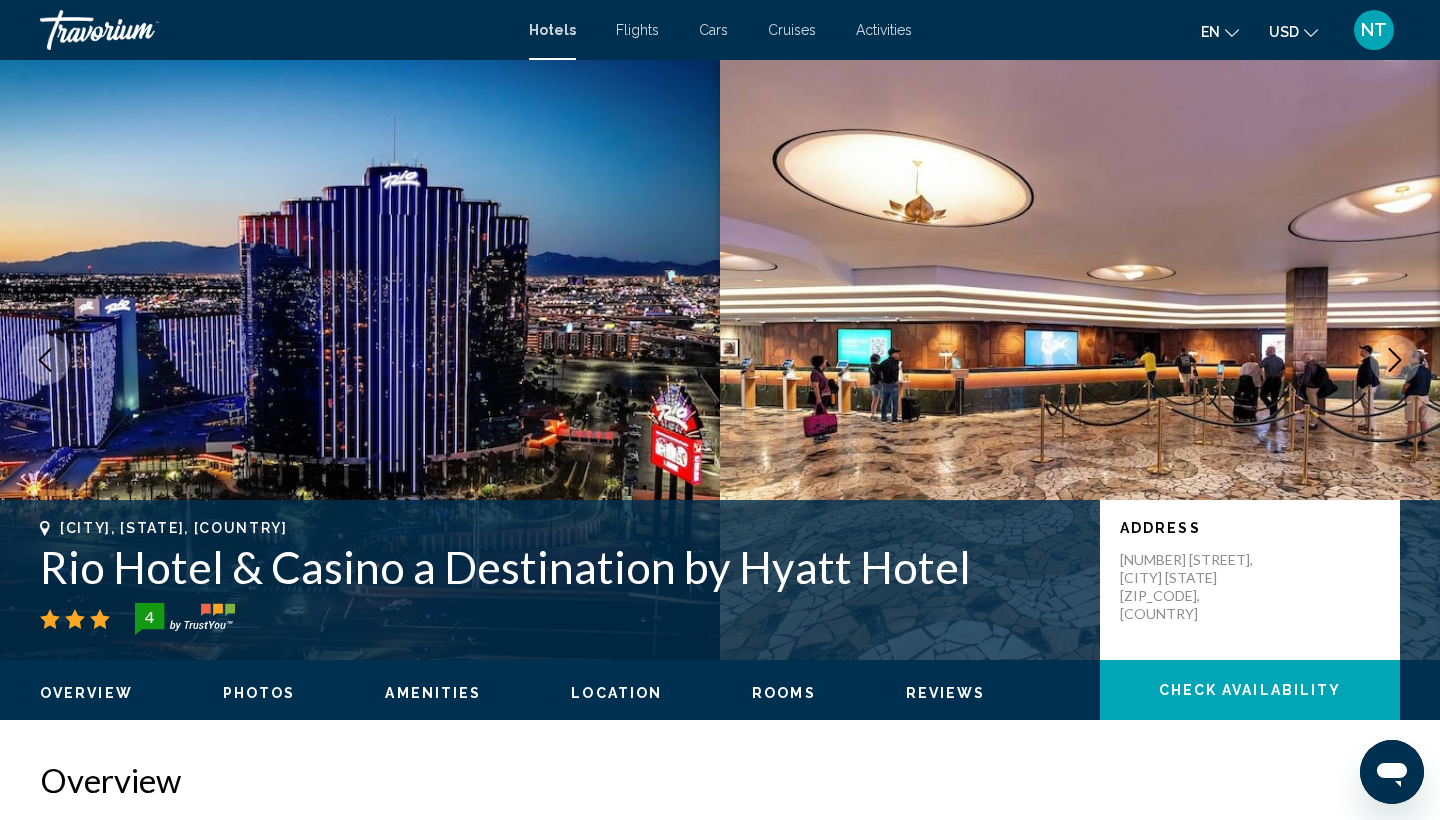 click on "Overview
Photos
Amenities
Location
Rooms
Reviews
Check Availability" 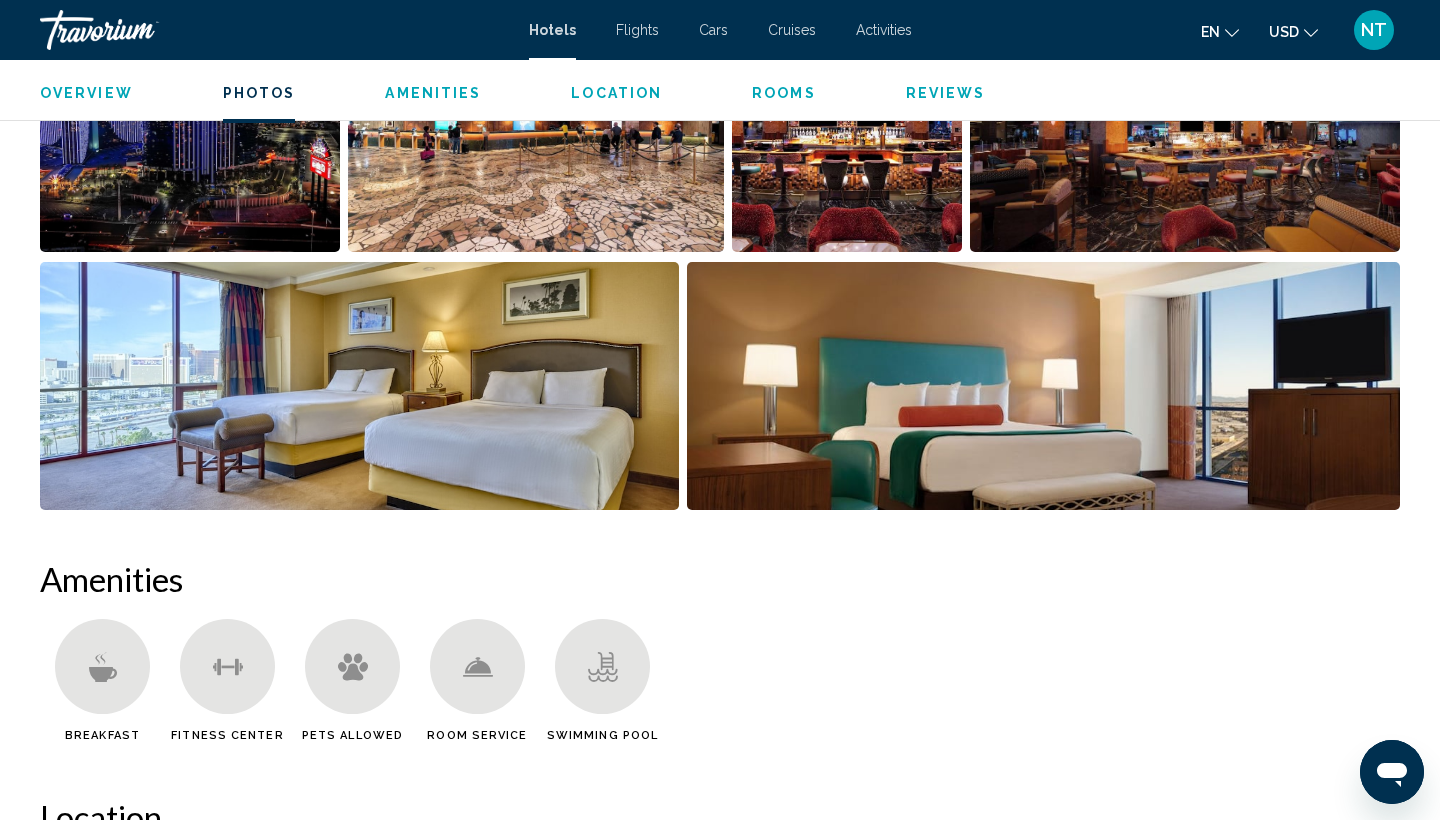 scroll, scrollTop: 1397, scrollLeft: 0, axis: vertical 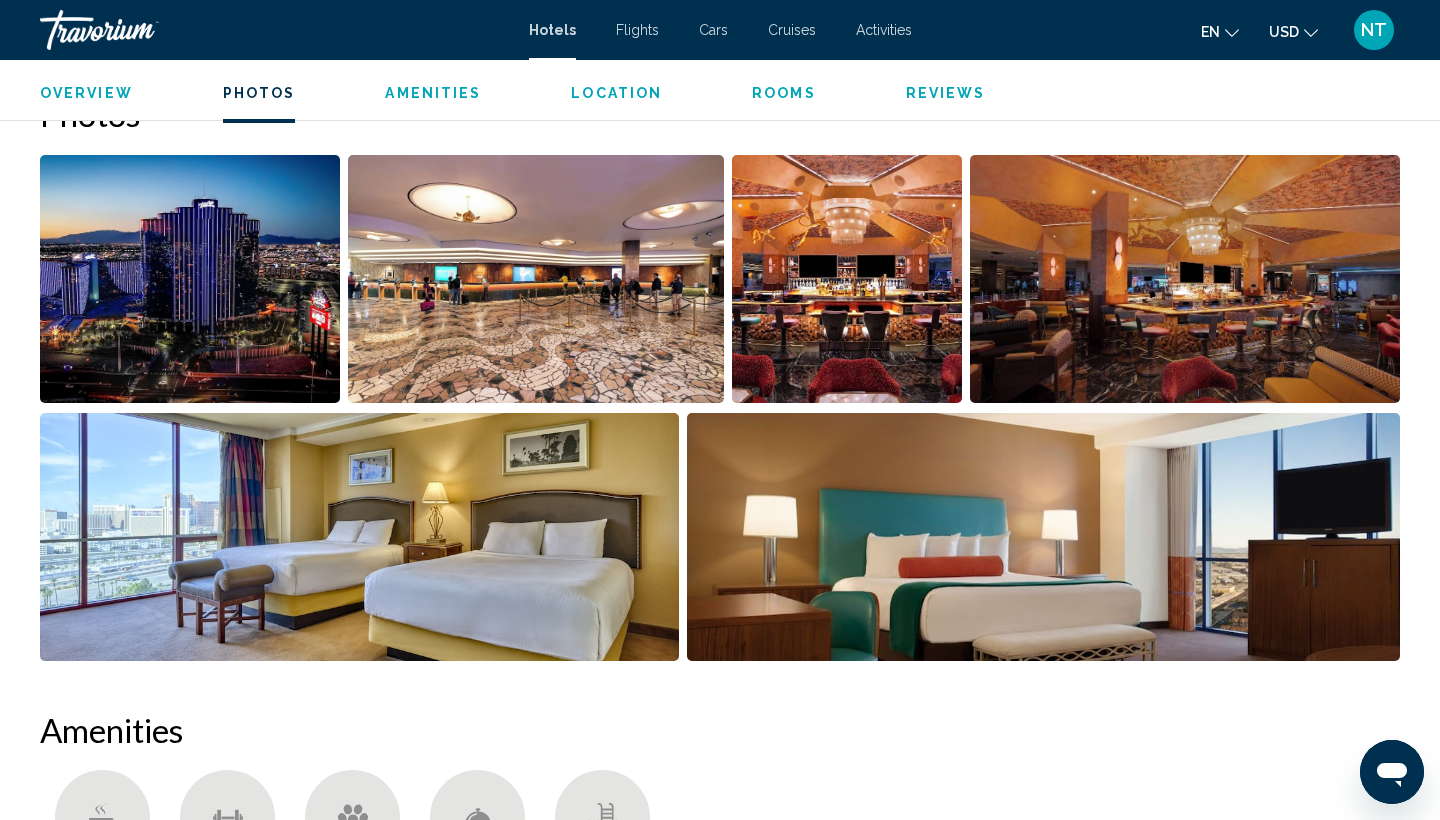 click on "Rooms" at bounding box center (784, 93) 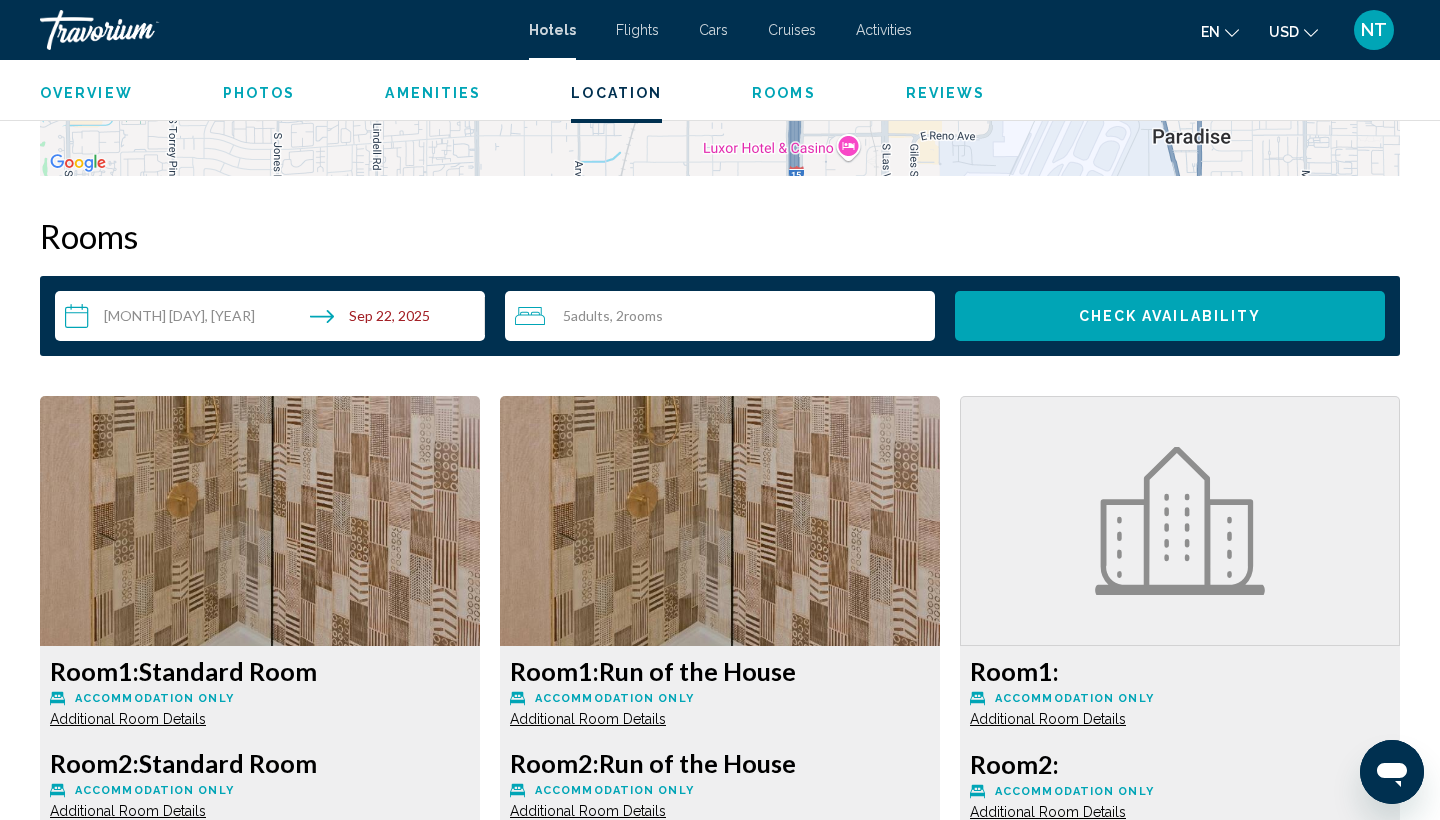 scroll, scrollTop: 2820, scrollLeft: 0, axis: vertical 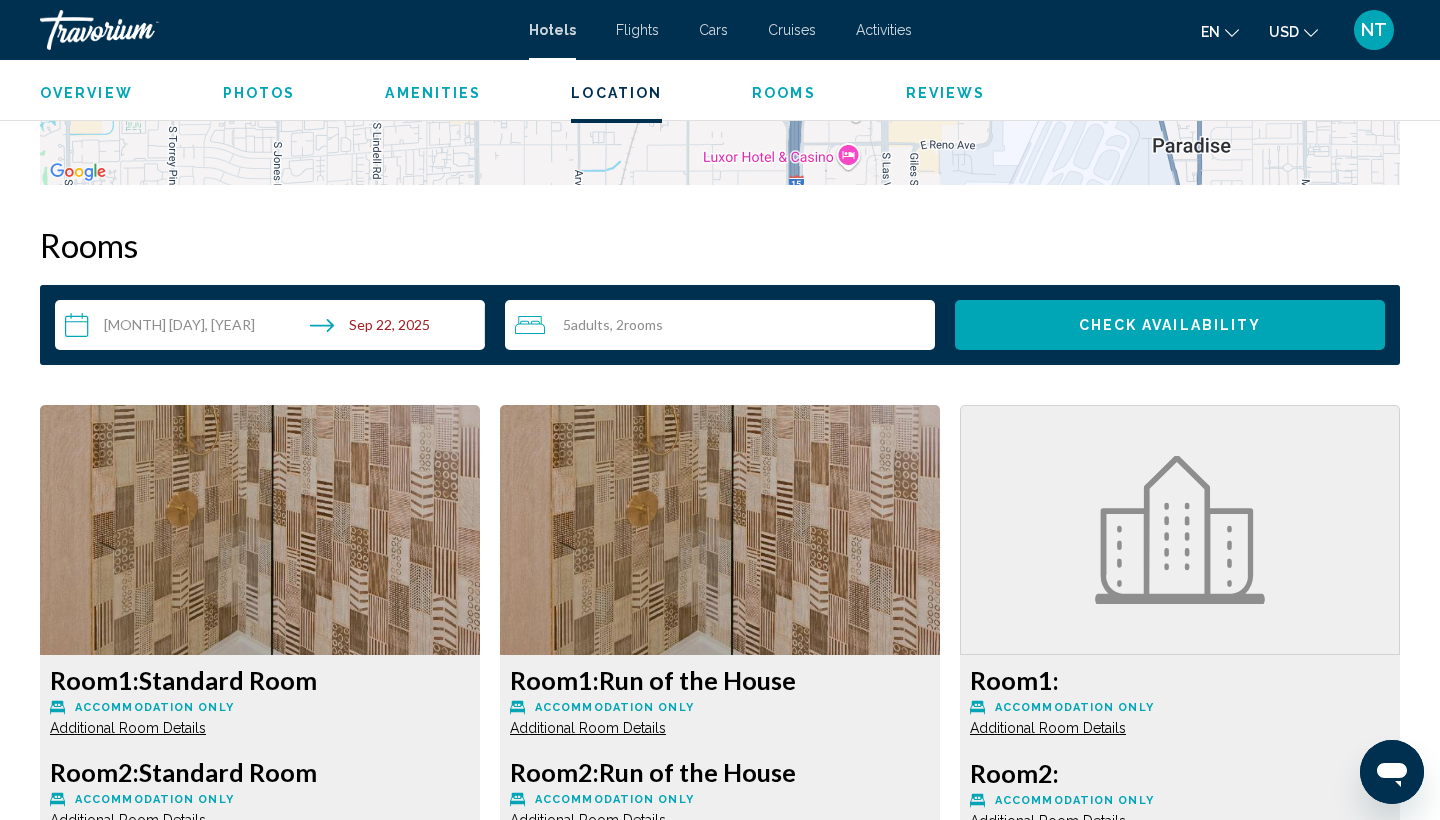 click at bounding box center [260, 530] 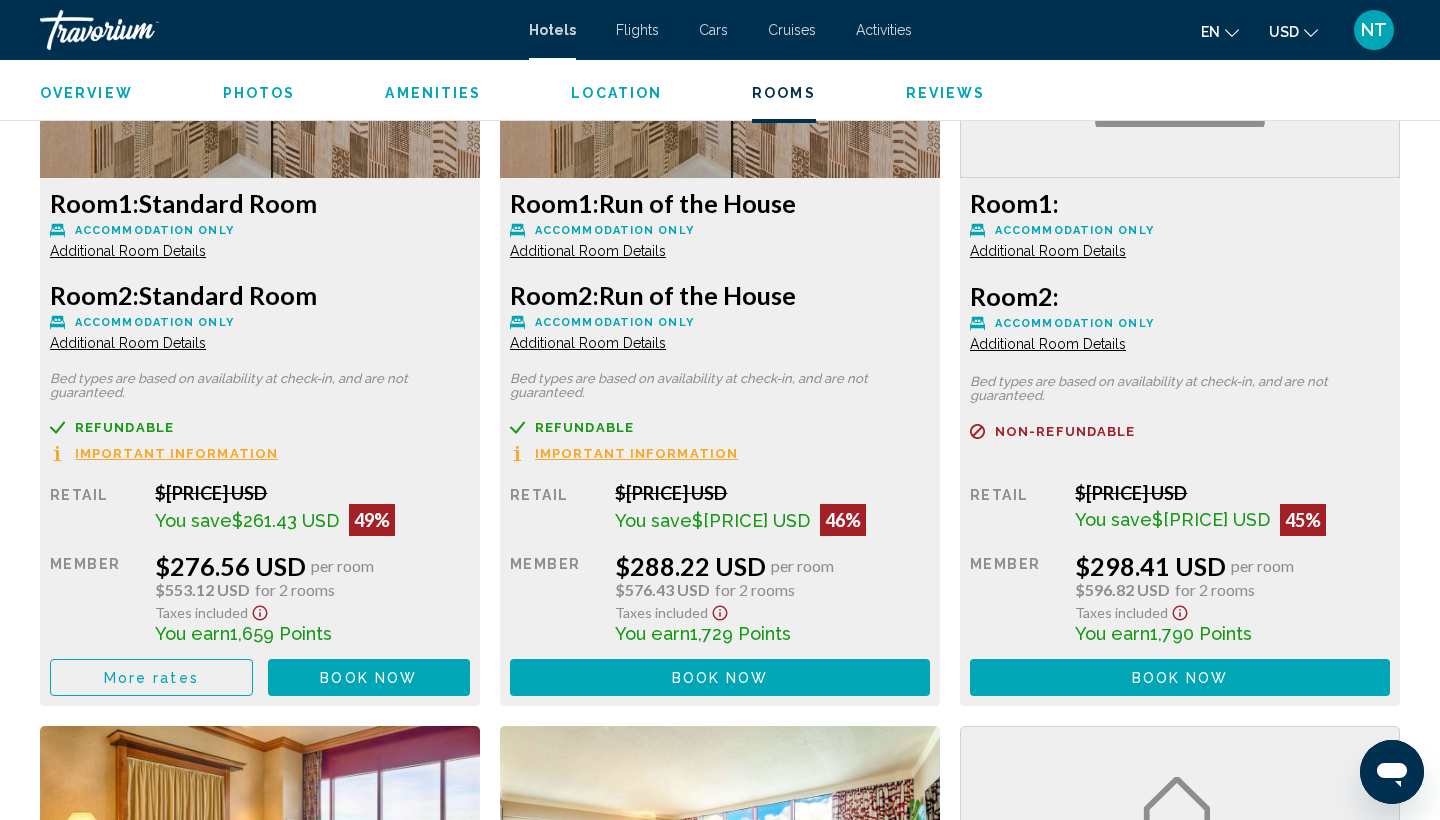 scroll, scrollTop: 3243, scrollLeft: 0, axis: vertical 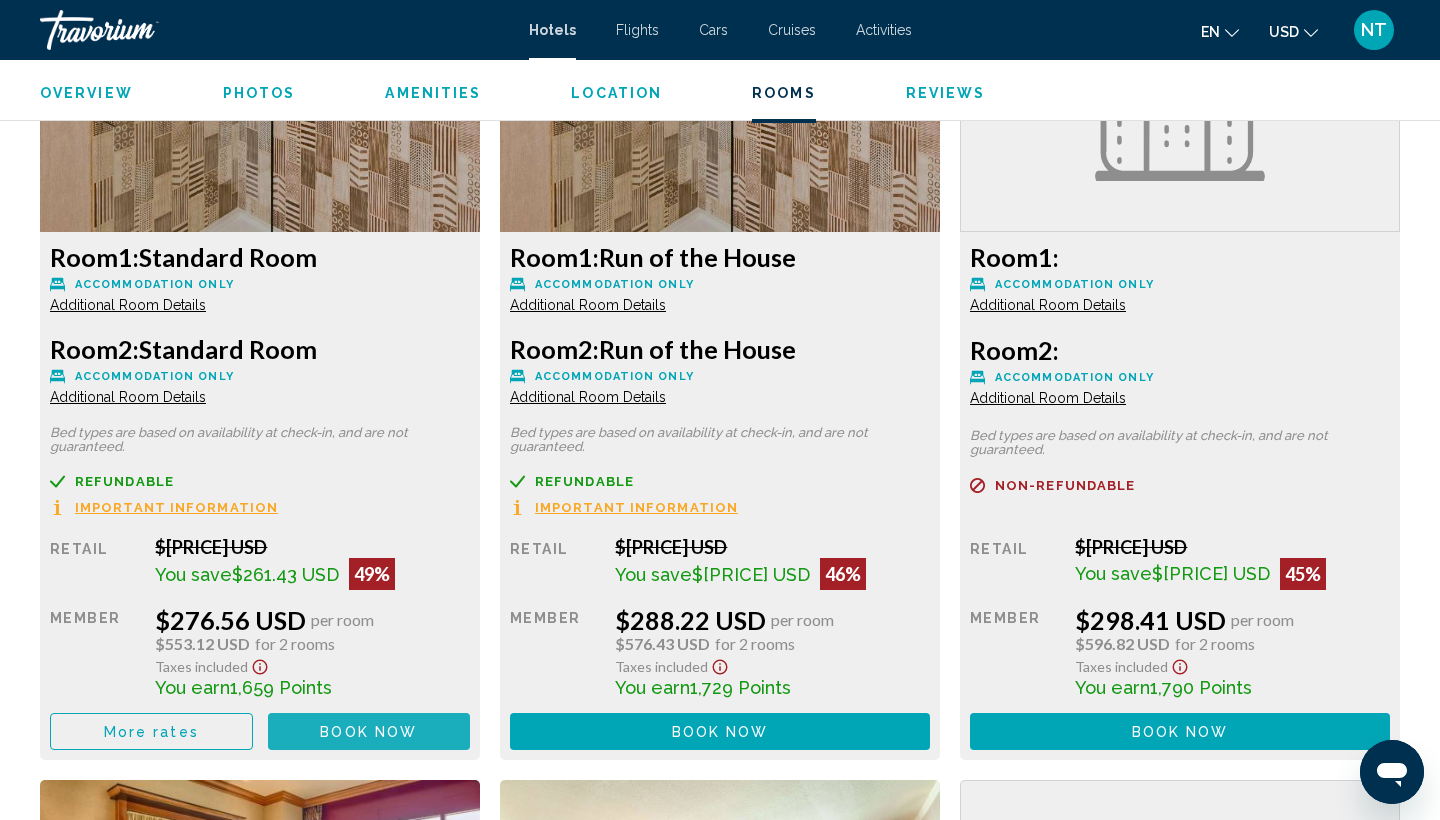 click on "Book now No longer available" at bounding box center (369, 731) 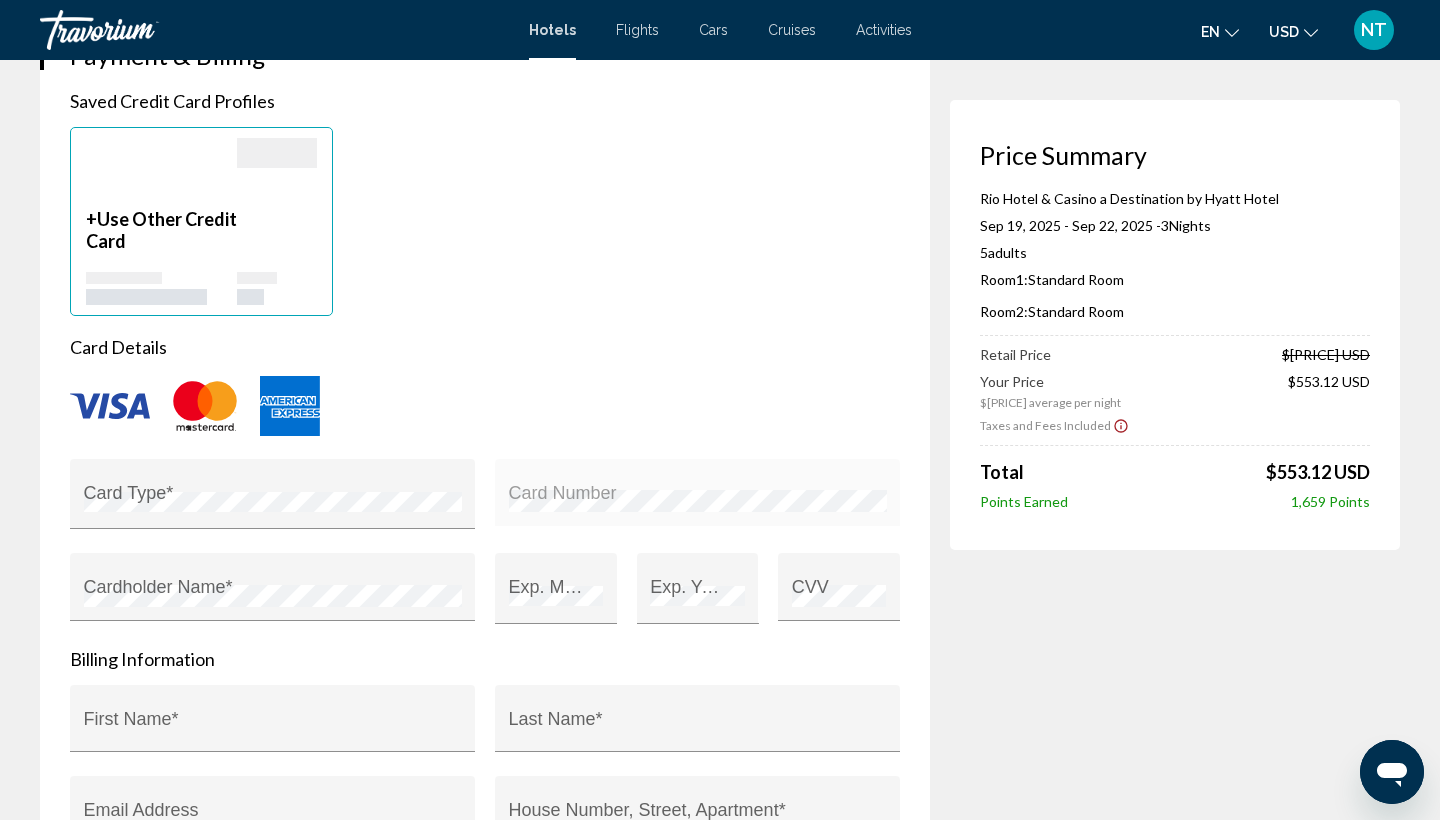 scroll, scrollTop: 0, scrollLeft: 0, axis: both 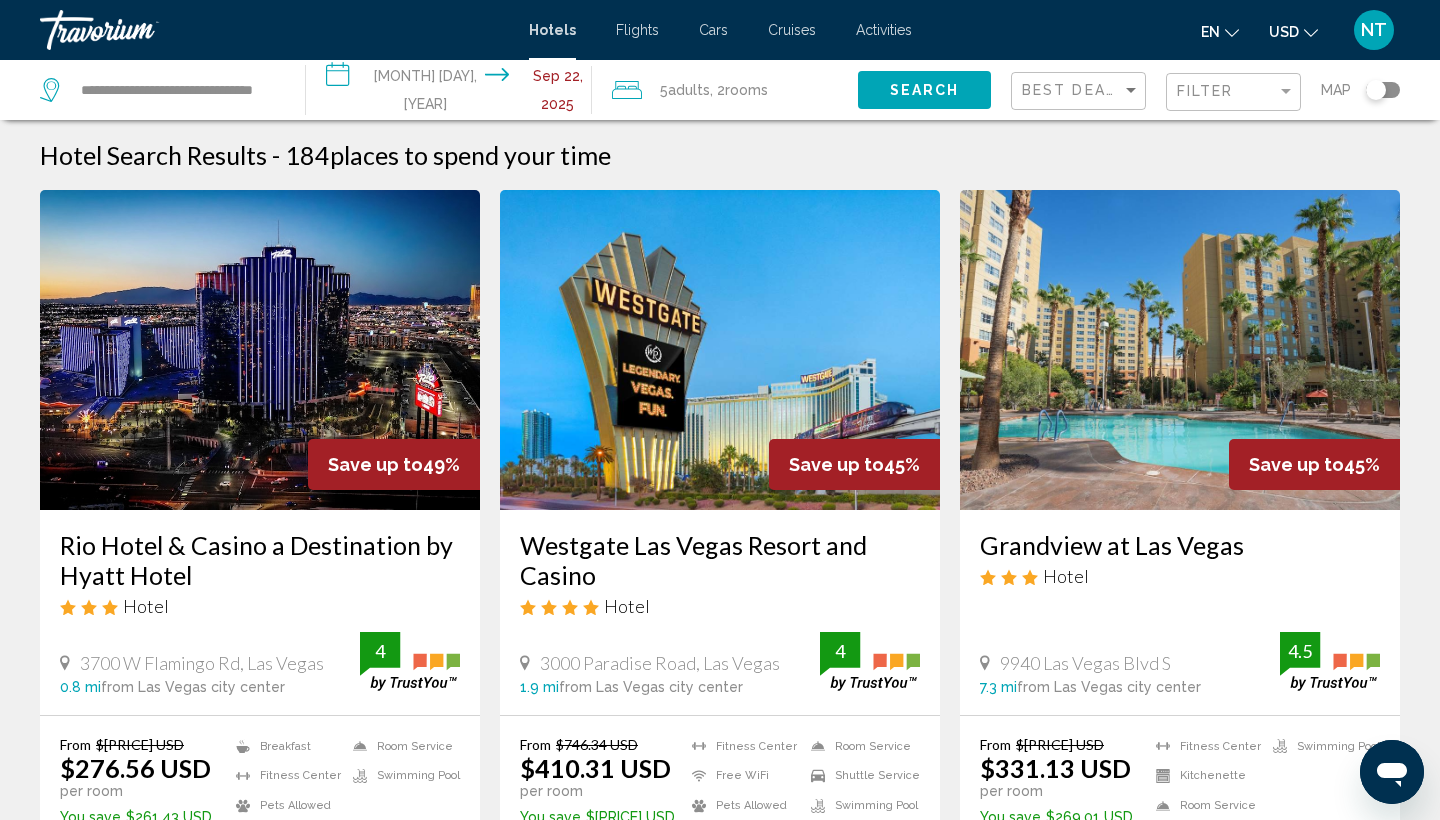 click on "Rio Hotel & Casino a Destination by Hyatt Hotel" at bounding box center [260, 560] 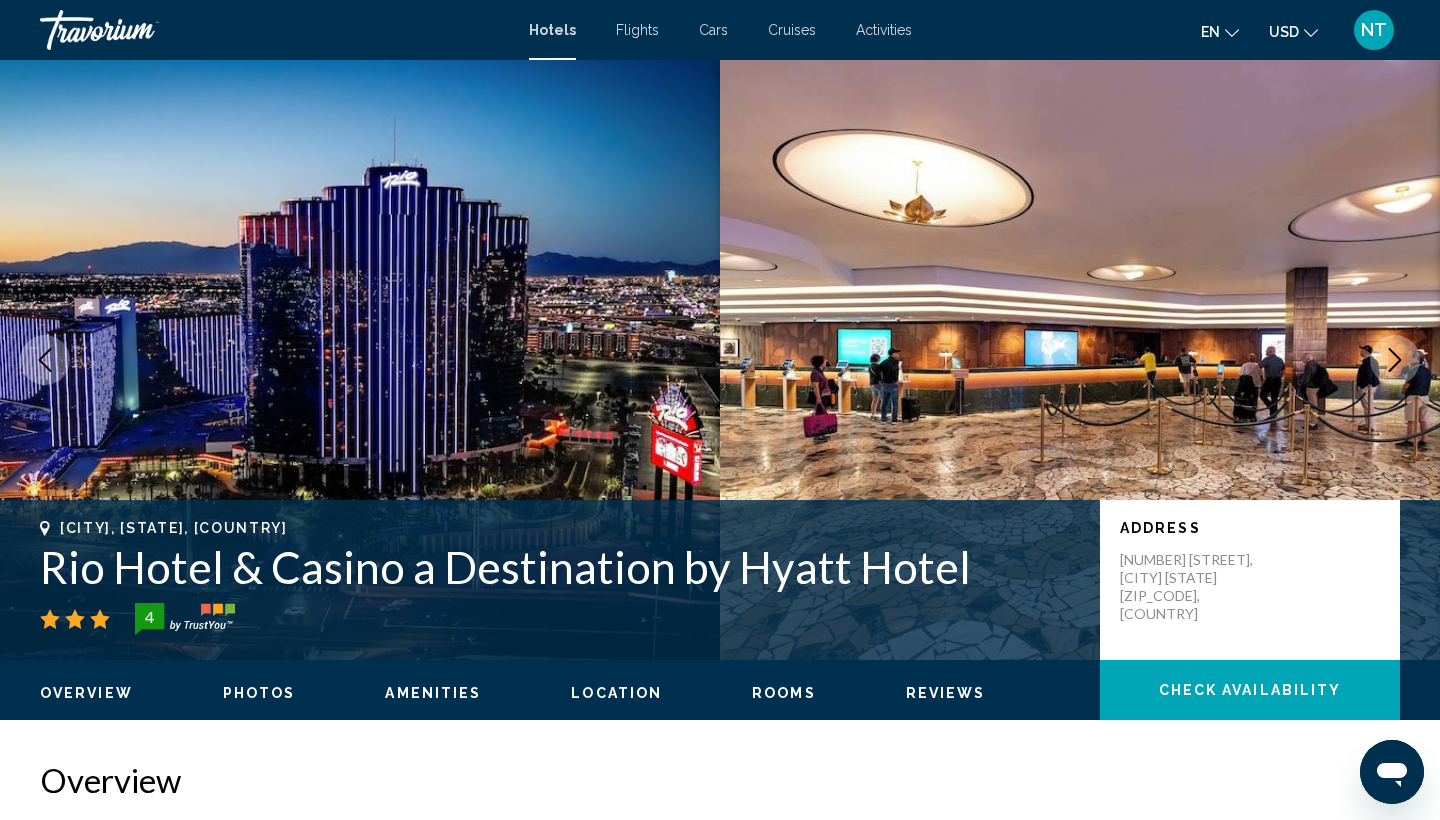 scroll, scrollTop: 165, scrollLeft: 0, axis: vertical 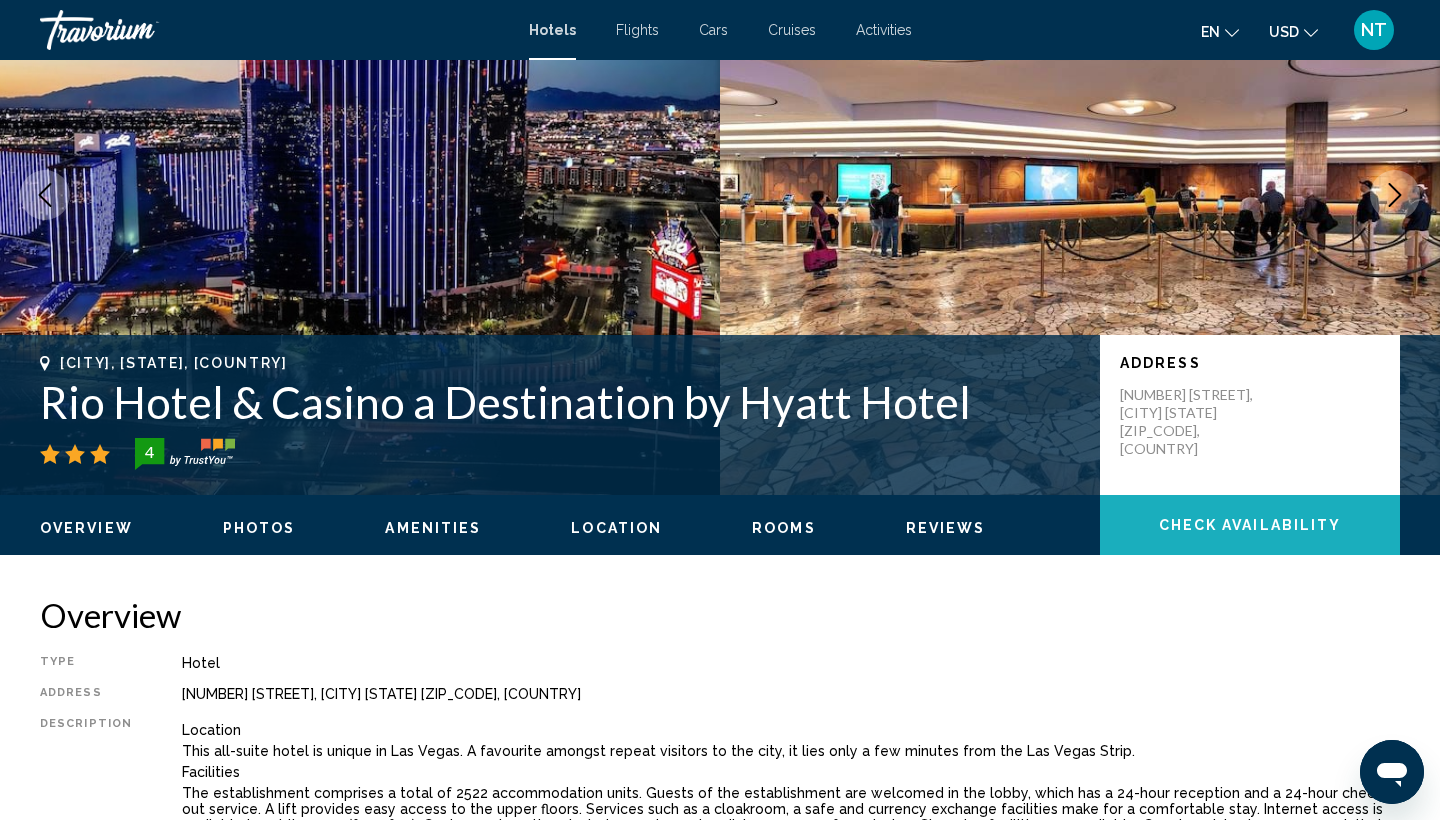 click on "Check Availability" 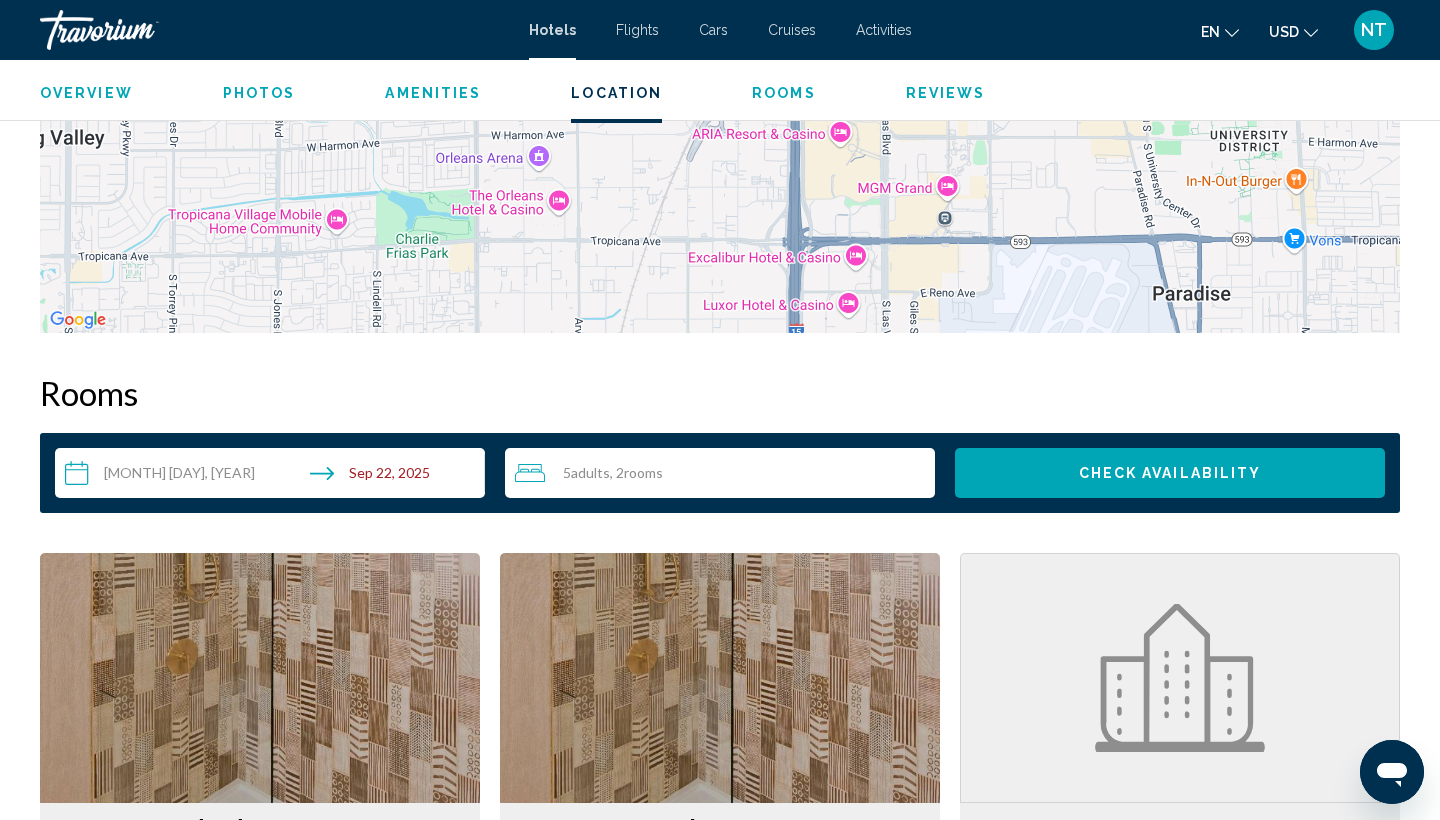 scroll, scrollTop: 3085, scrollLeft: 0, axis: vertical 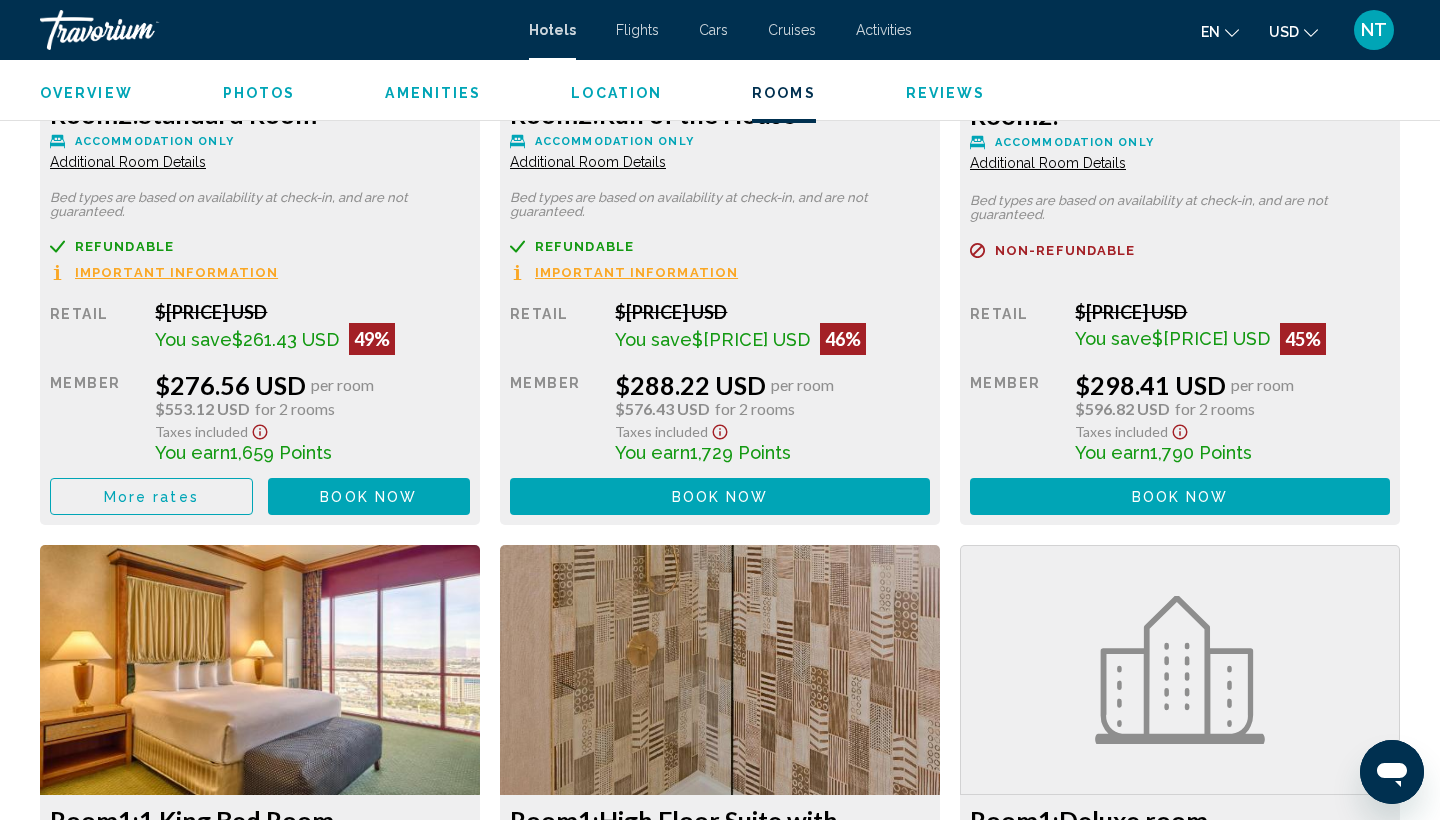 click on "$261.43 USD" at bounding box center [285, 339] 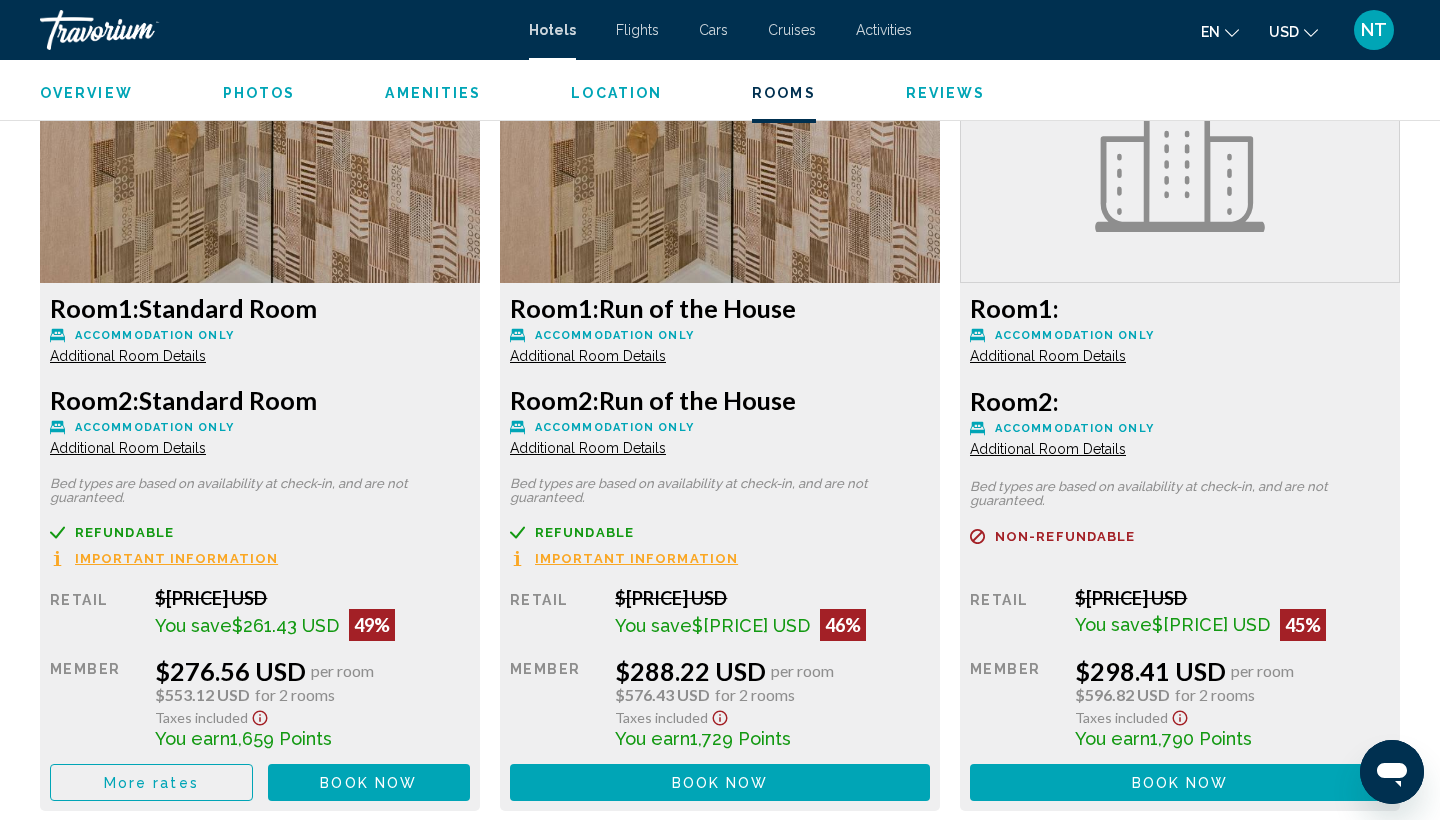 scroll, scrollTop: 2755, scrollLeft: 0, axis: vertical 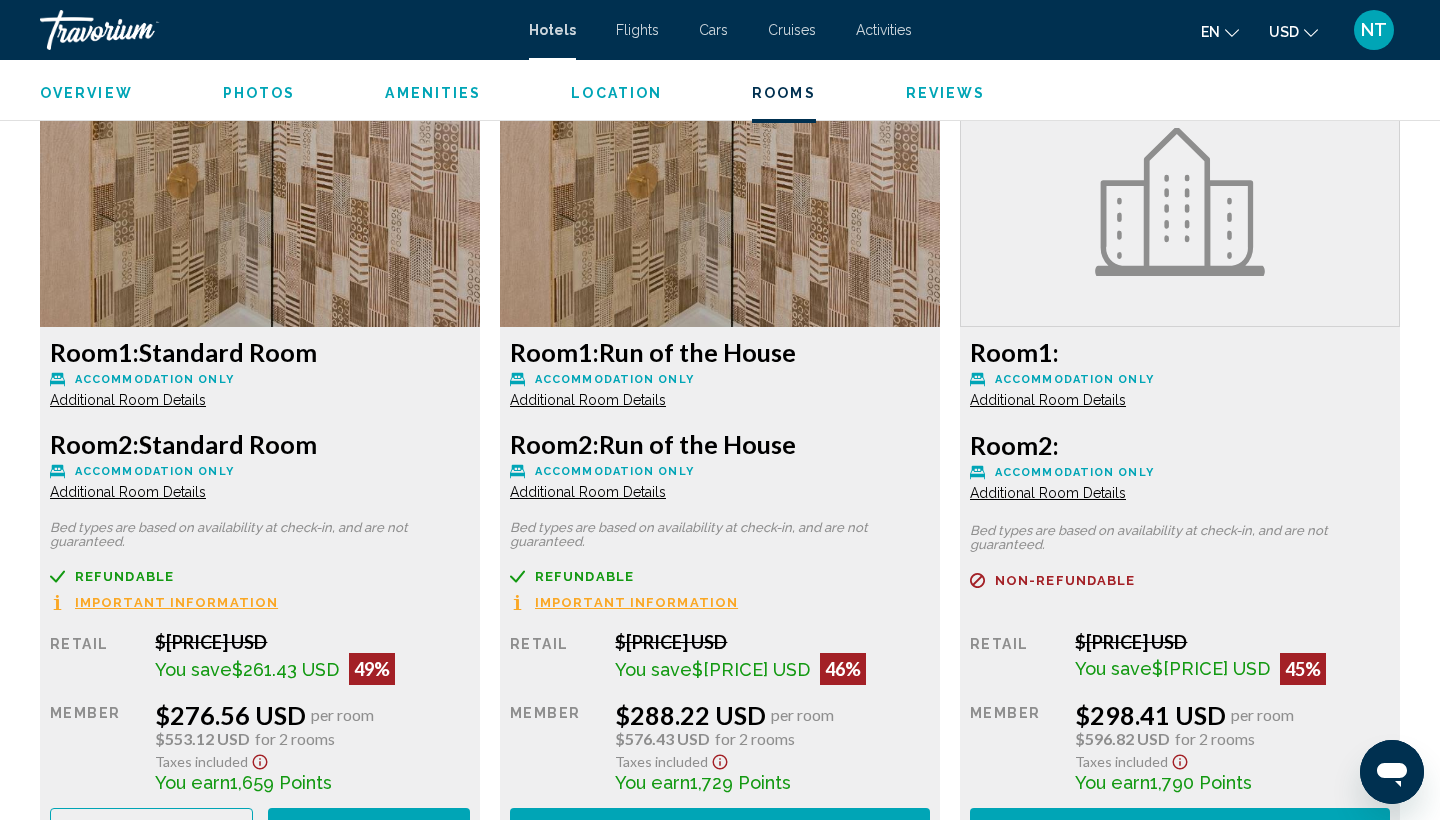 click on "Room  1:  Standard Room" at bounding box center (260, 352) 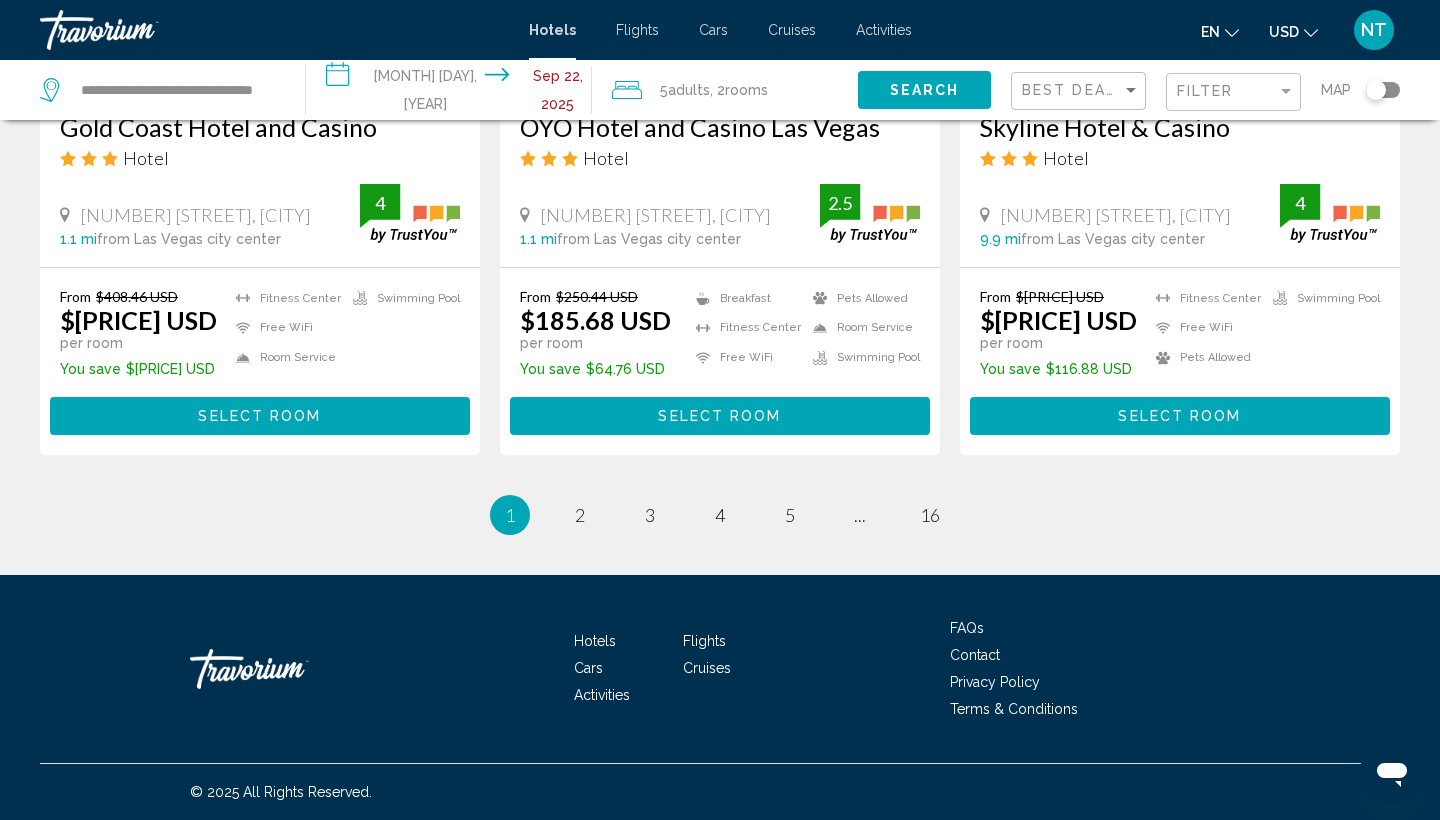 scroll, scrollTop: 0, scrollLeft: 0, axis: both 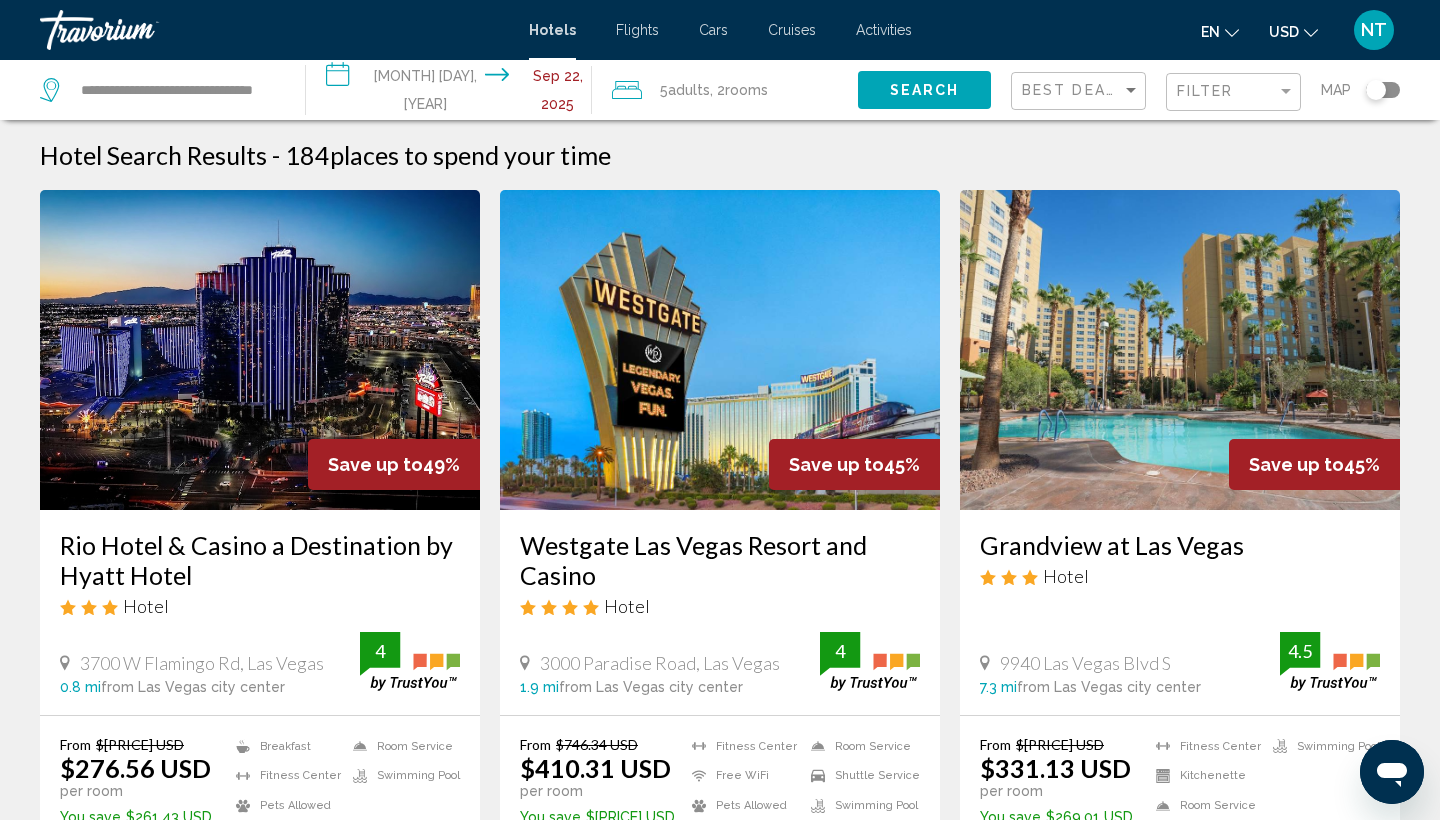 click on "Rio Hotel & Casino a Destination by Hyatt Hotel" at bounding box center [260, 560] 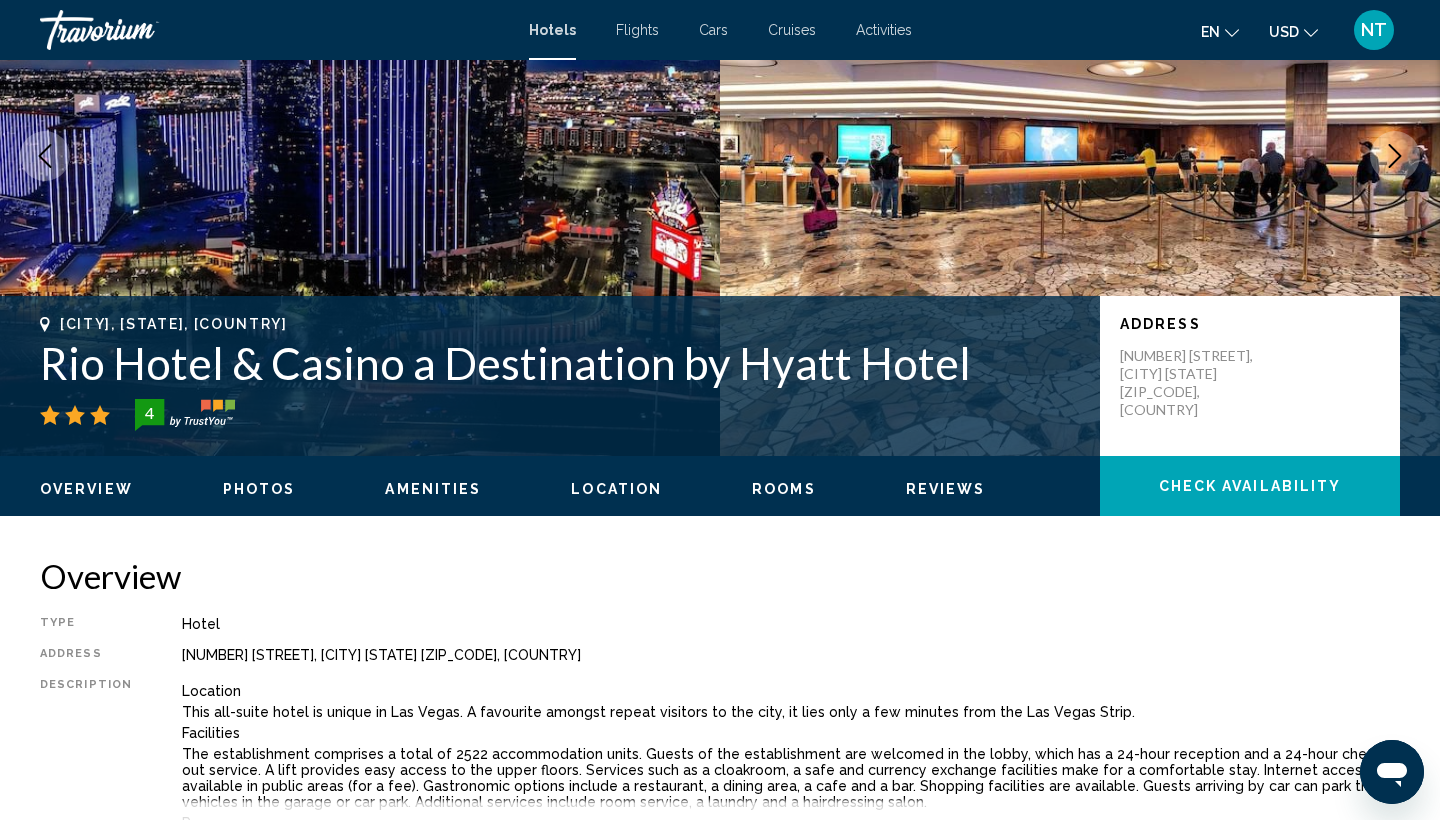 scroll, scrollTop: 204, scrollLeft: 0, axis: vertical 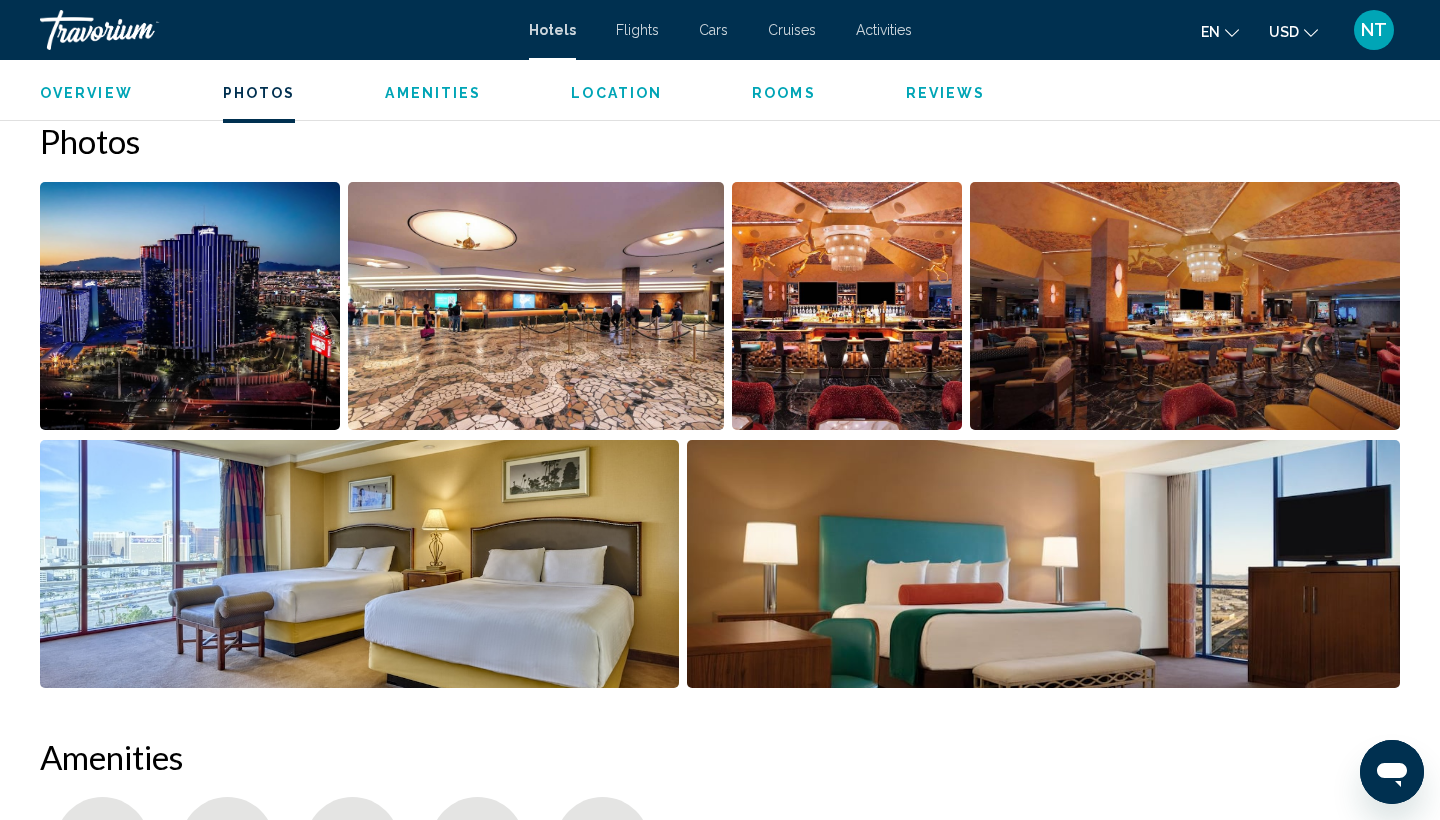 click at bounding box center [359, 564] 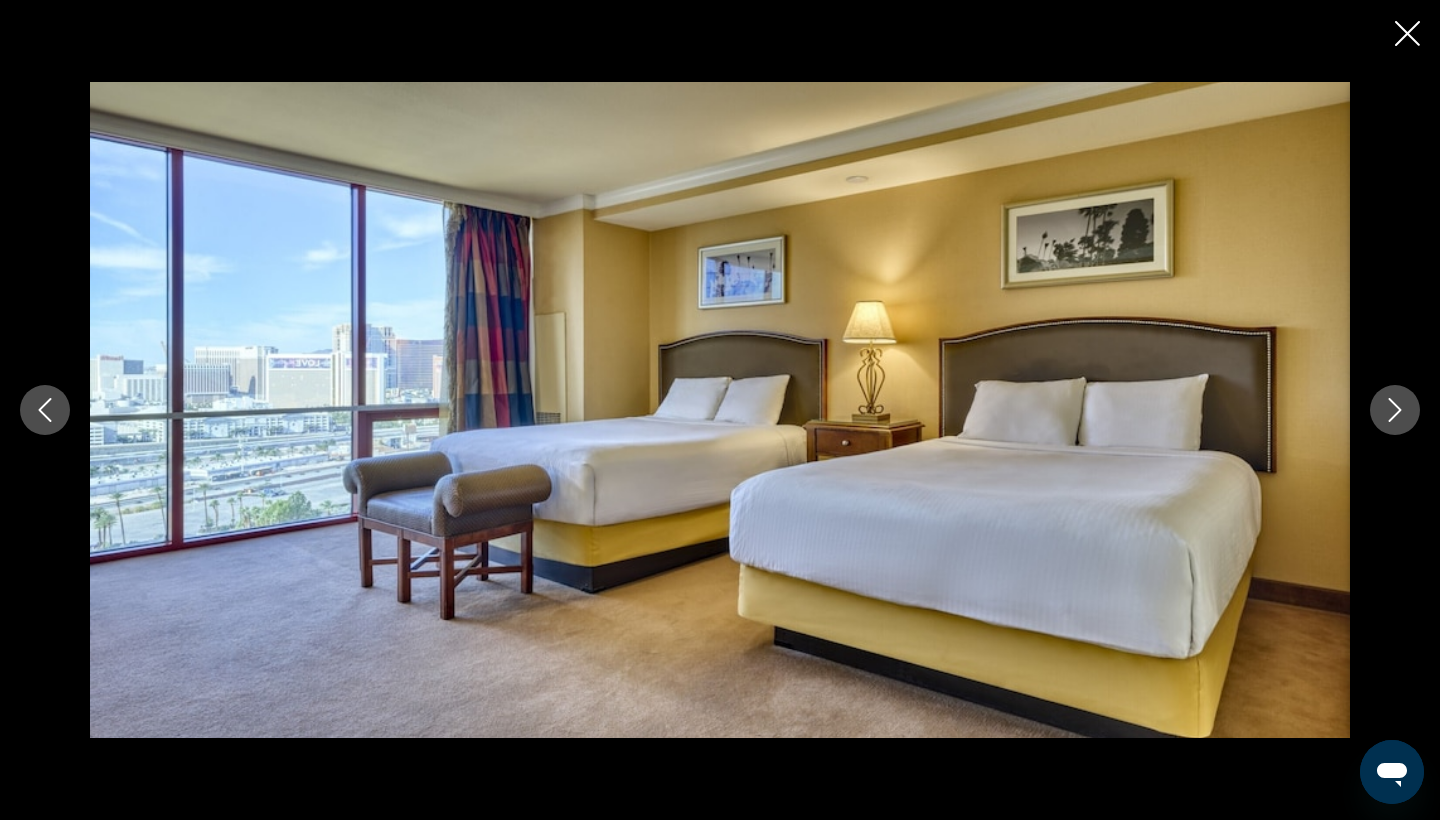 click at bounding box center (1407, 35) 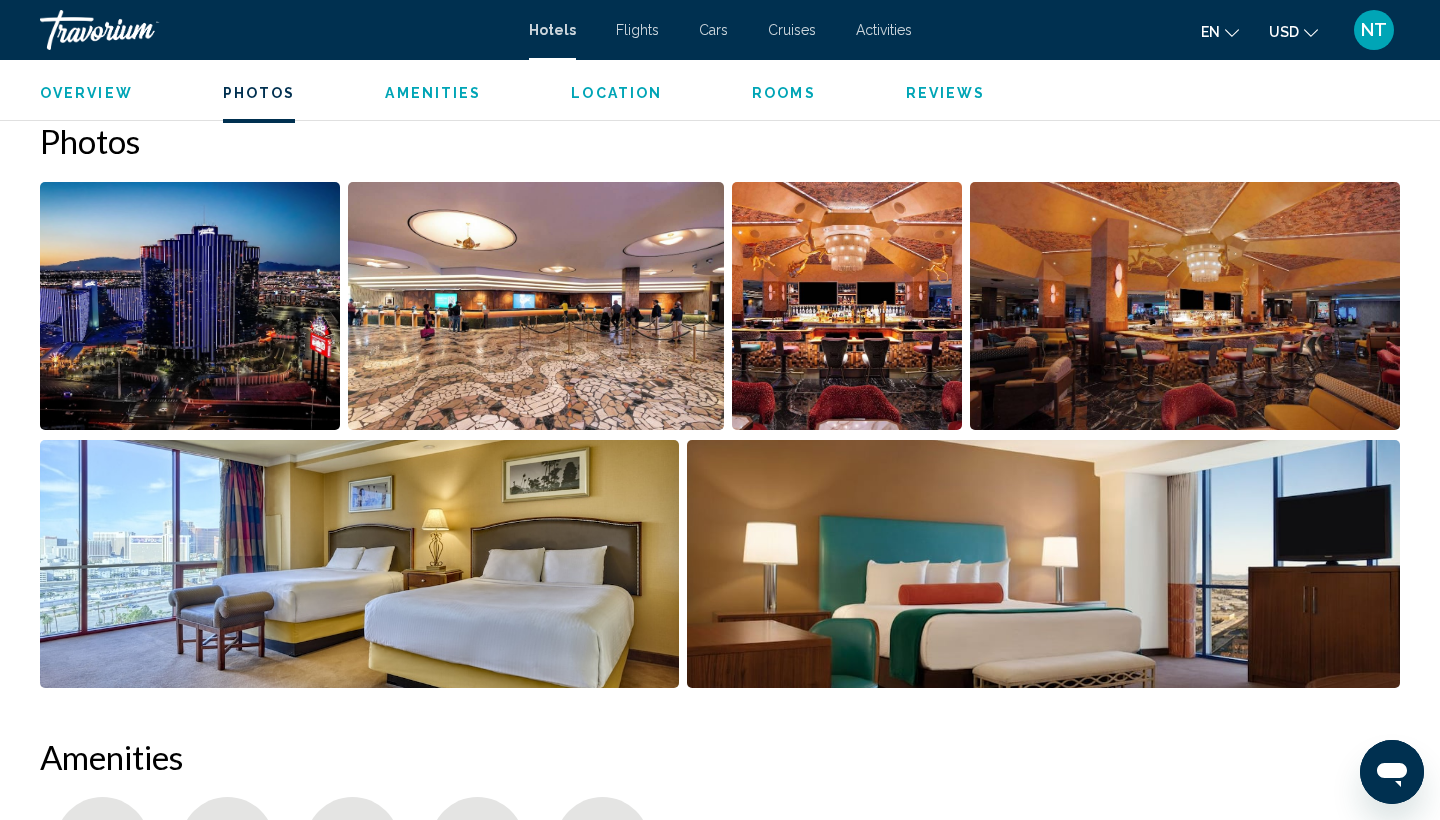 click on "Hotels Flights Cars Cruises Activities Hotels Flights Cars Cruises Activities en
English Español Français Italiano Português русский USD
USD ($) MXN (Mex$) CAD (Can$) GBP (£) EUR (€) AUD (A$) NZD (NZ$) CNY (CN¥) NT Login" at bounding box center [720, 30] 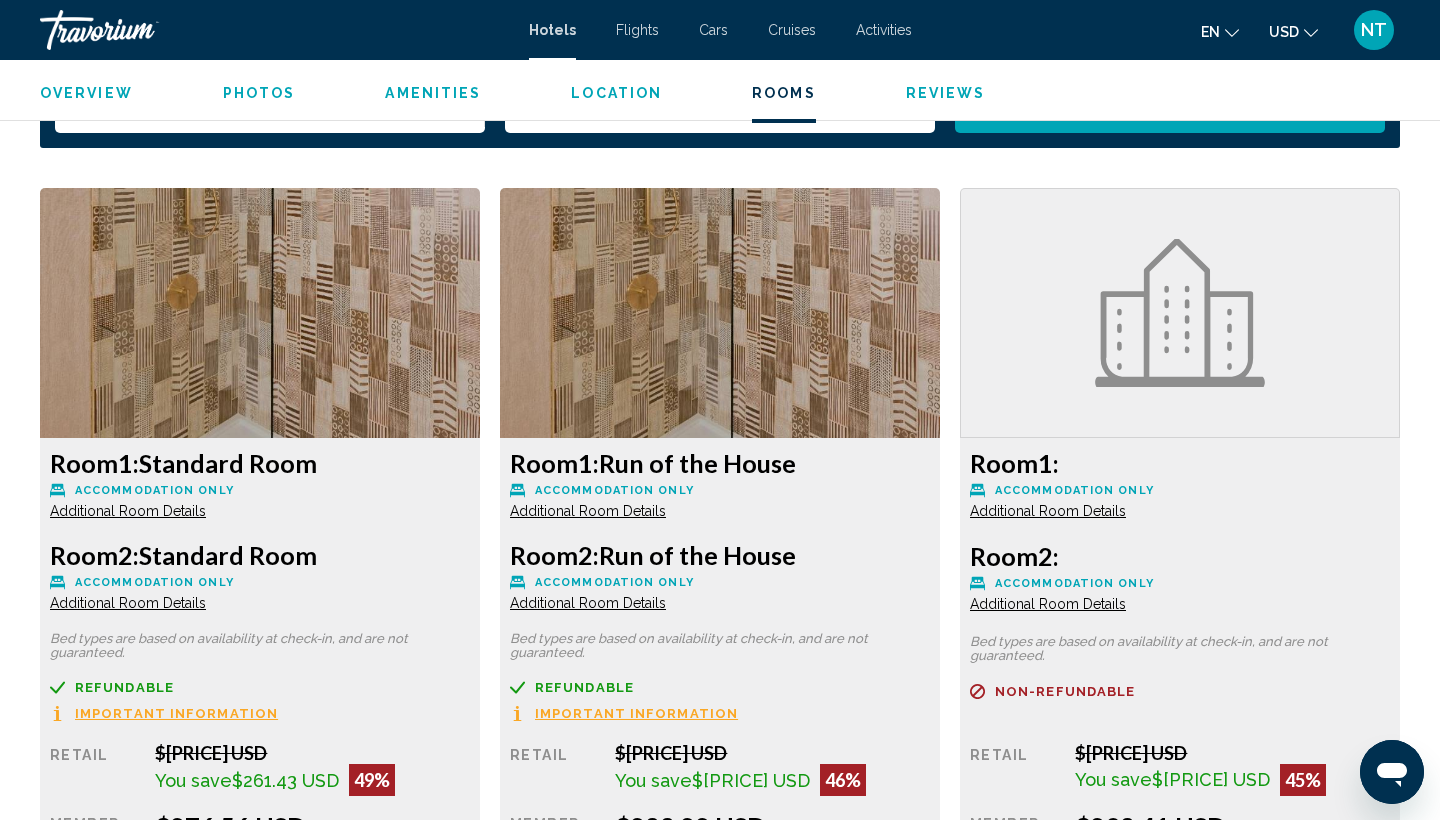 scroll, scrollTop: 2643, scrollLeft: 0, axis: vertical 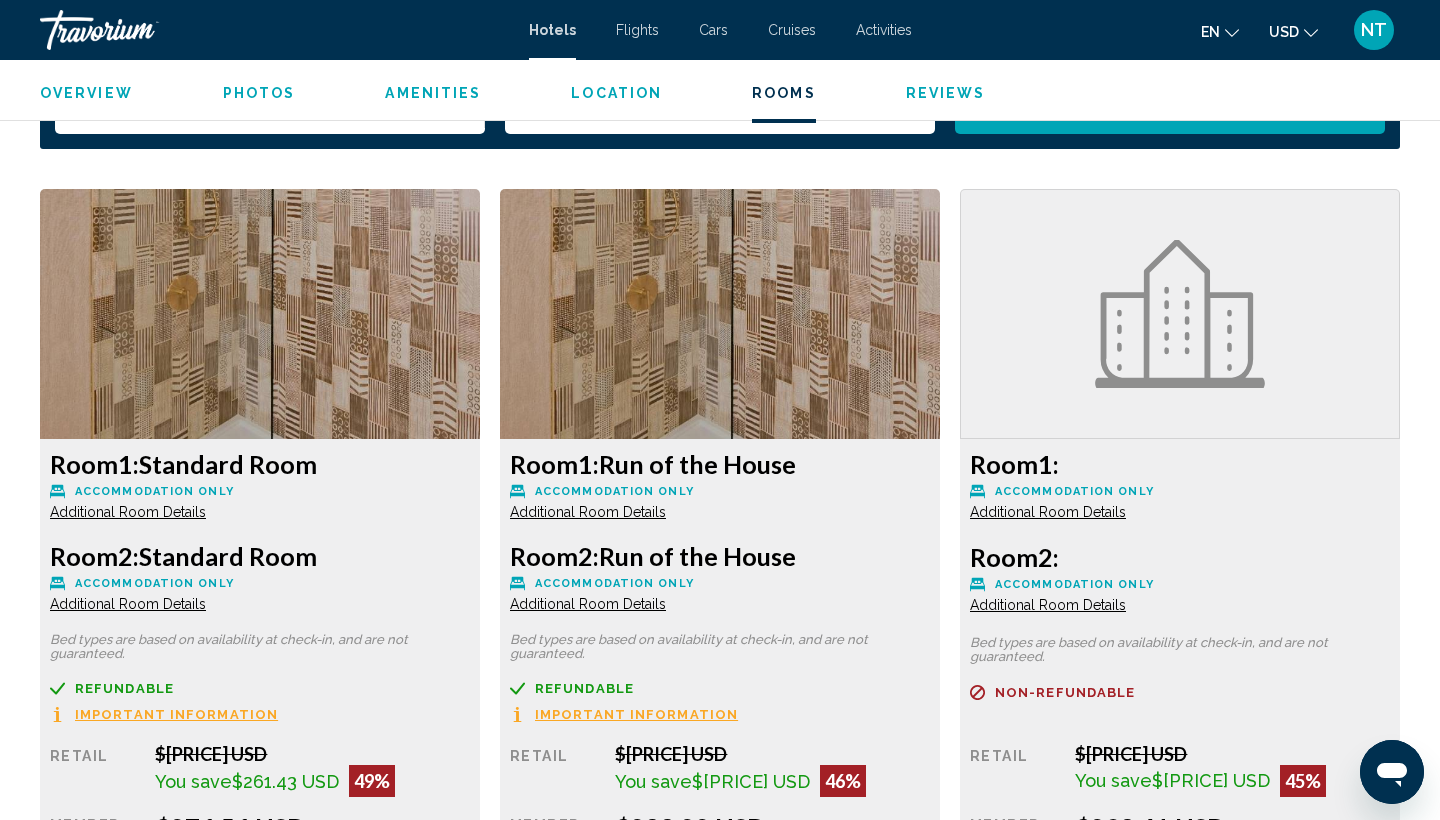 click at bounding box center [260, 314] 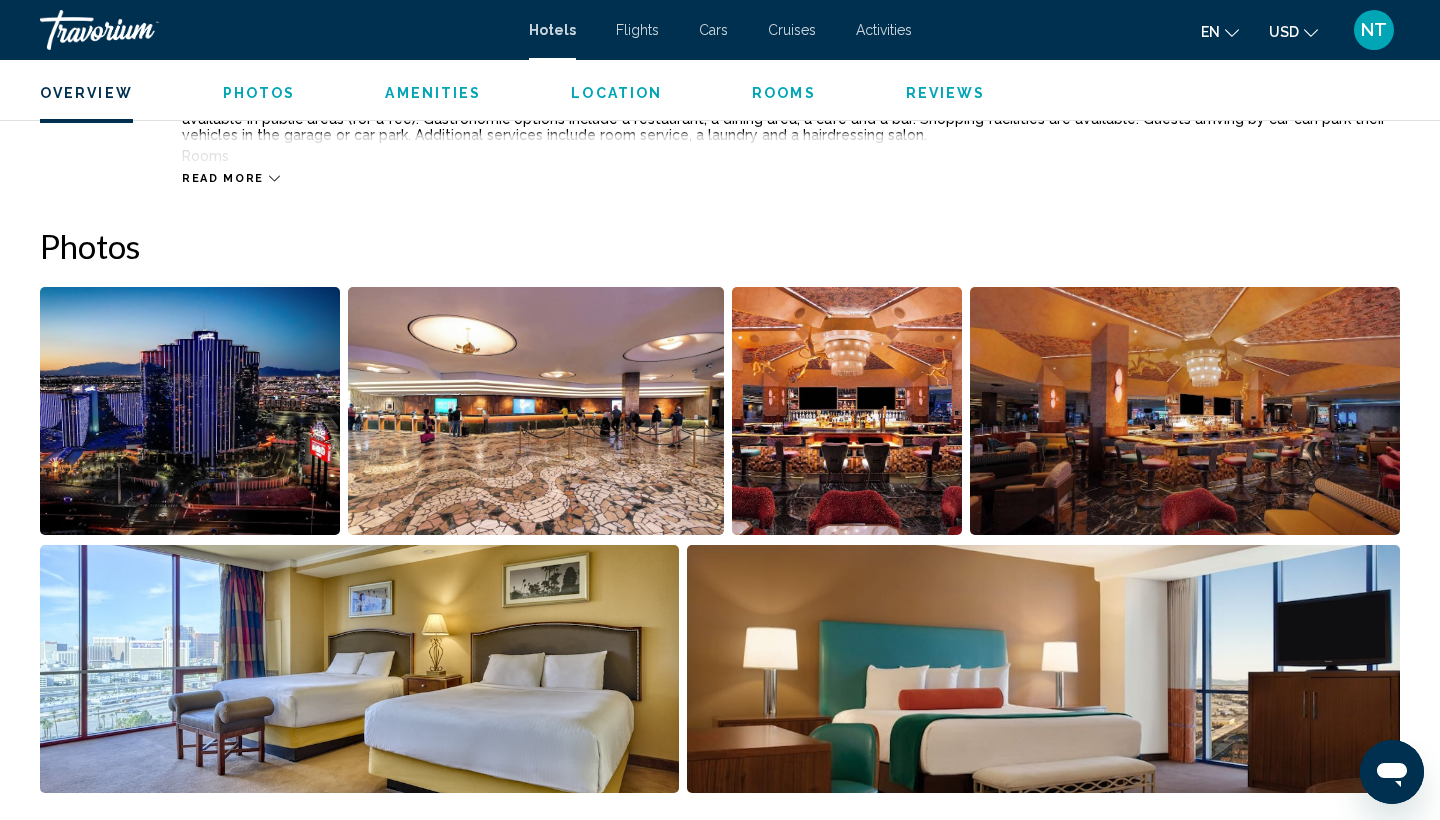 scroll, scrollTop: 859, scrollLeft: 0, axis: vertical 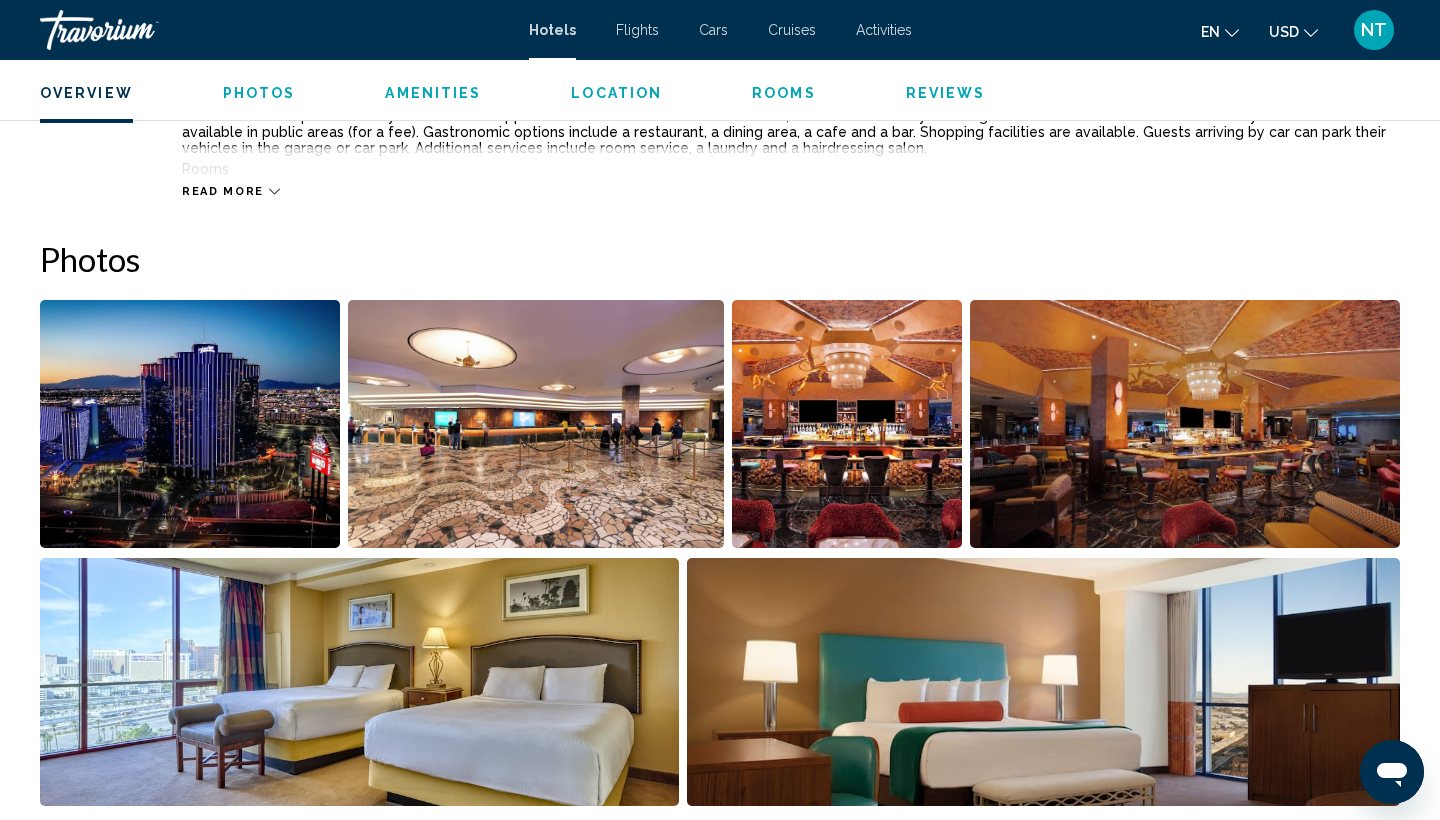 click on "Photos" at bounding box center (259, 93) 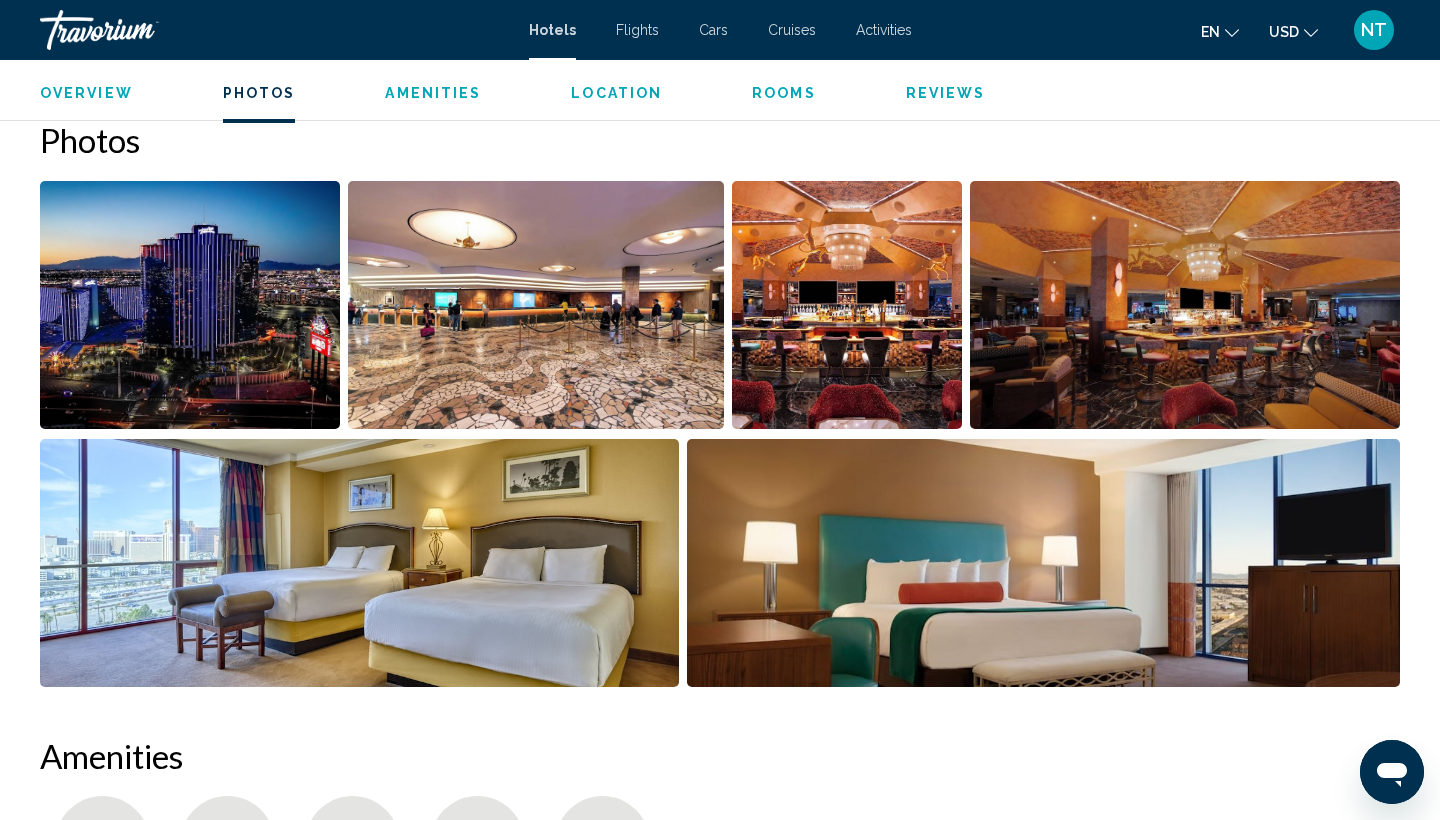 click at bounding box center (359, 563) 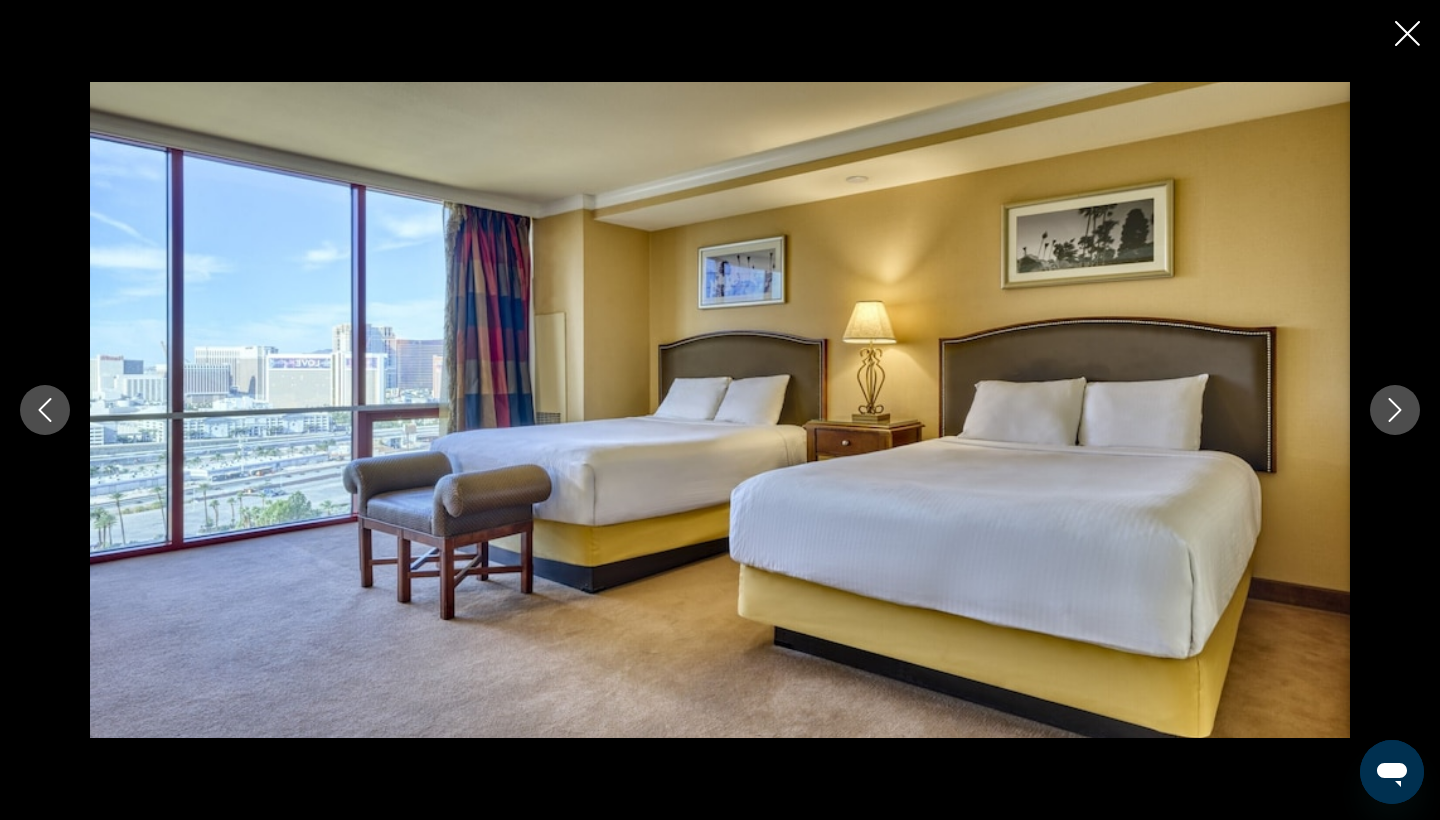 click at bounding box center (1395, 410) 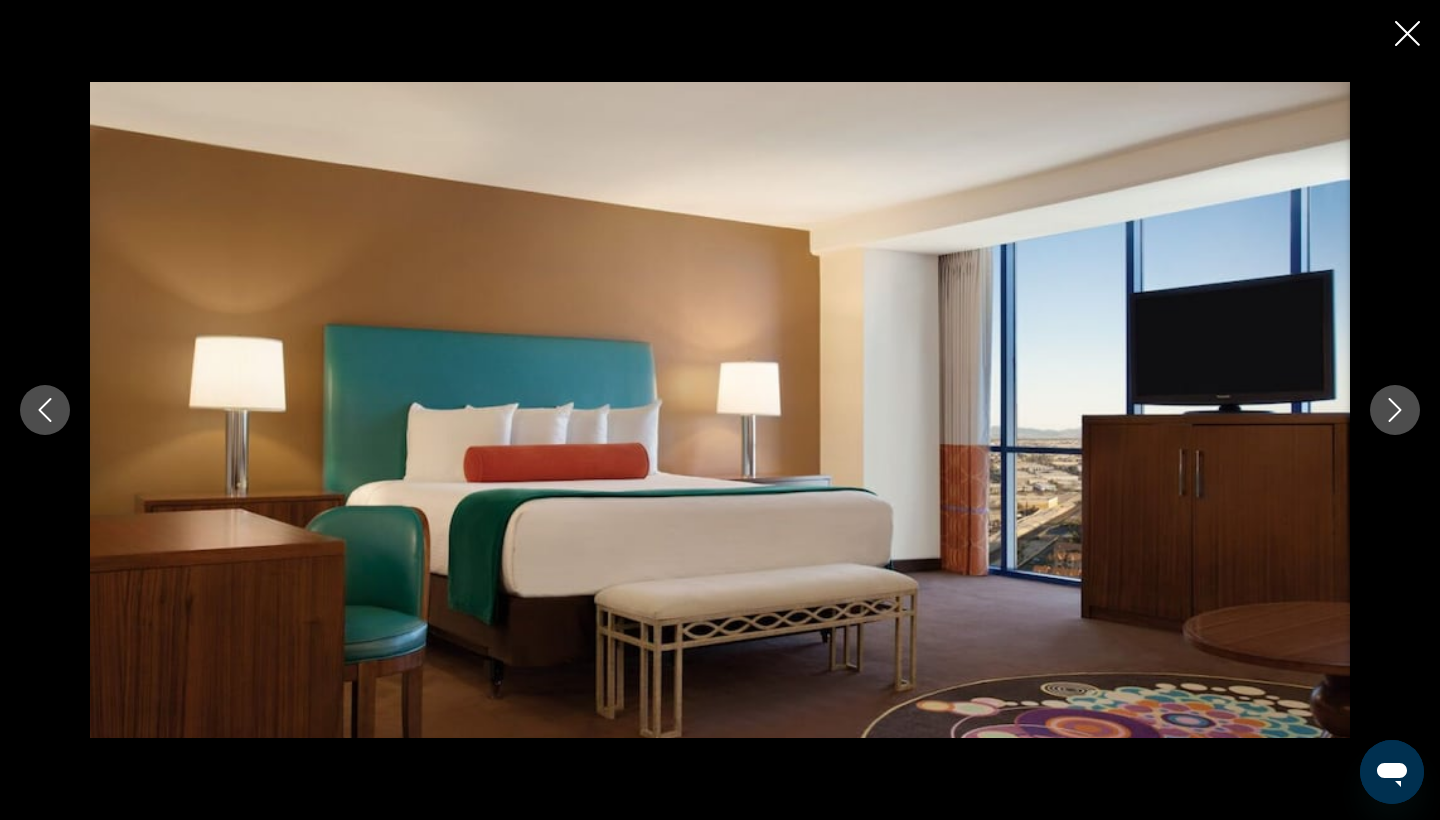 drag, startPoint x: 1395, startPoint y: 414, endPoint x: 1411, endPoint y: 273, distance: 141.90489 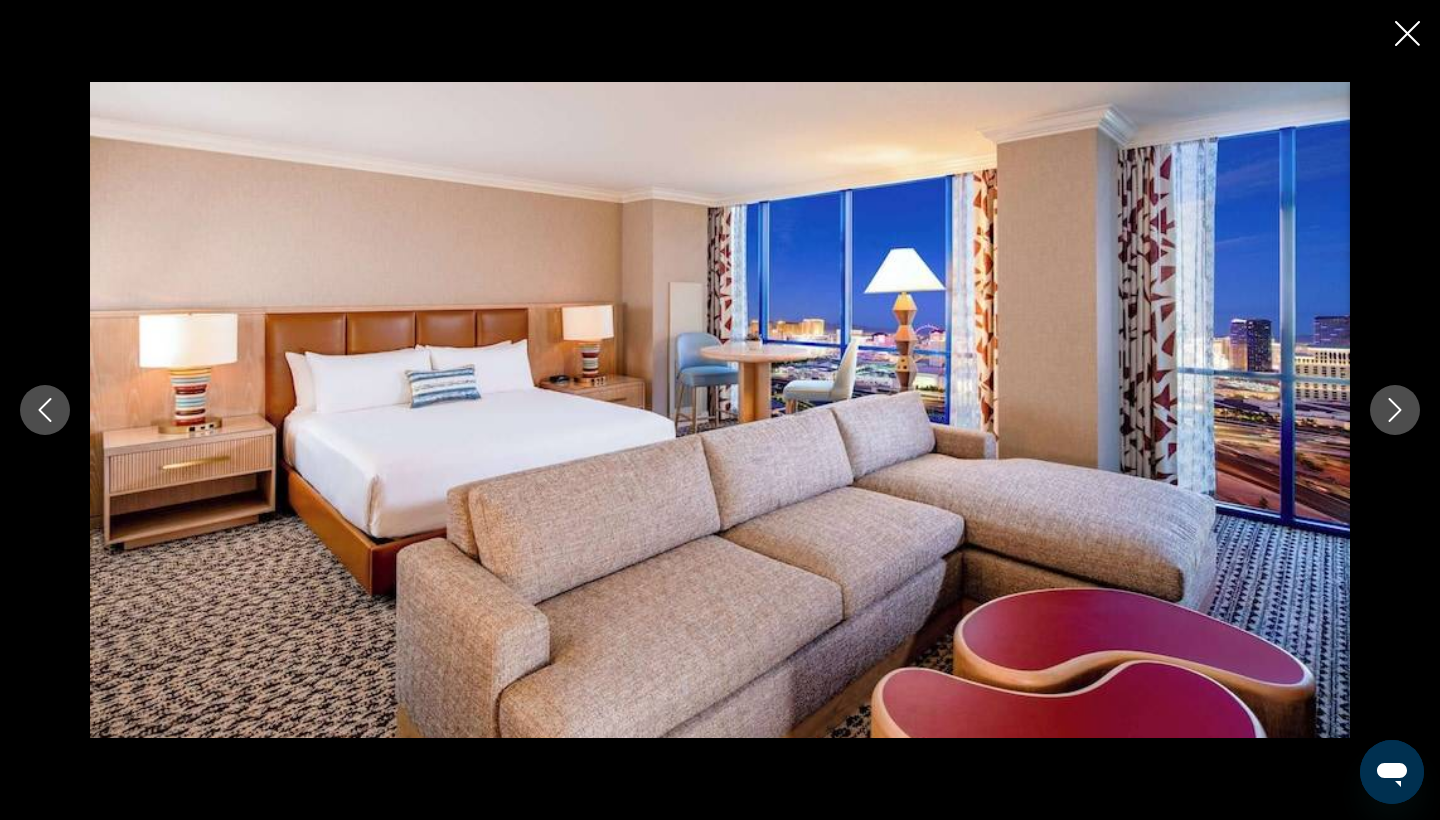 click 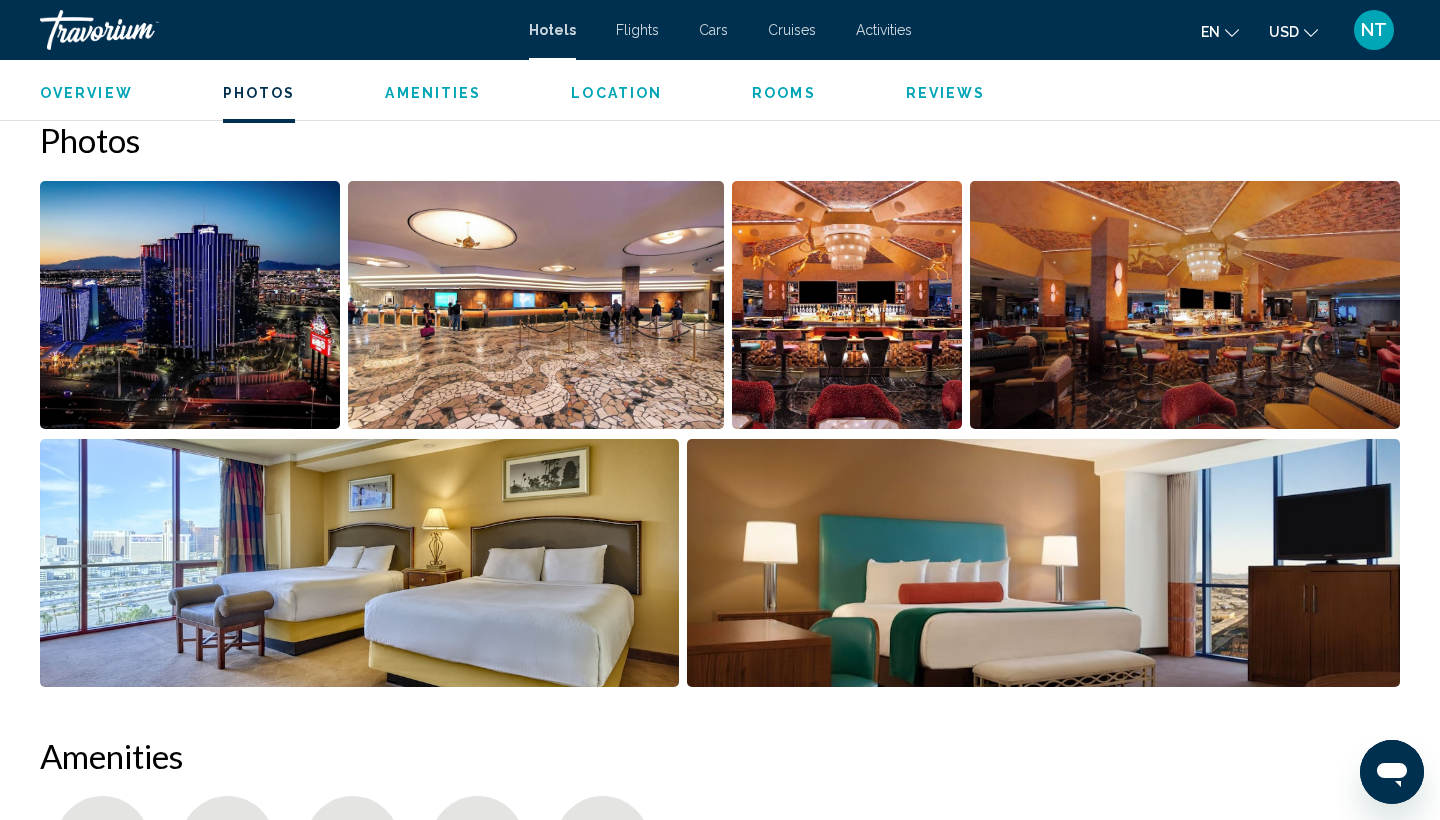 click on "Hotels Flights Cars Cruises Activities Hotels Flights Cars Cruises Activities en
English Español Français Italiano Português русский USD
USD ($) MXN (Mex$) CAD (Can$) GBP (£) EUR (€) AUD (A$) NZD (NZ$) CNY (CN¥) NT Login" at bounding box center (720, 30) 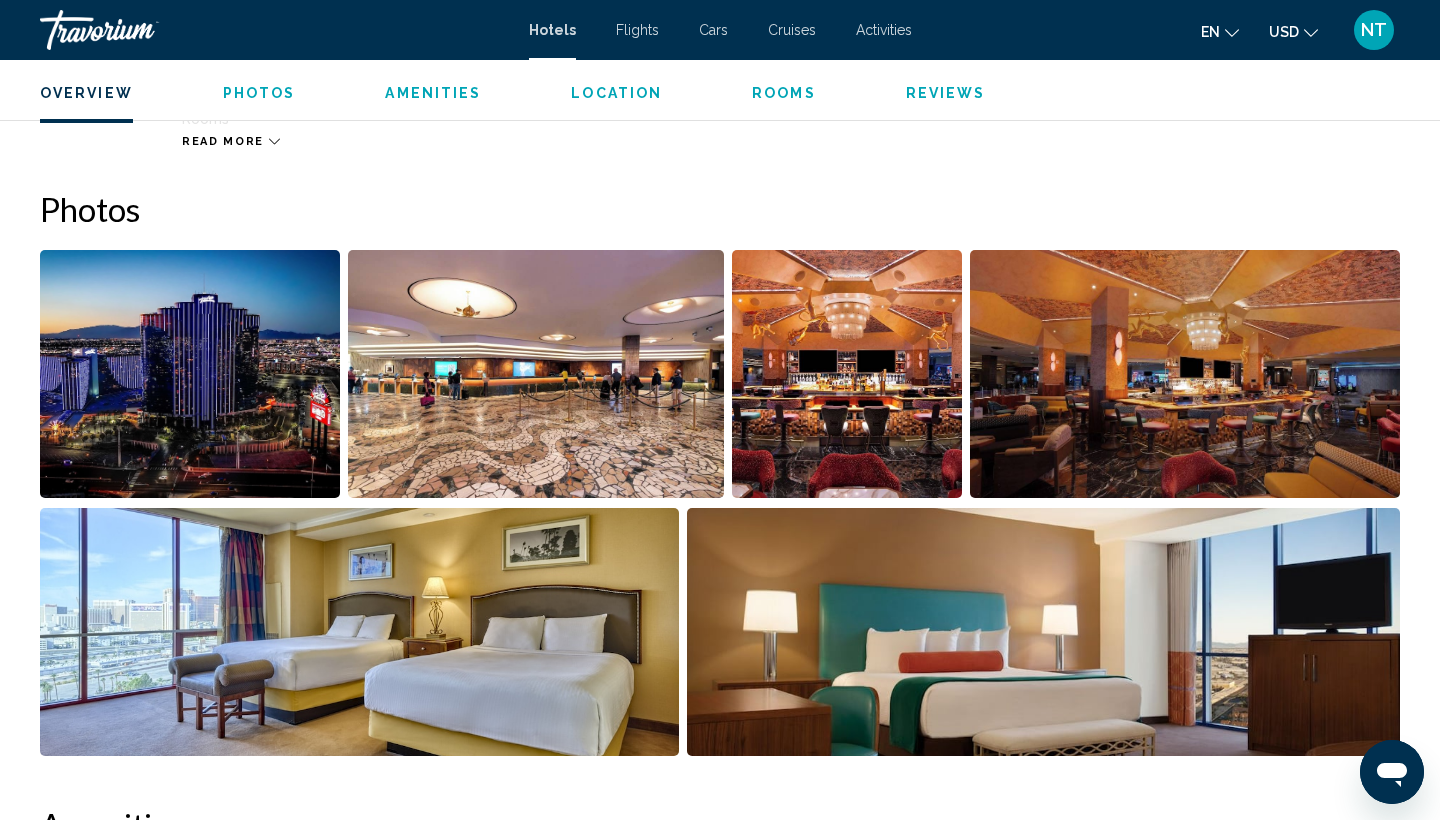 scroll, scrollTop: 724, scrollLeft: 0, axis: vertical 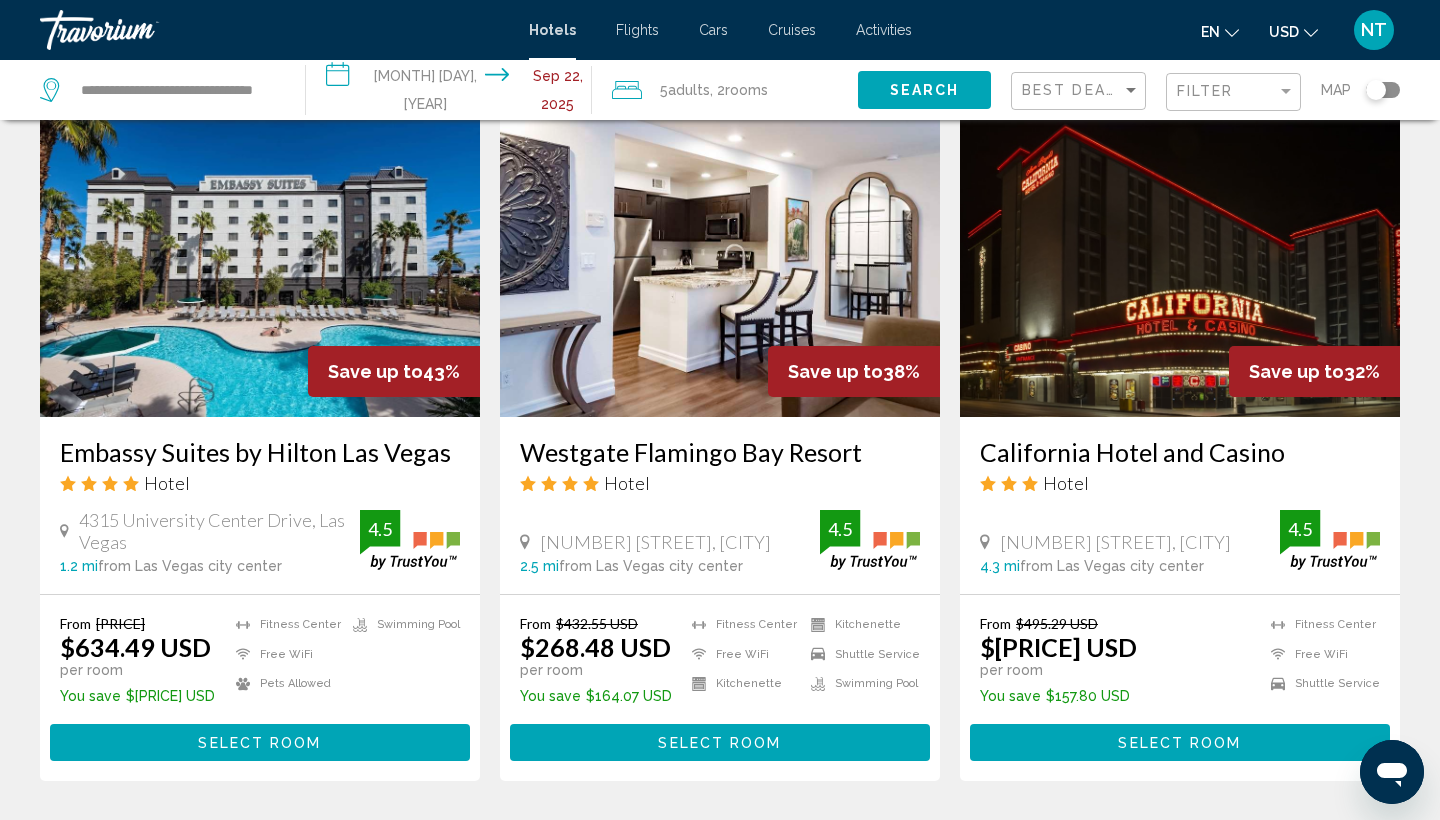 click at bounding box center [720, 257] 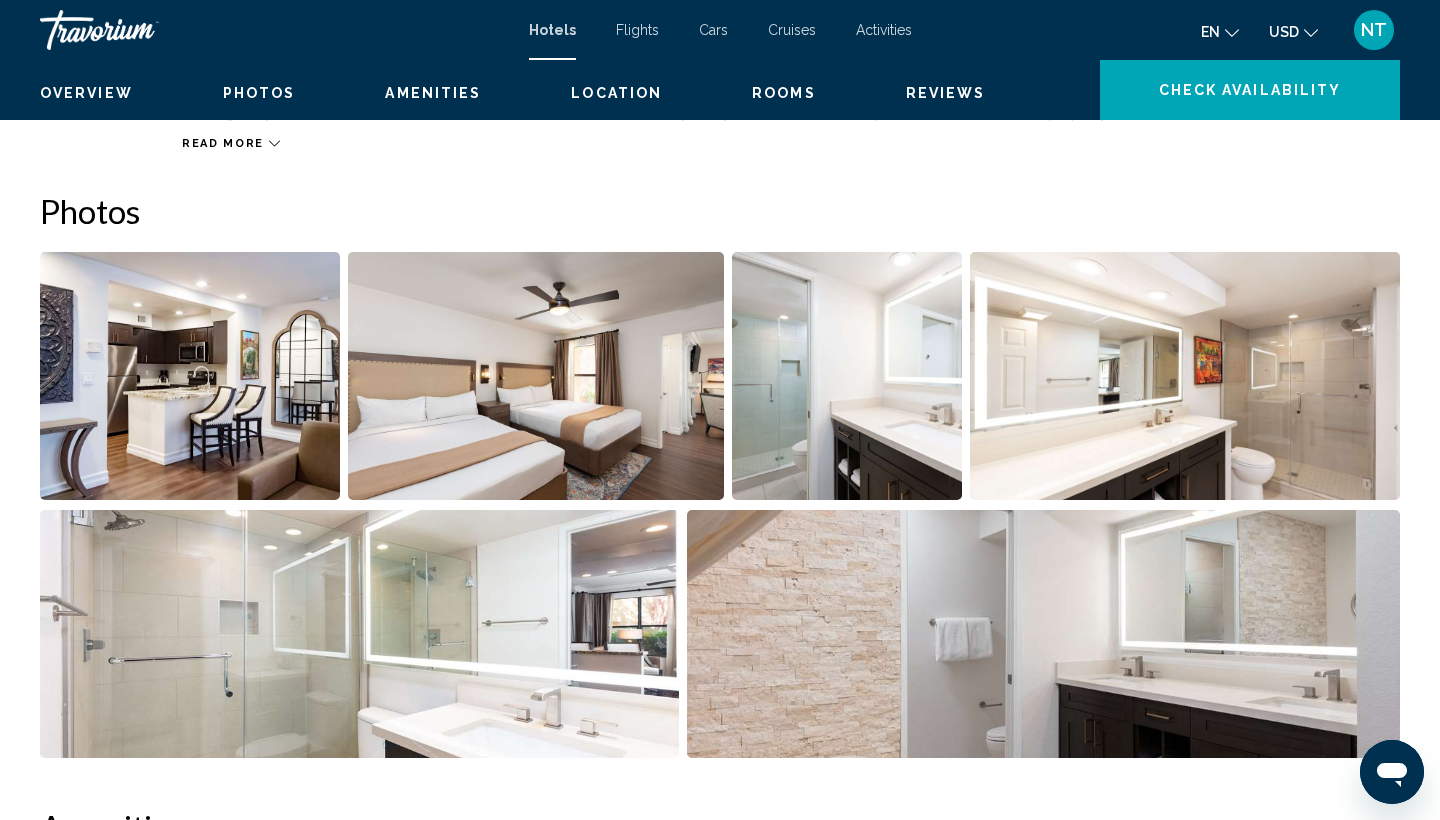 scroll, scrollTop: 0, scrollLeft: 0, axis: both 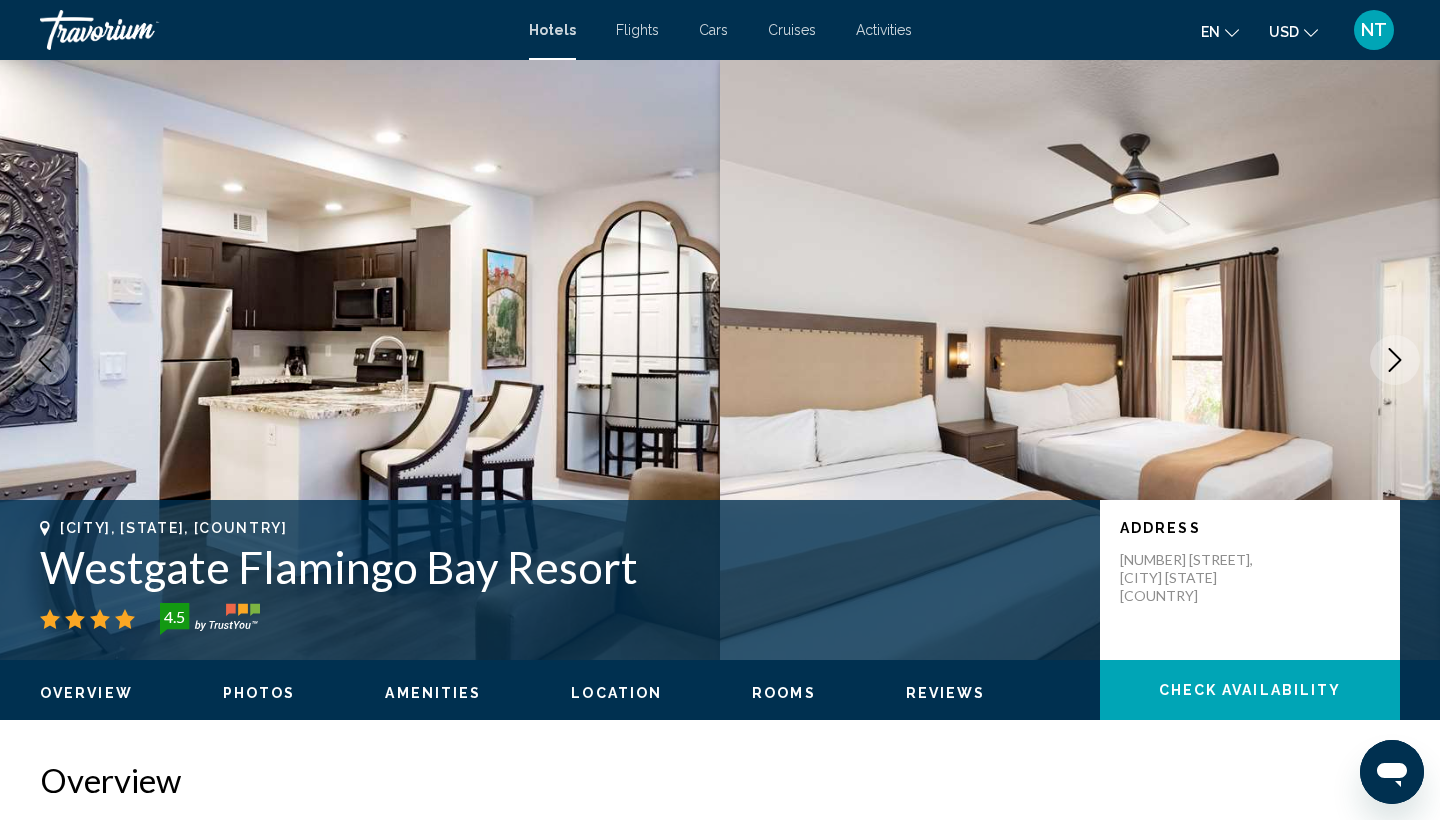 click at bounding box center [1080, 360] 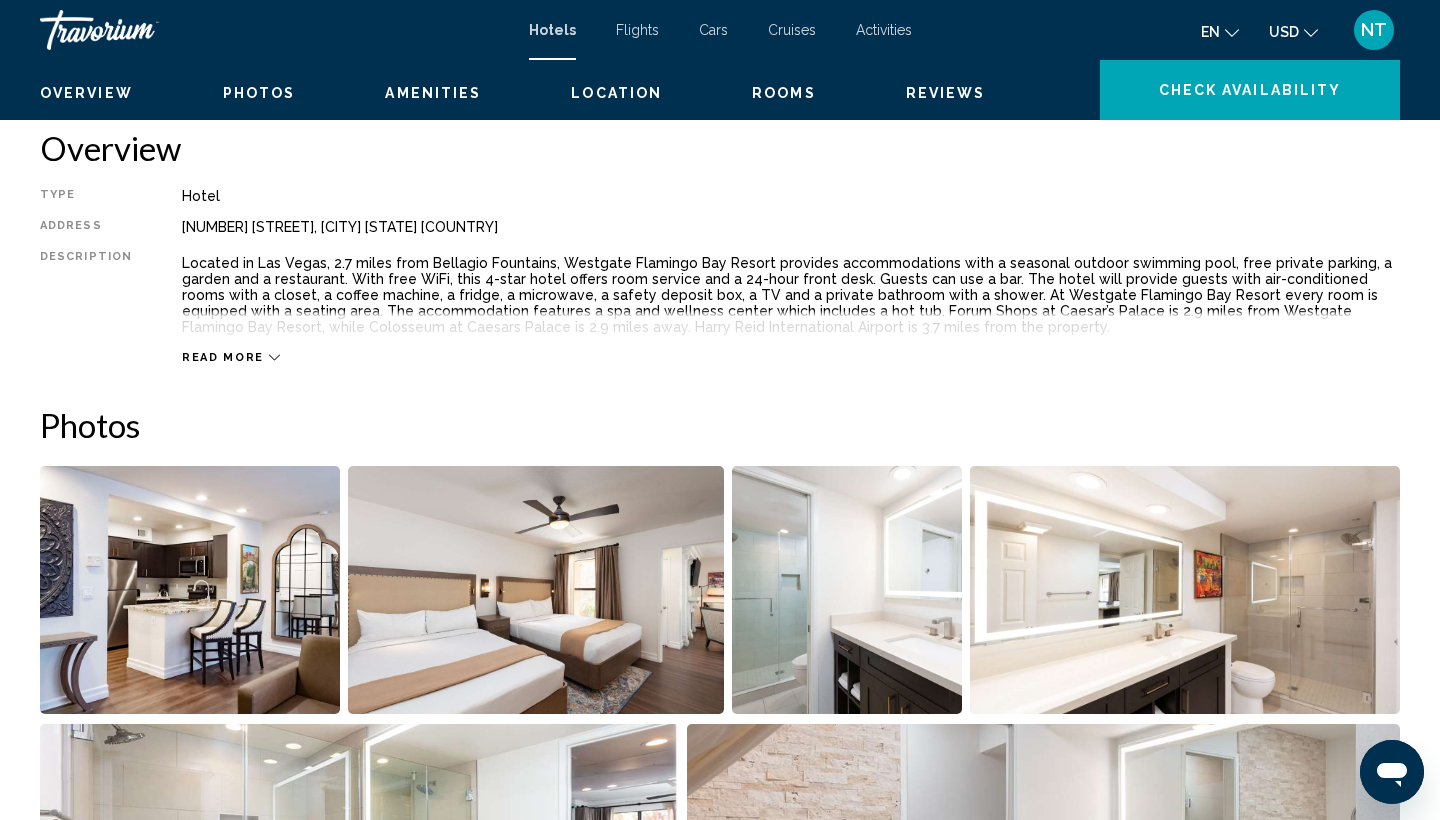 scroll, scrollTop: 421, scrollLeft: 0, axis: vertical 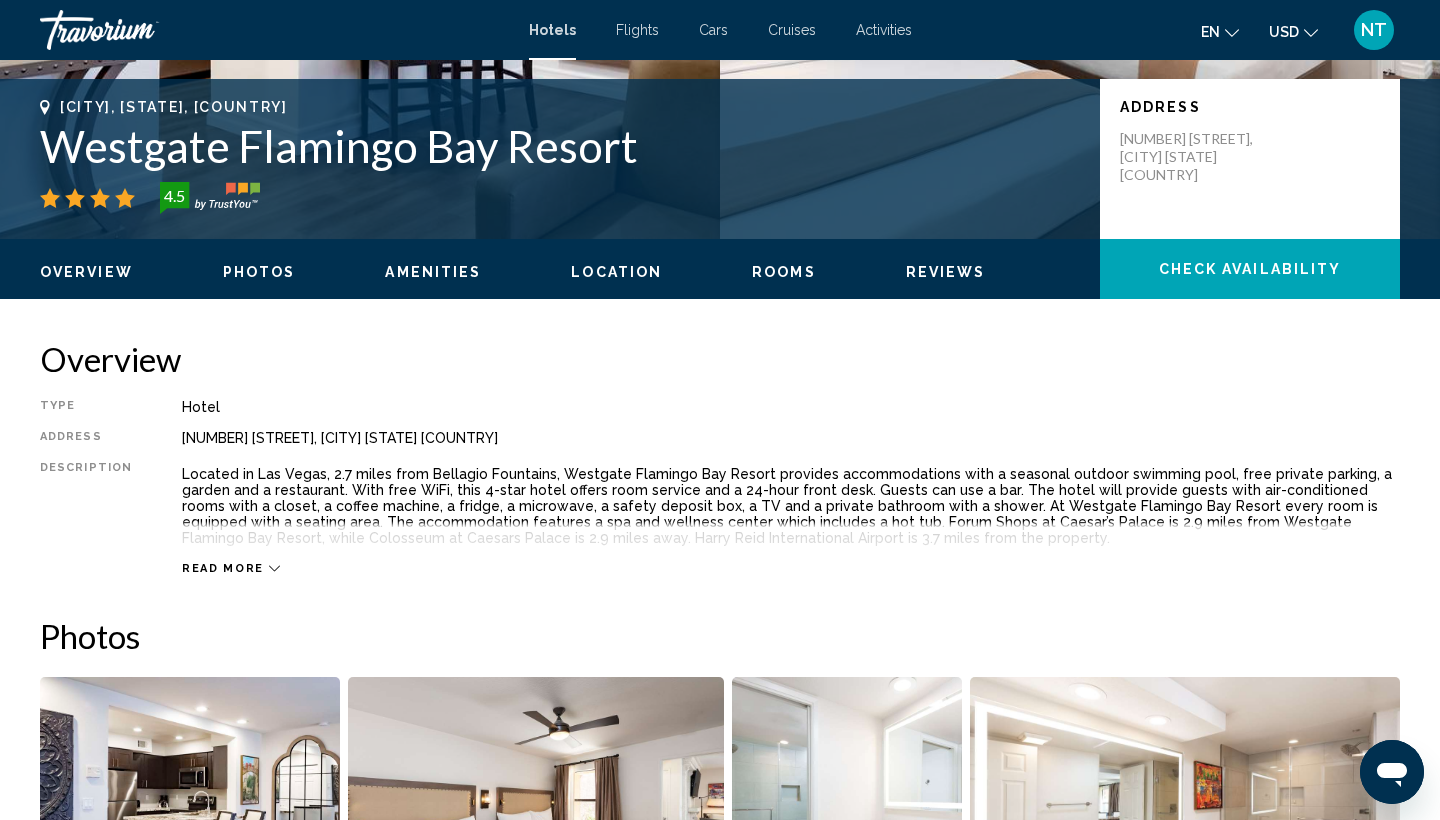 click 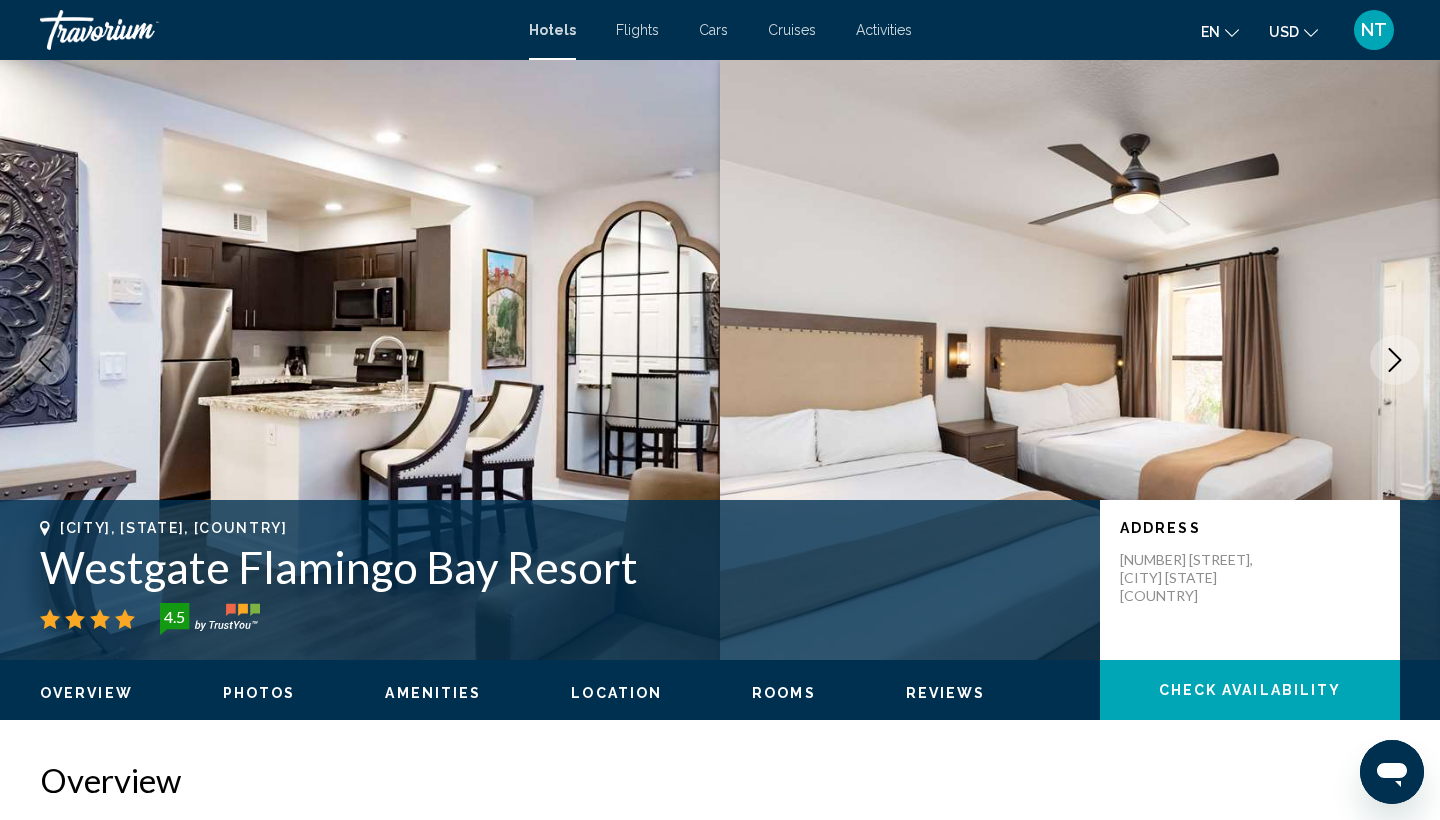 scroll, scrollTop: 0, scrollLeft: 0, axis: both 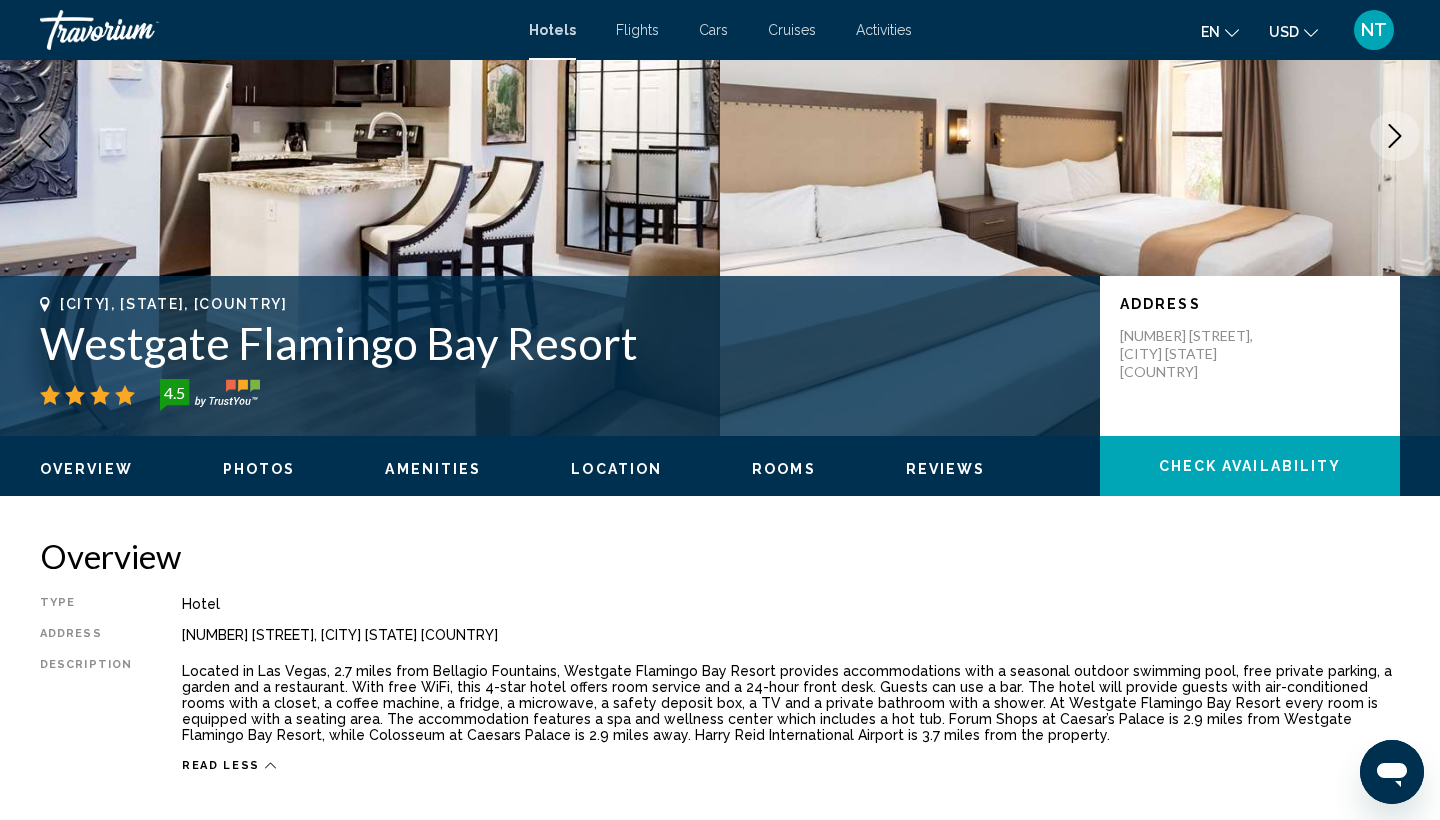 click on "Overview
Photos
Amenities
Location
Rooms
Reviews
Check Availability" 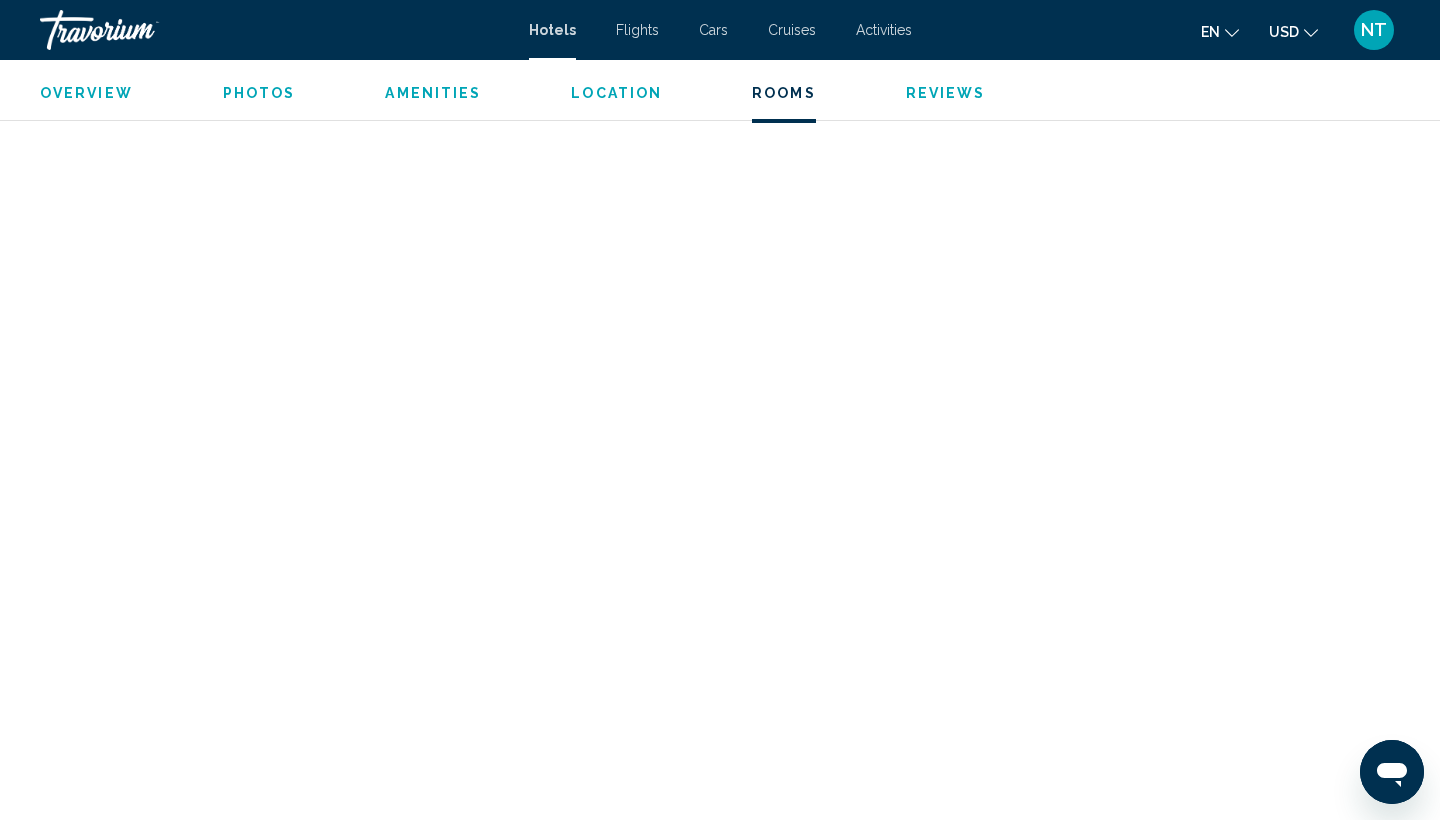 scroll, scrollTop: 5079, scrollLeft: 0, axis: vertical 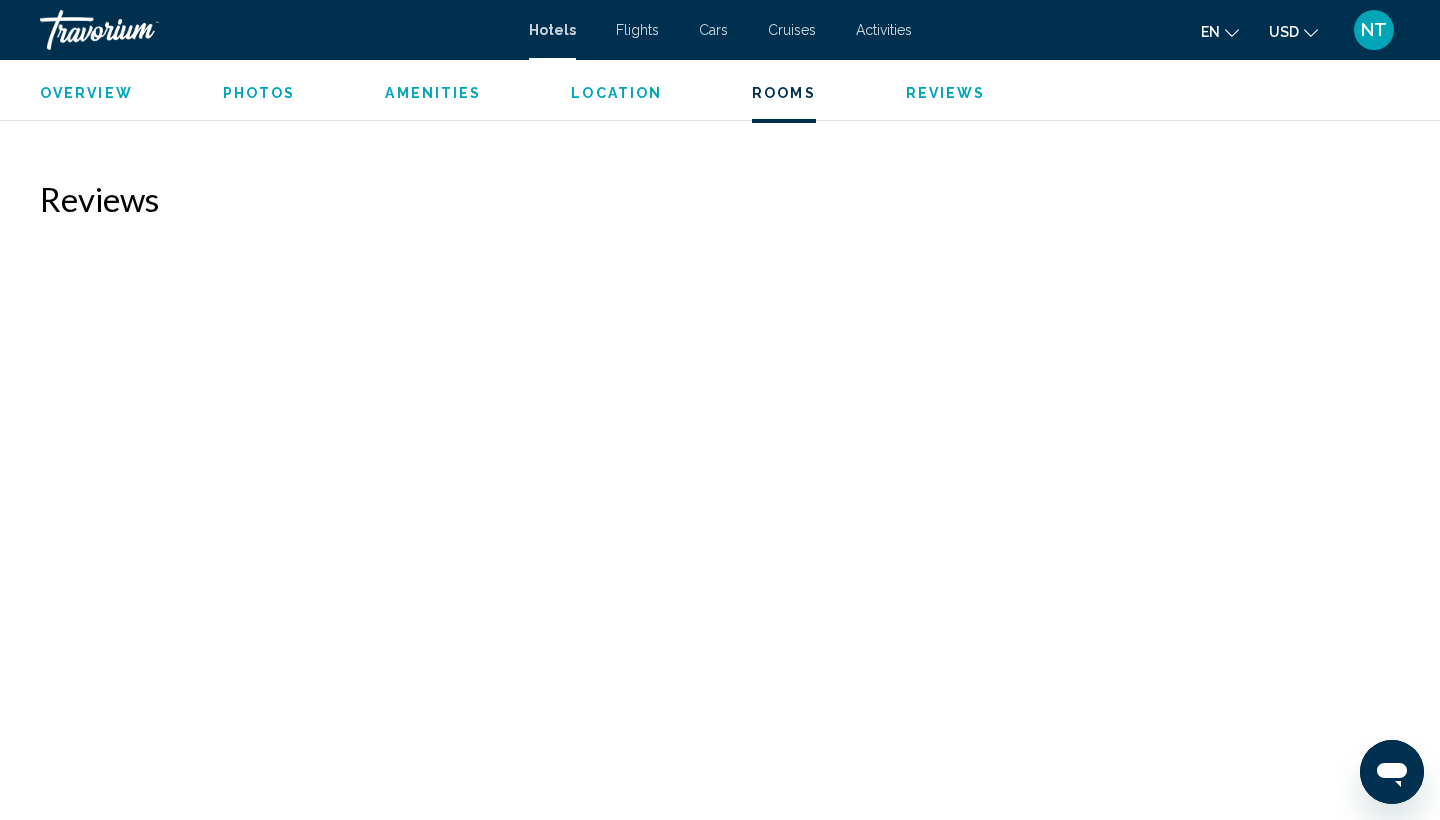 click on "Photos" at bounding box center [259, 93] 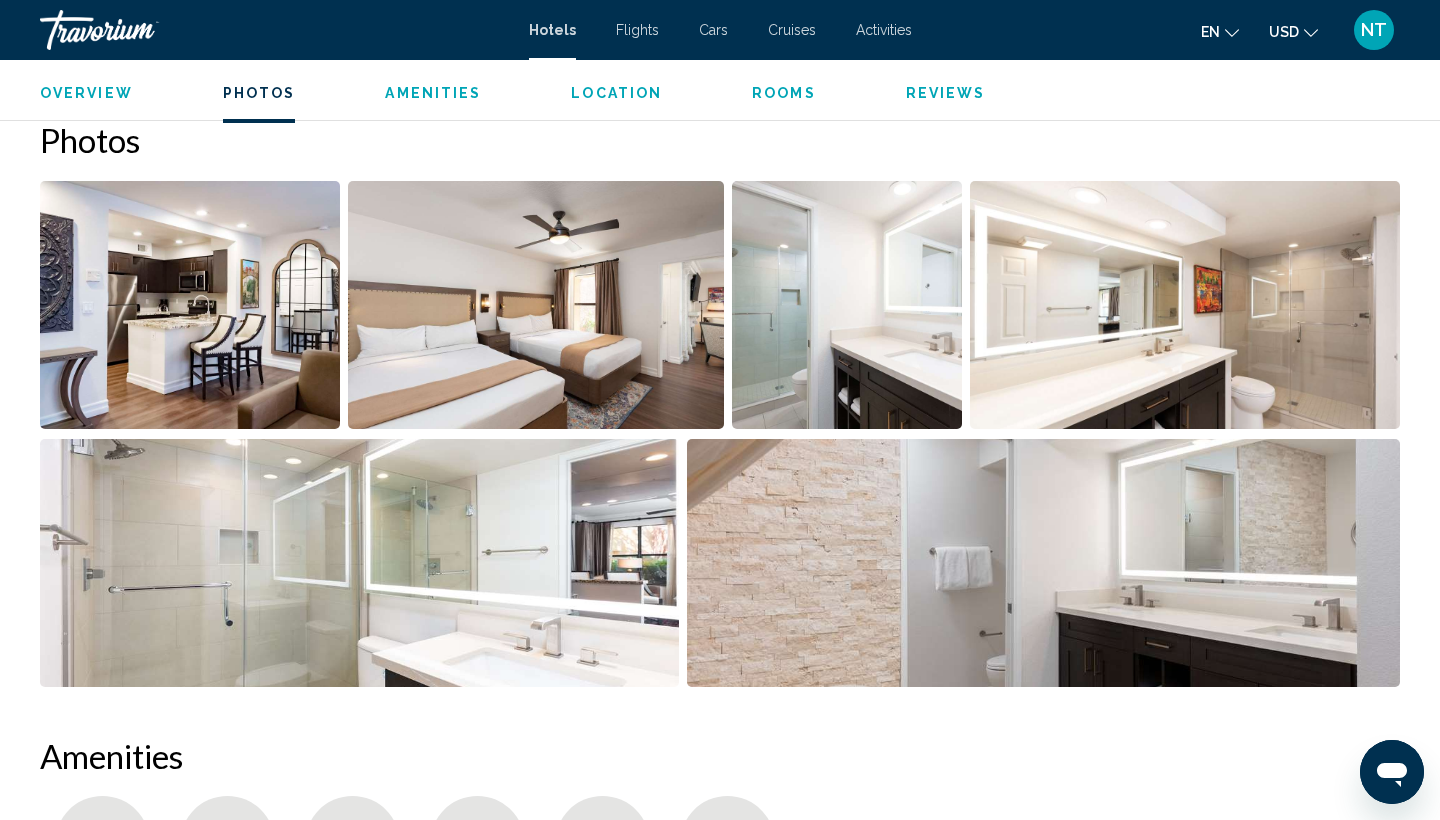 click on "Overview" at bounding box center (86, 93) 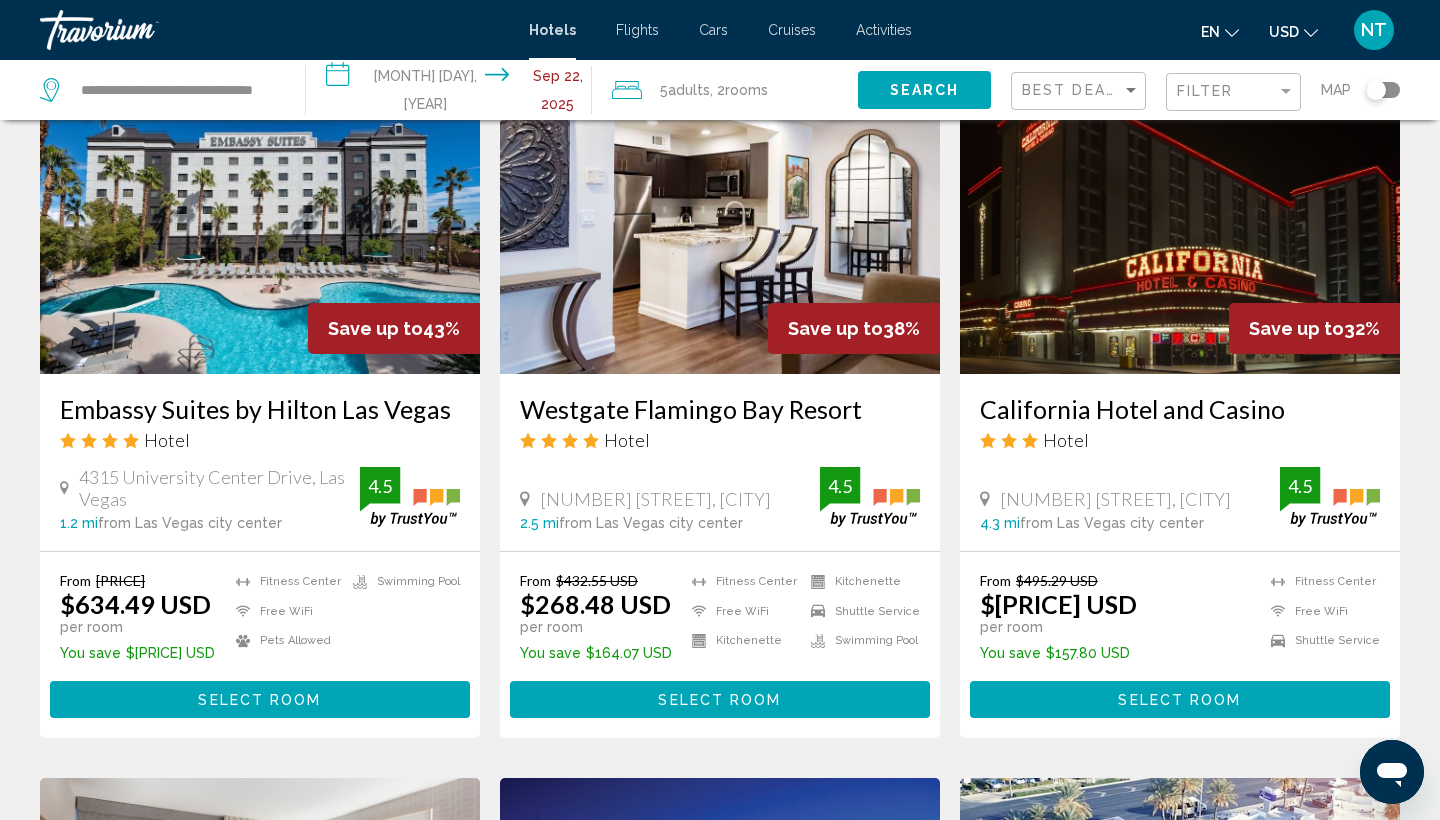 scroll, scrollTop: 891, scrollLeft: 0, axis: vertical 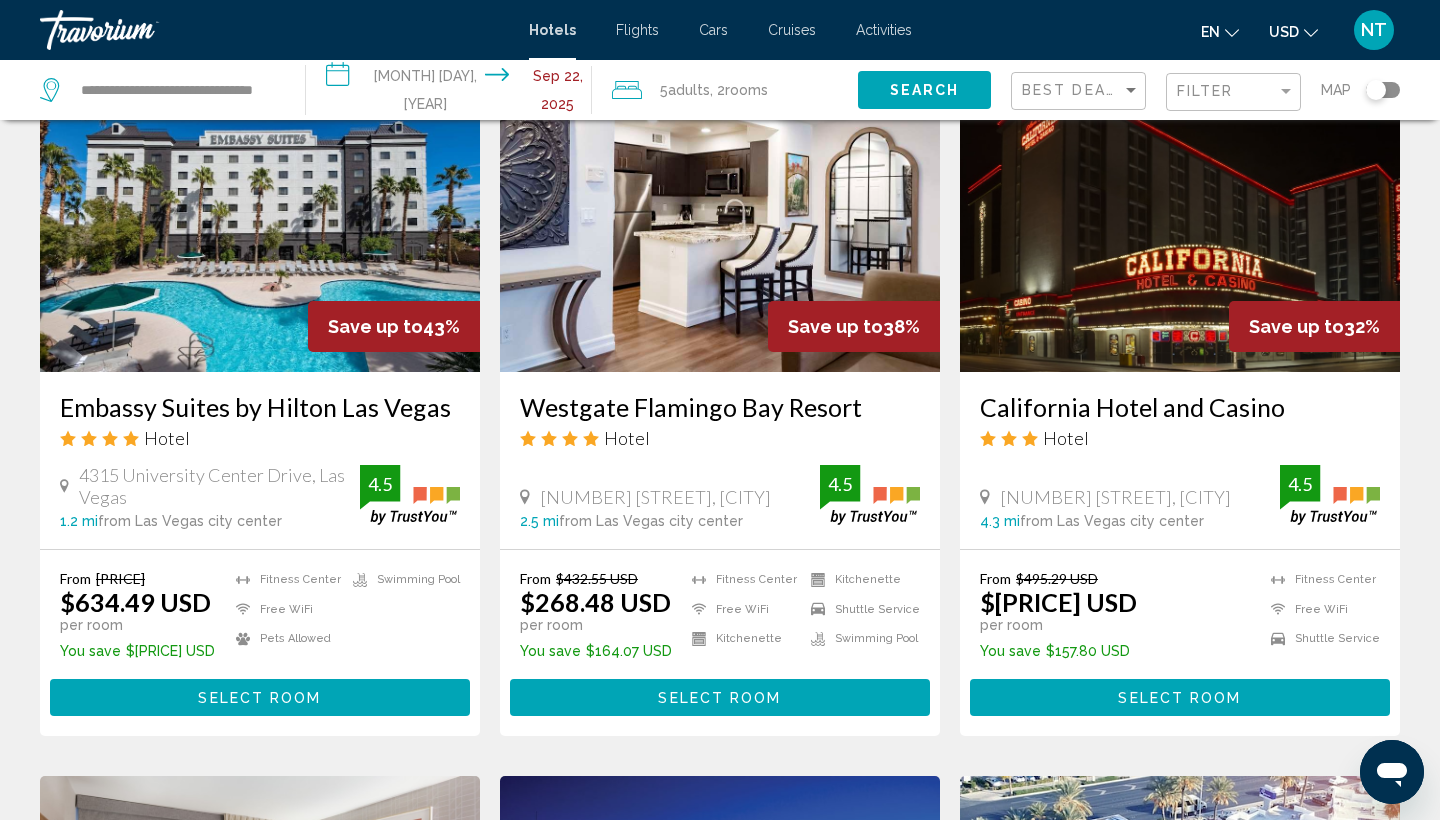 click on "Filter" 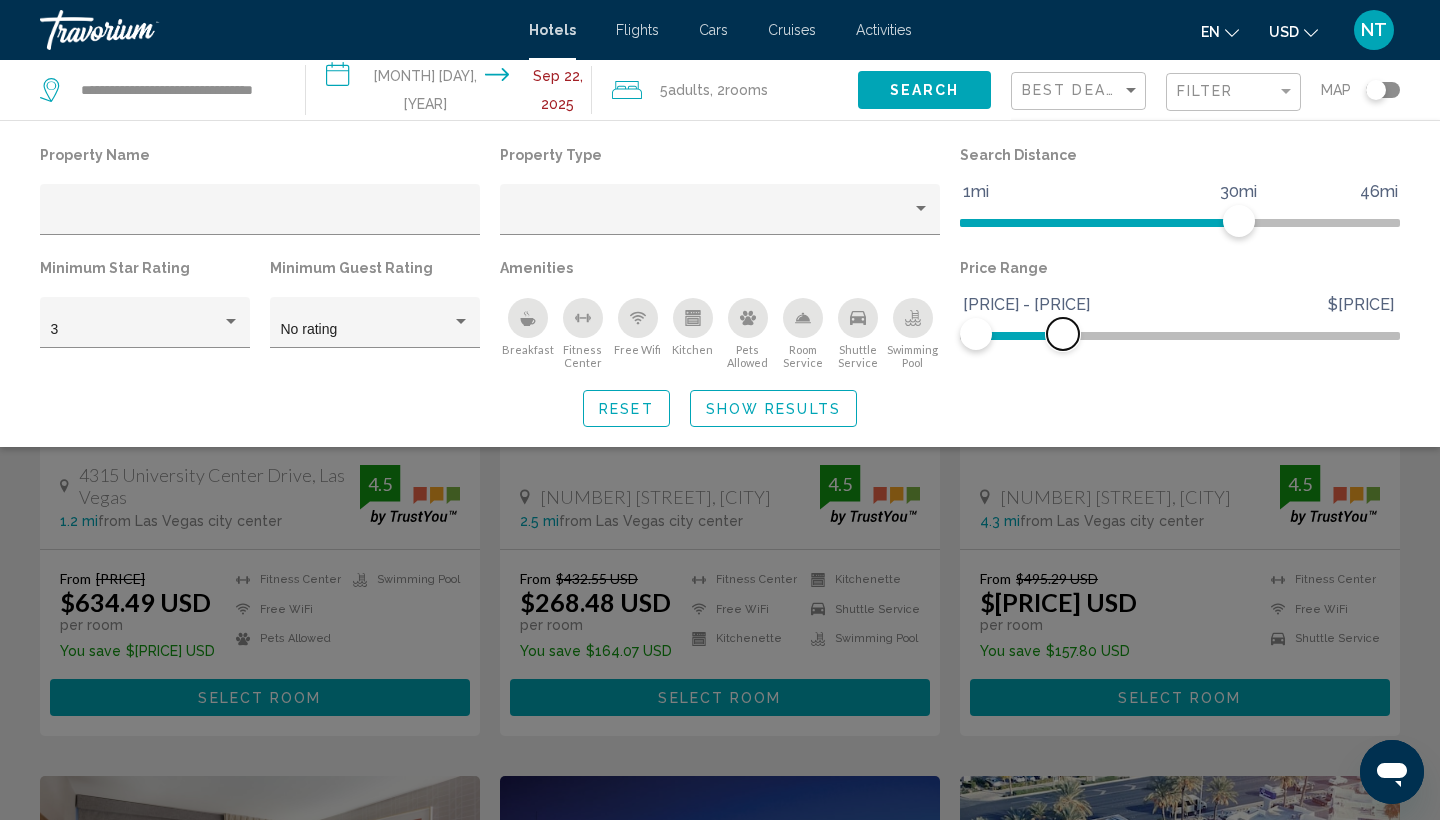 drag, startPoint x: 1385, startPoint y: 348, endPoint x: 1063, endPoint y: 367, distance: 322.56006 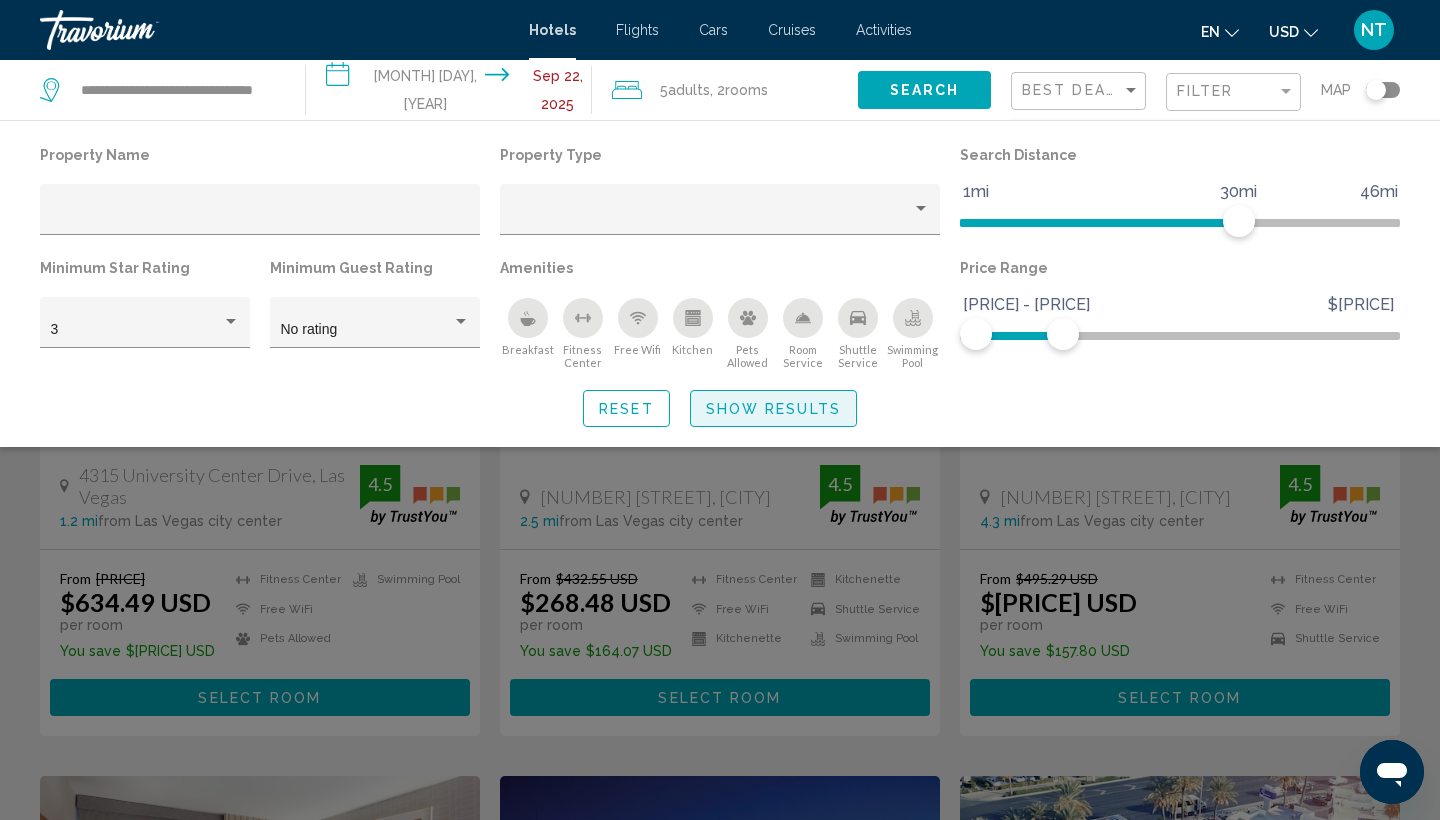 click on "Show Results" 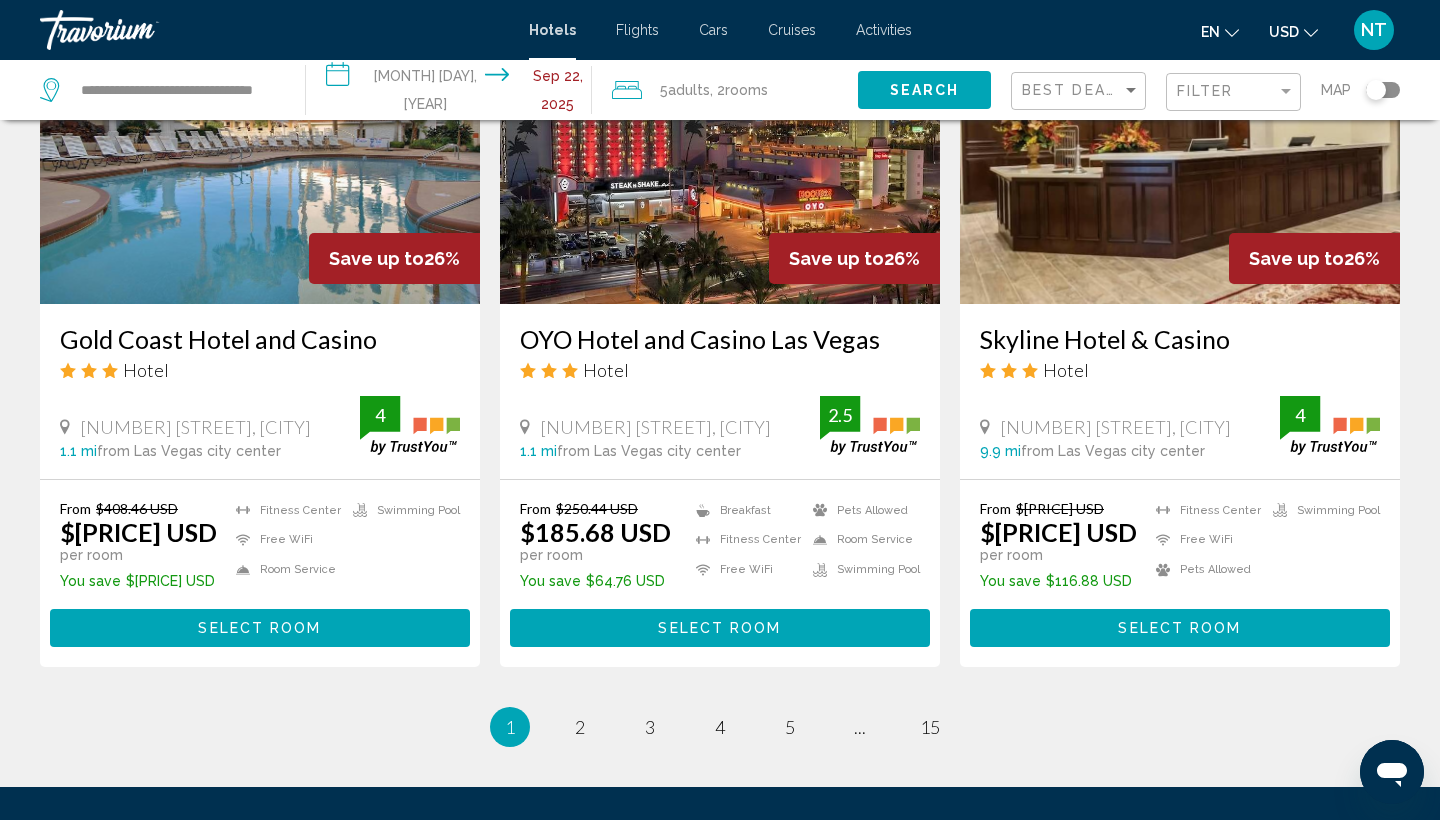 scroll, scrollTop: 2433, scrollLeft: 0, axis: vertical 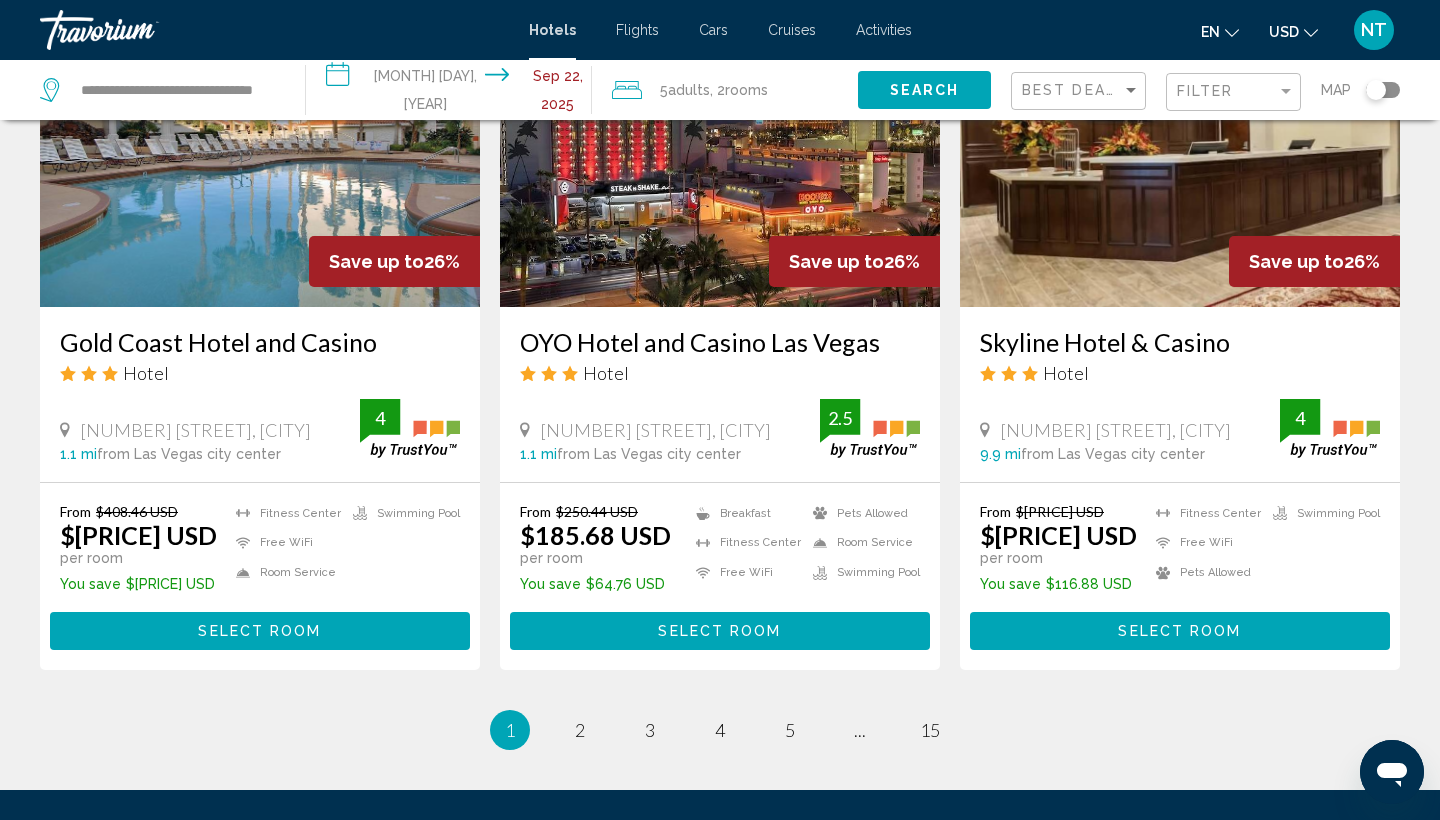 click on "OYO Hotel and Casino Las Vegas" at bounding box center [720, 342] 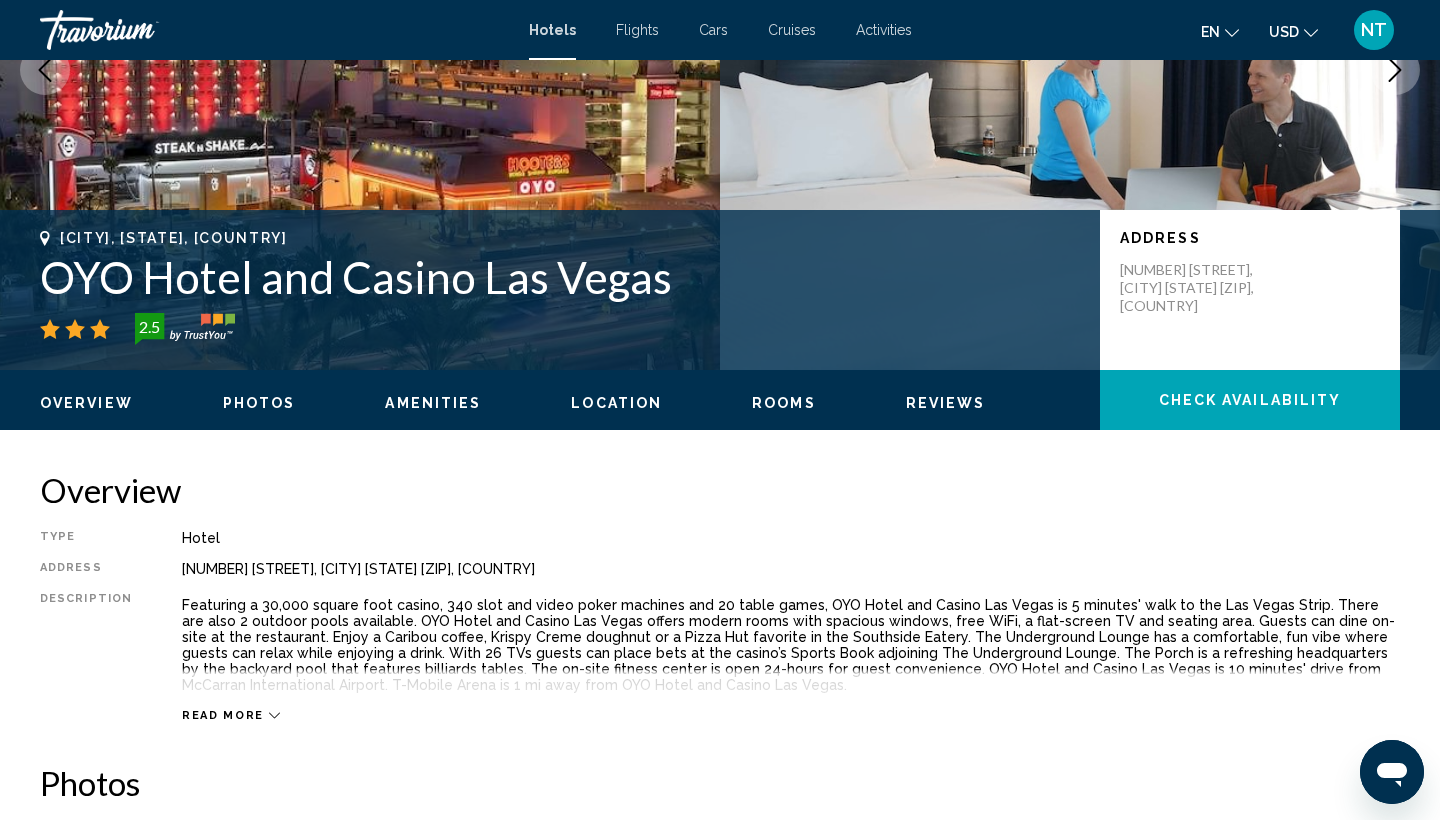 scroll, scrollTop: 379, scrollLeft: 0, axis: vertical 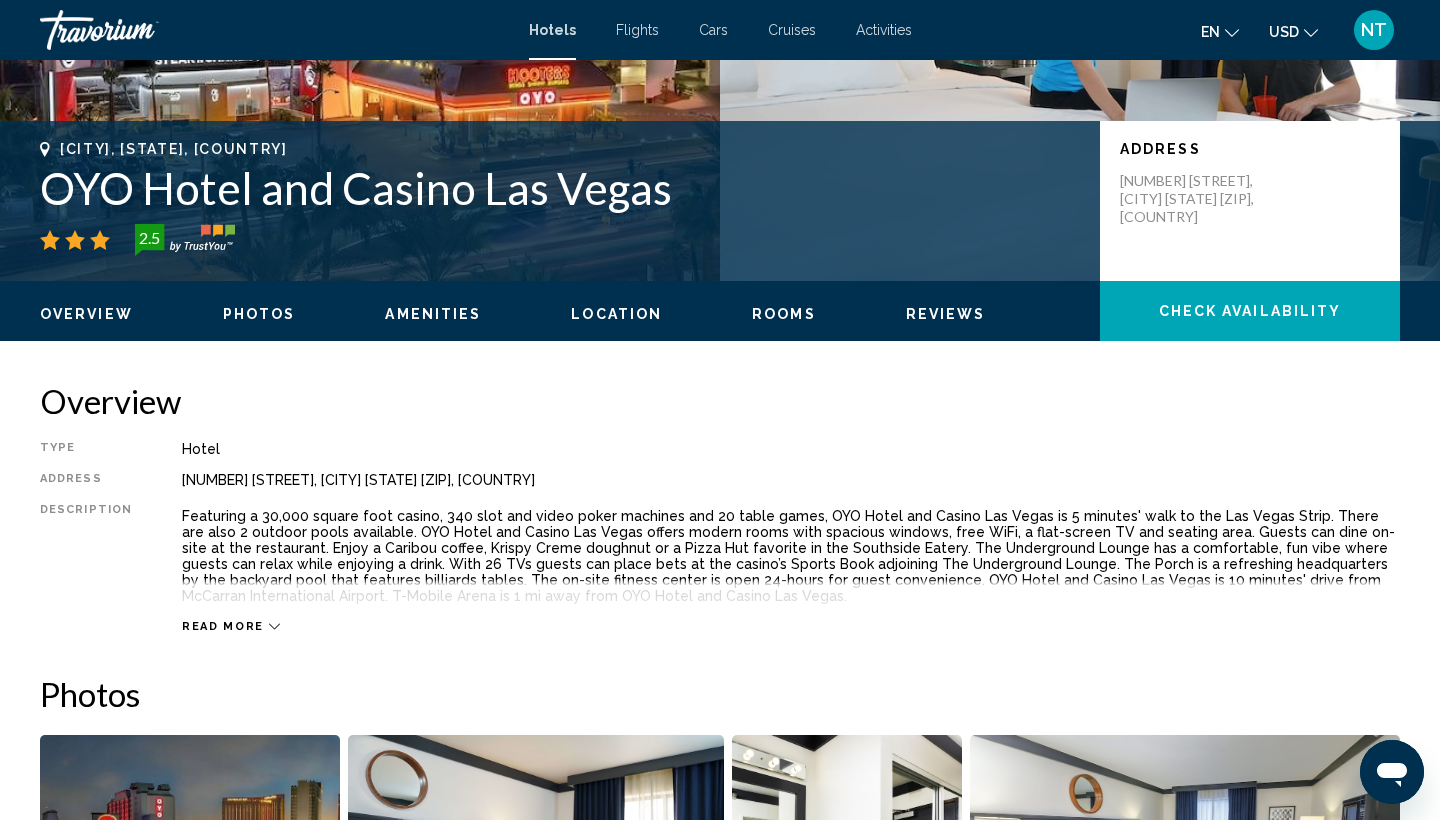 click on "Read more" at bounding box center [791, 606] 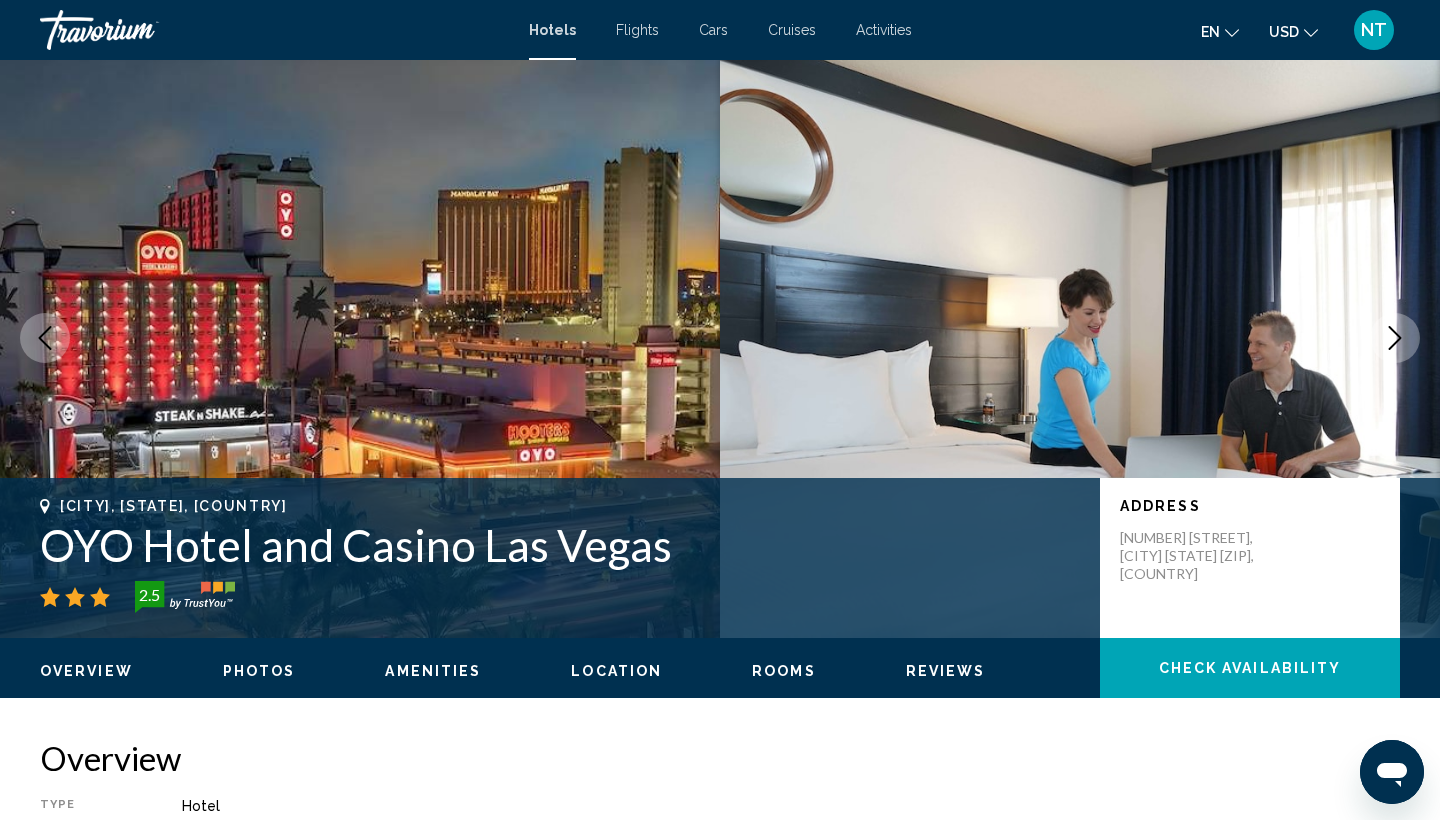scroll, scrollTop: 582, scrollLeft: 0, axis: vertical 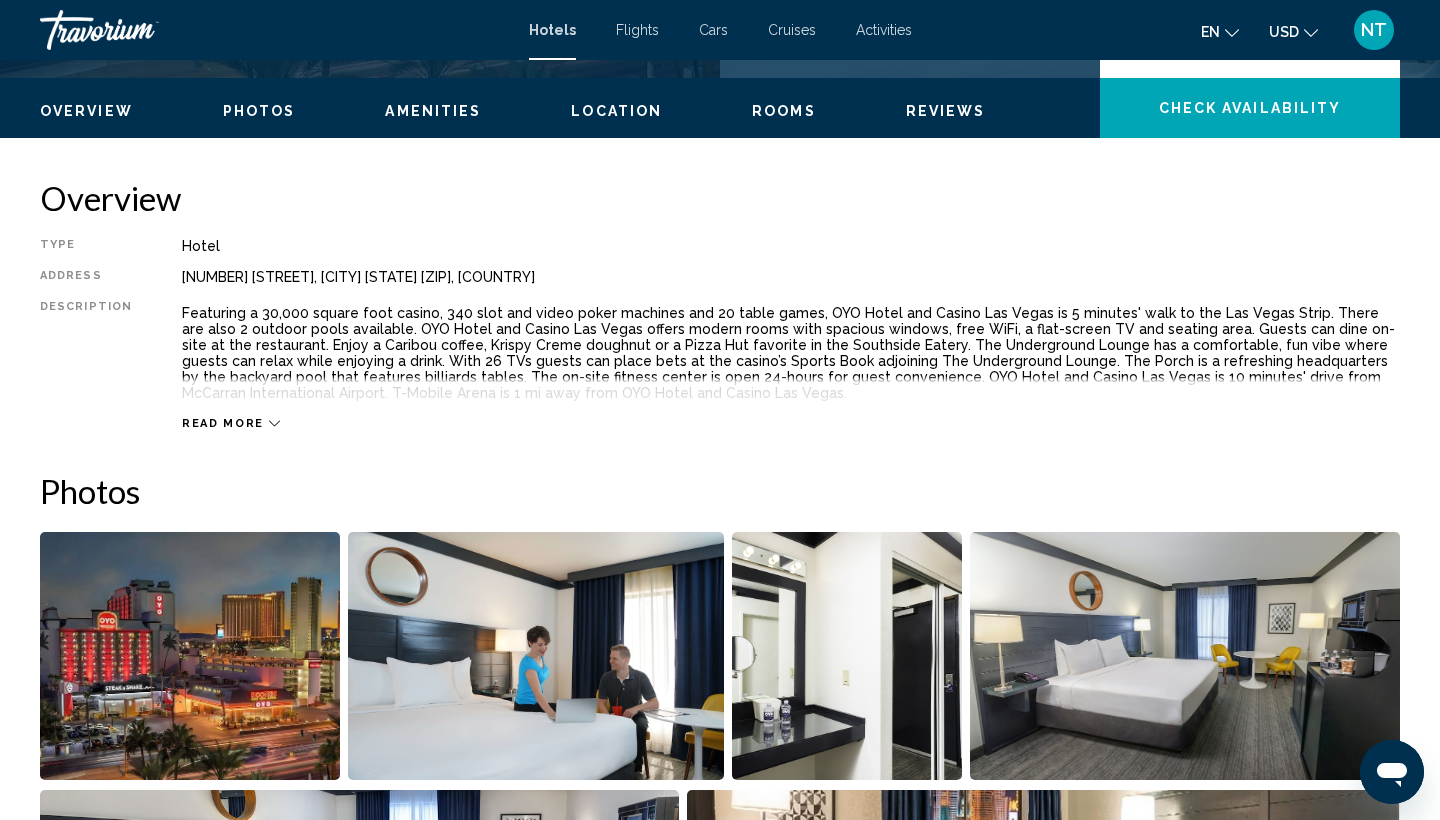 click on "Read more" at bounding box center (223, 423) 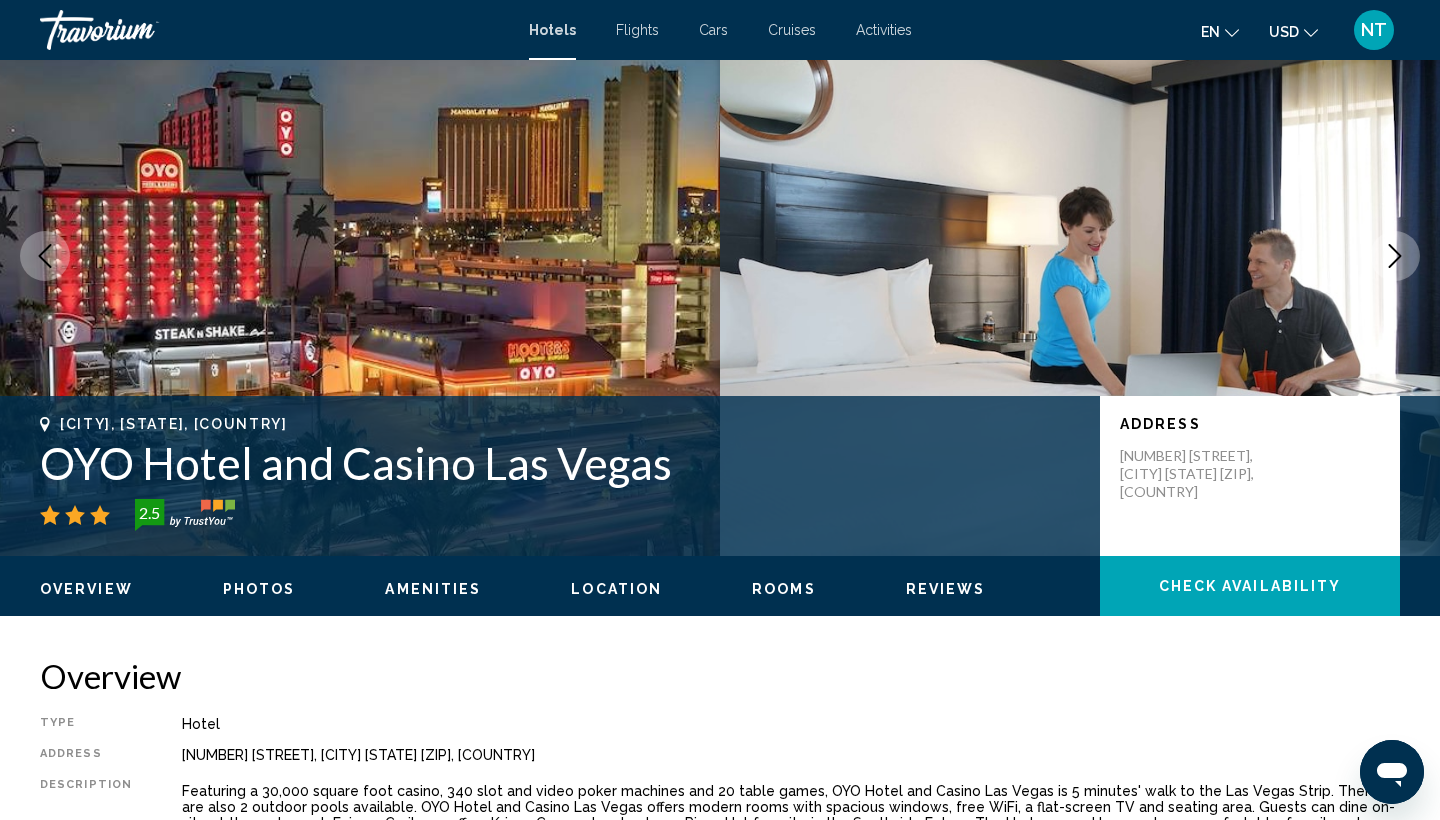 scroll, scrollTop: 25, scrollLeft: 0, axis: vertical 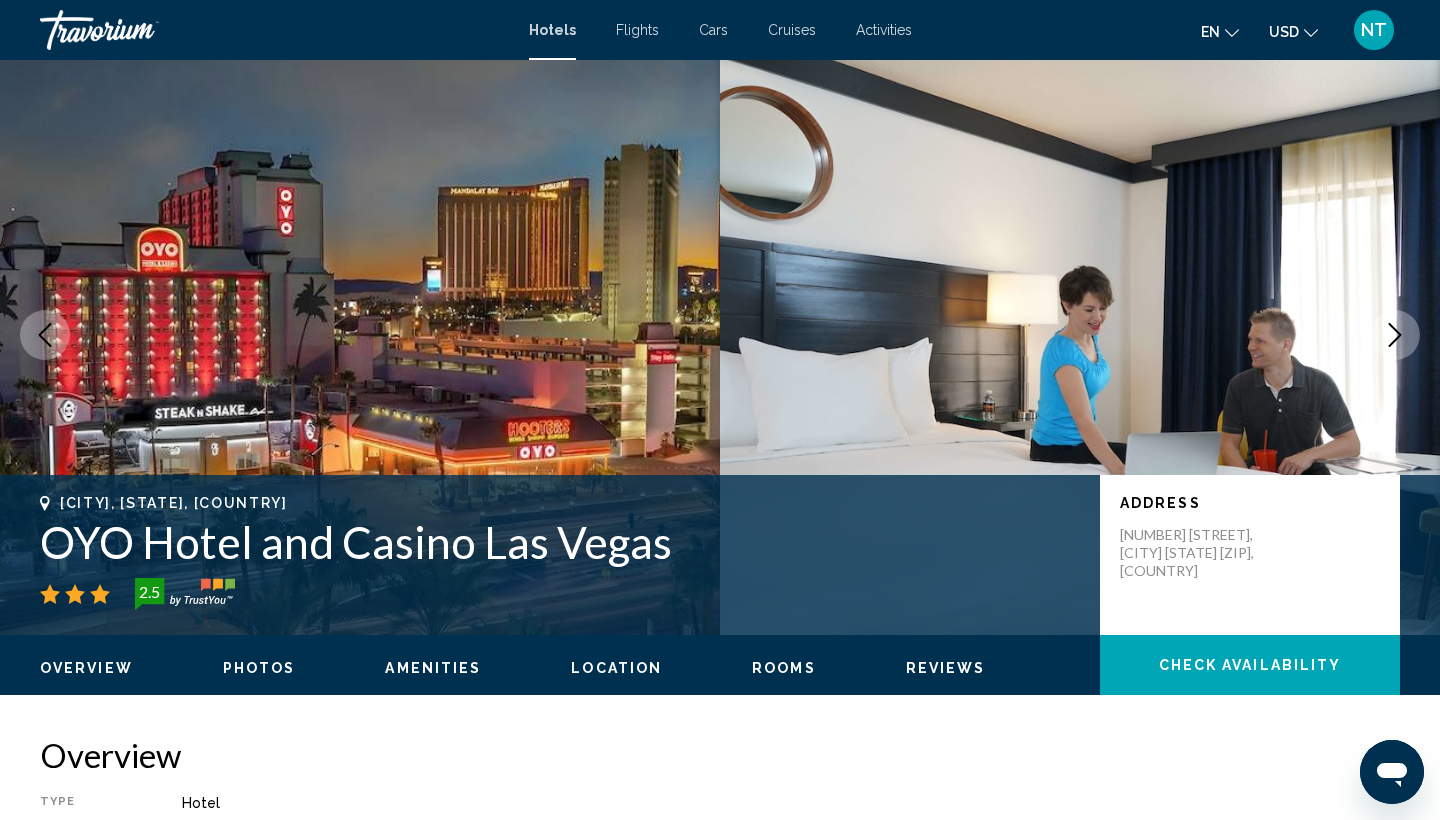 click at bounding box center (1080, 335) 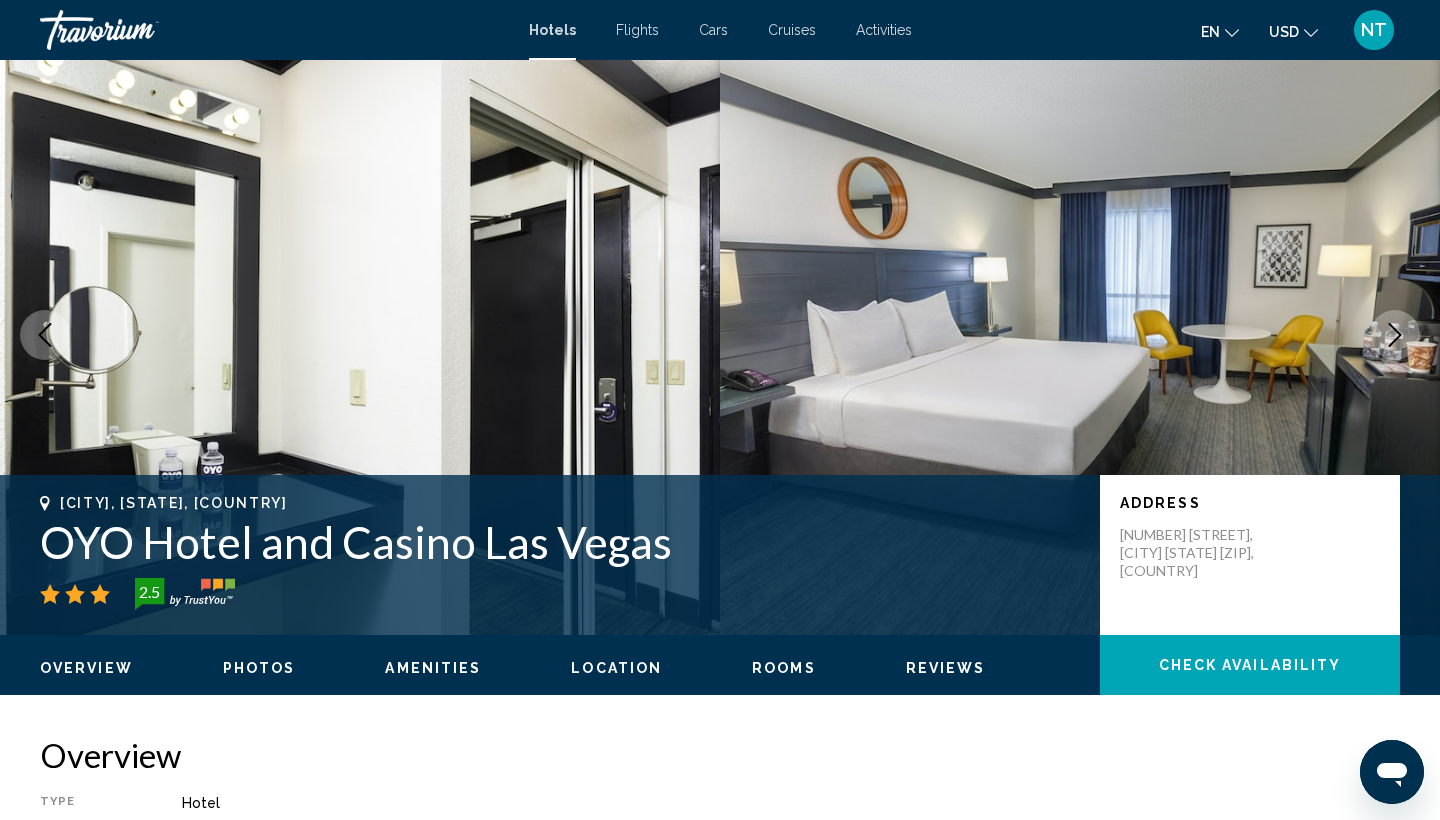click at bounding box center (1080, 335) 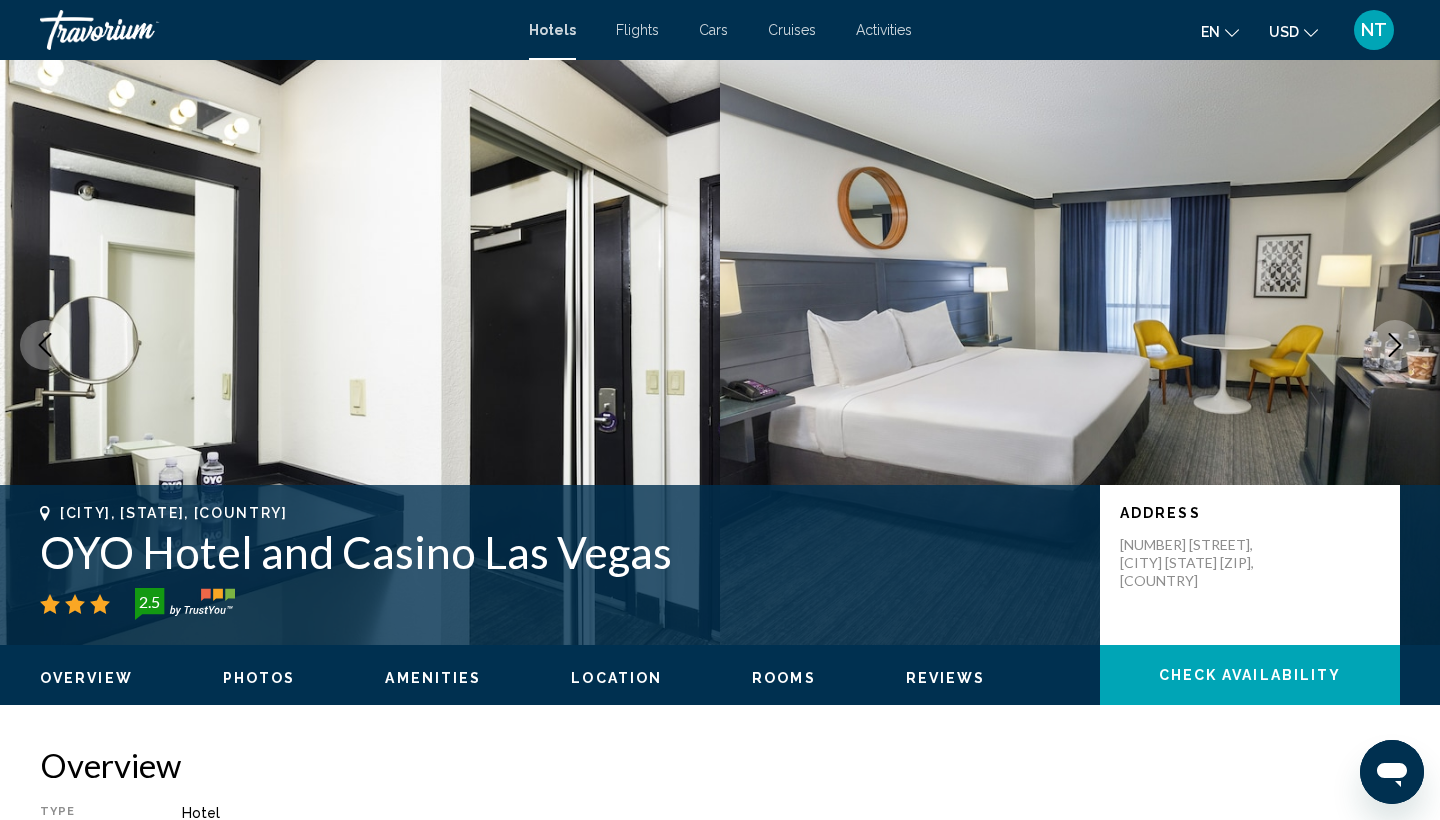 scroll, scrollTop: 16, scrollLeft: 0, axis: vertical 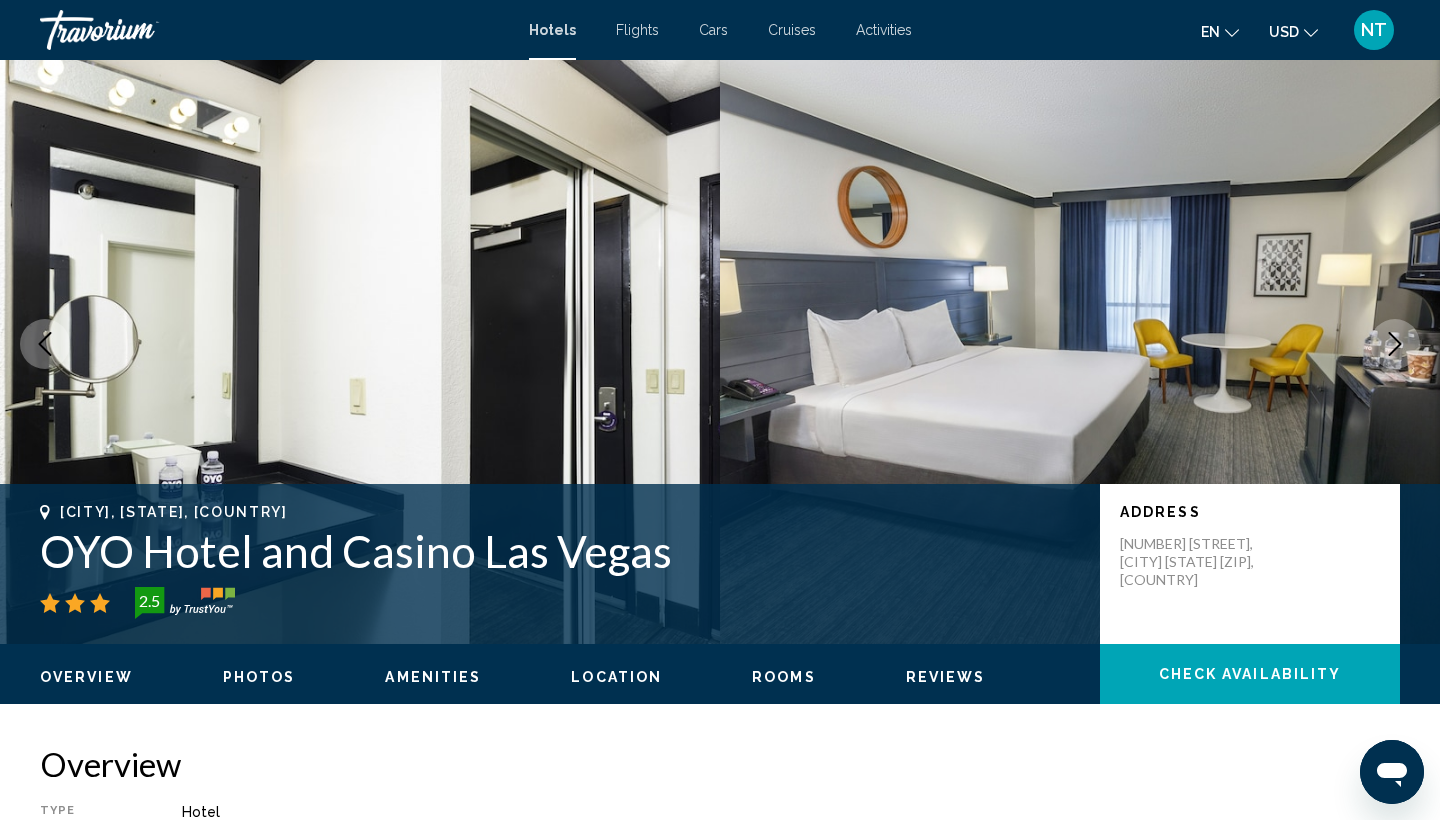 click on "Rooms" at bounding box center (784, 677) 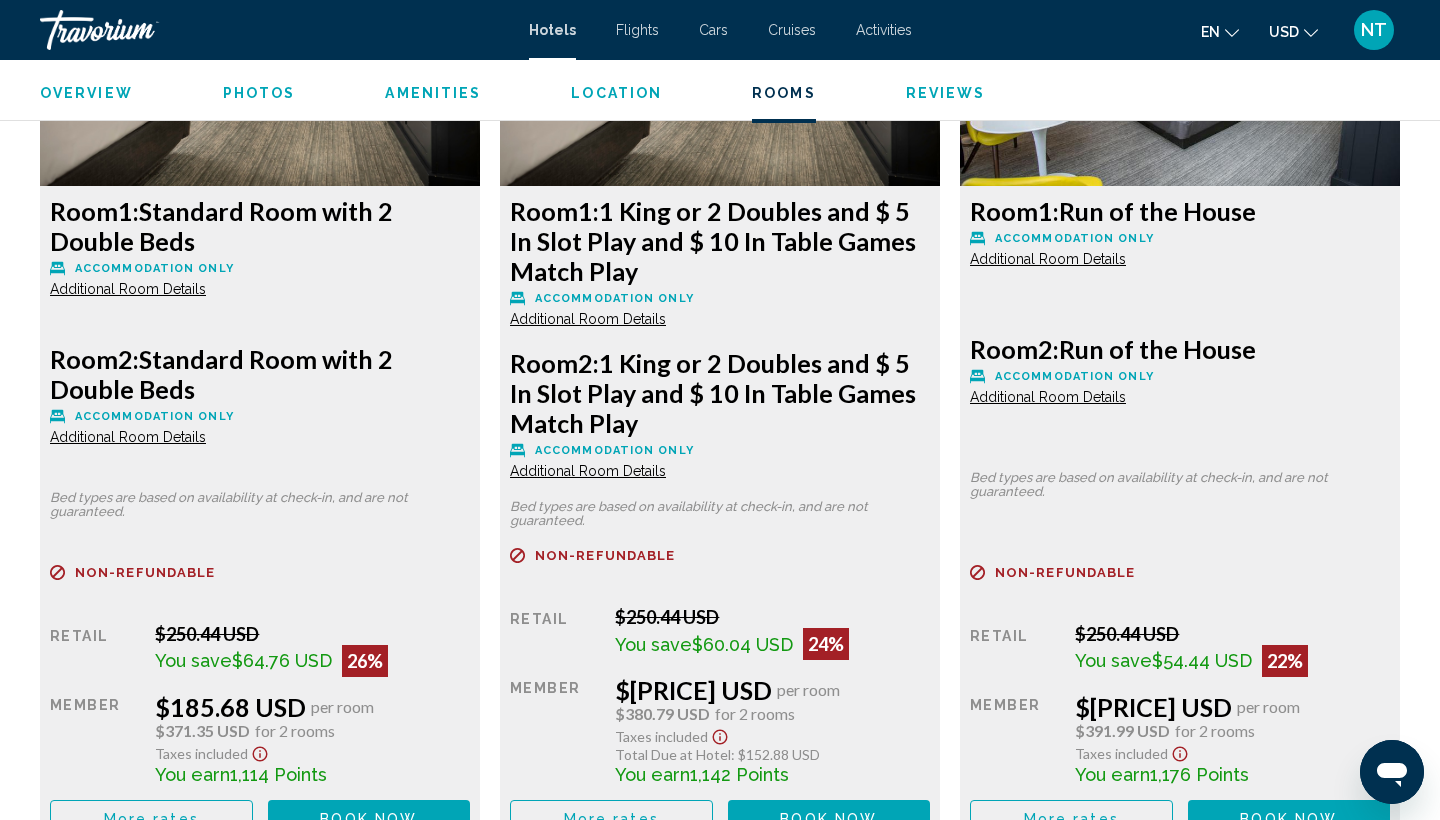 scroll, scrollTop: 2966, scrollLeft: 0, axis: vertical 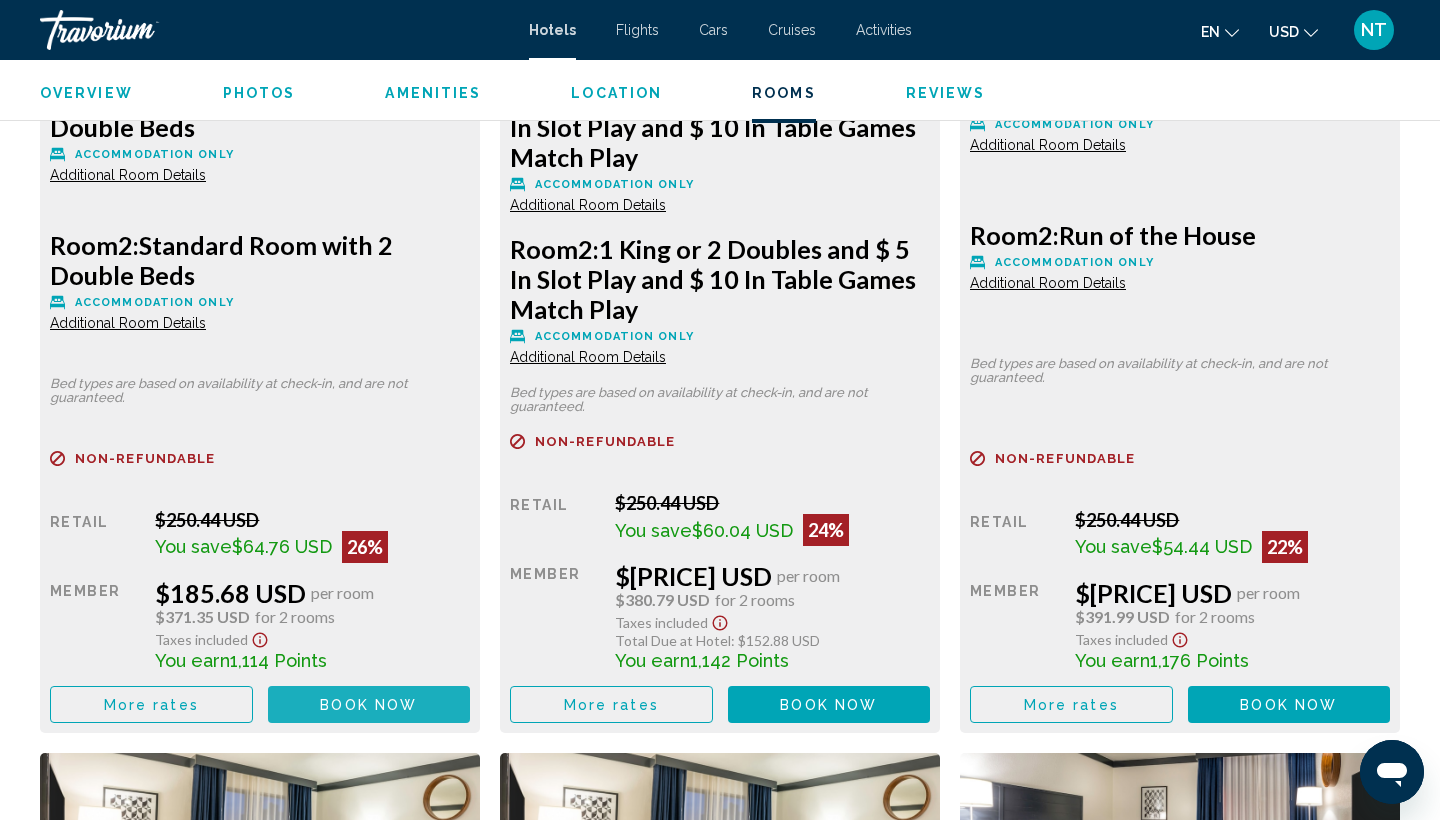click on "Book now" at bounding box center (368, 705) 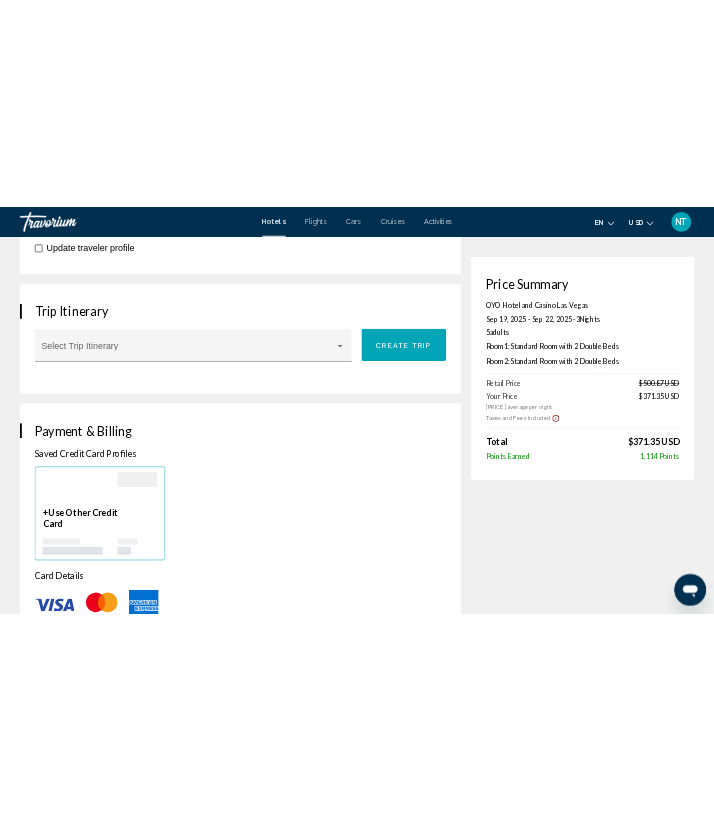 scroll, scrollTop: 0, scrollLeft: 0, axis: both 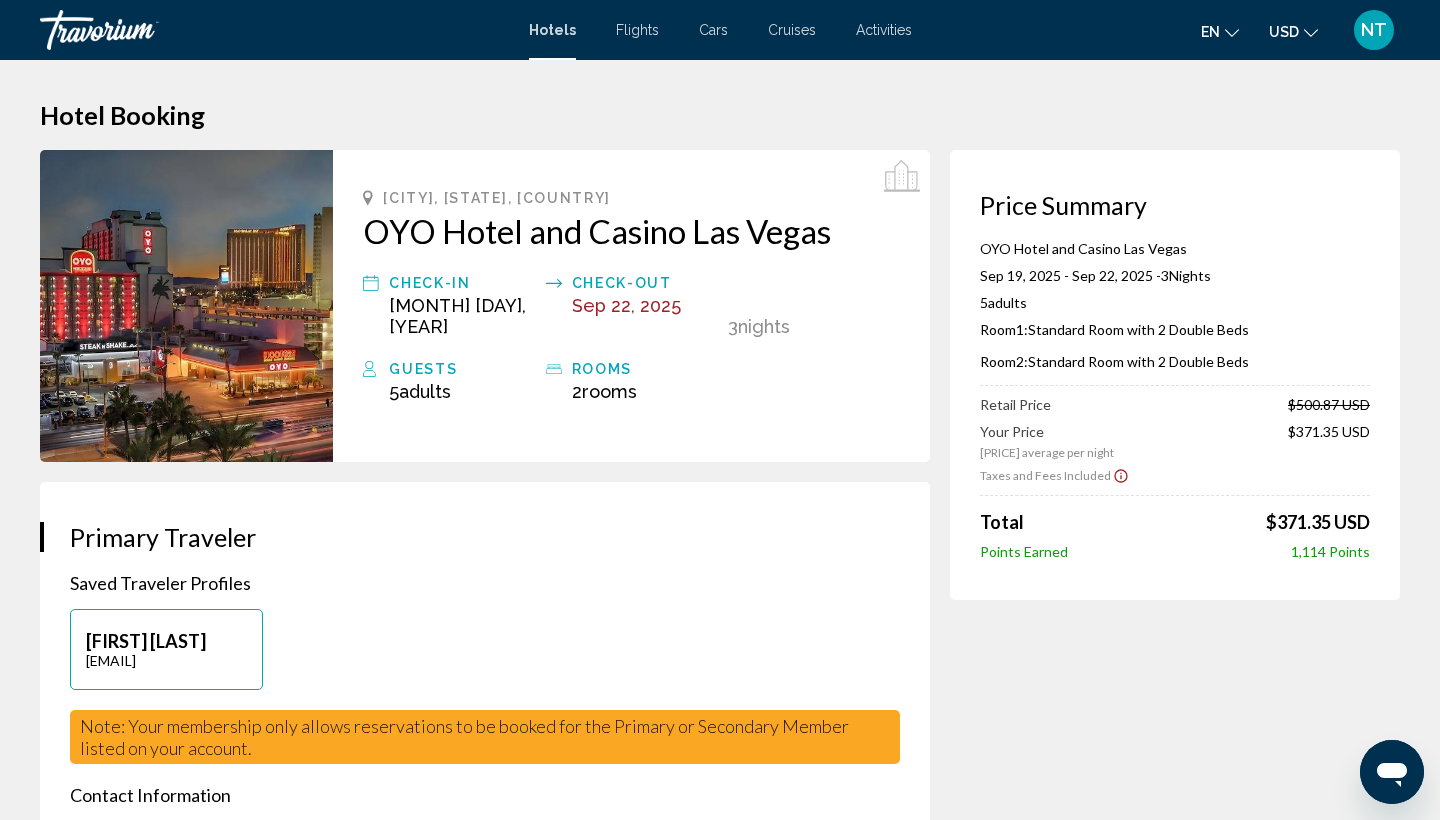 click on "Price Summary [HOTEL_NAME] [MONTH] [DAY], [YEAR] - [MONTH] [DAY], [YEAR] -  3  Night Nights 5  Adult Adults , 0  Child Children  ( ages   )  Room  1:  Standard Room with 2 Double Beds  Room  2:  Standard Room with 2 Double Beds  Retail Price  [PRICE] USD   Your Price  [PRICE] USD average per night  [PRICE] USD   Taxes and Fees Included
Total  [PRICE] USD   Points Earned  1,114  Points" at bounding box center (1175, 375) 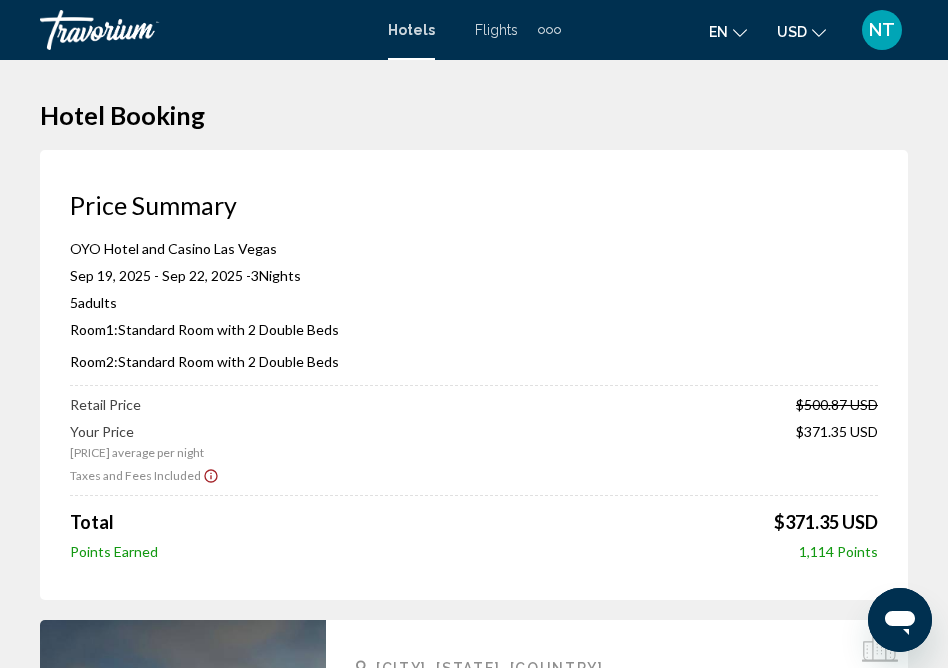 click on "Hotel Booking Price Summary OYO Hotel and Casino Las Vegas Sep 19, 2025 - Sep 22, 2025 - 3 Night Nights 5 Adult Adults , 0 Child Children ( ages ) Room 1: Standard Room with 2 Double Beds Room 2: Standard Room with 2 Double Beds Retail Price $[PRICE] USD Your Price $[PRICE] average per night $[PRICE] USD Taxes and Fees Included Total $[PRICE] USD Points Earned 1,114 Points [CITY], [STATE], [COUNTRY] OYO Hotel and Casino Las Vegas Check-in Sep 19, 2025 Check-out Sep 22, 2025 3 Night Nights Guests 5 Adult Adults , 0 Child Children ( ages ) rooms" at bounding box center [474, 2120] 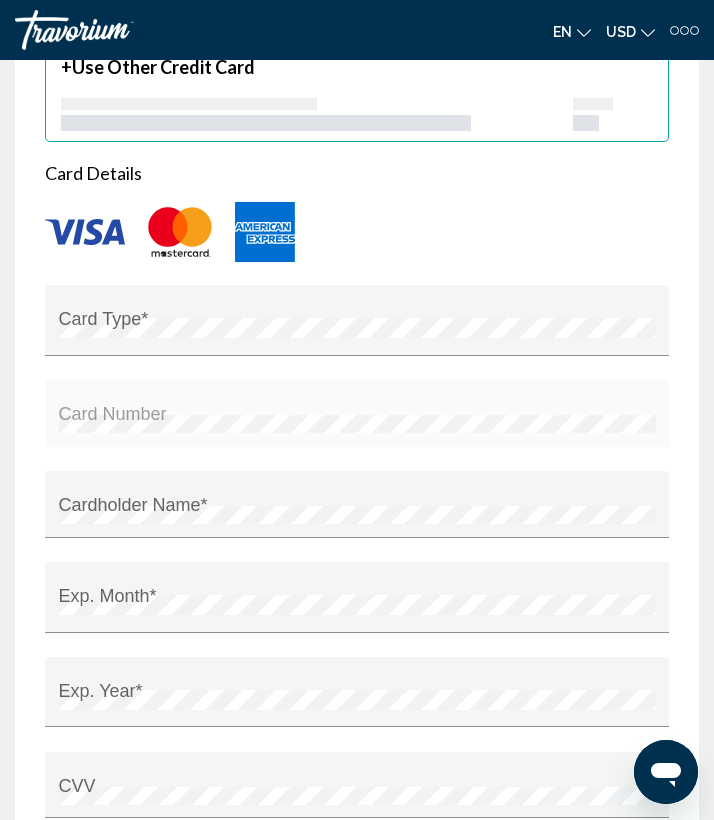 scroll, scrollTop: 3122, scrollLeft: 0, axis: vertical 